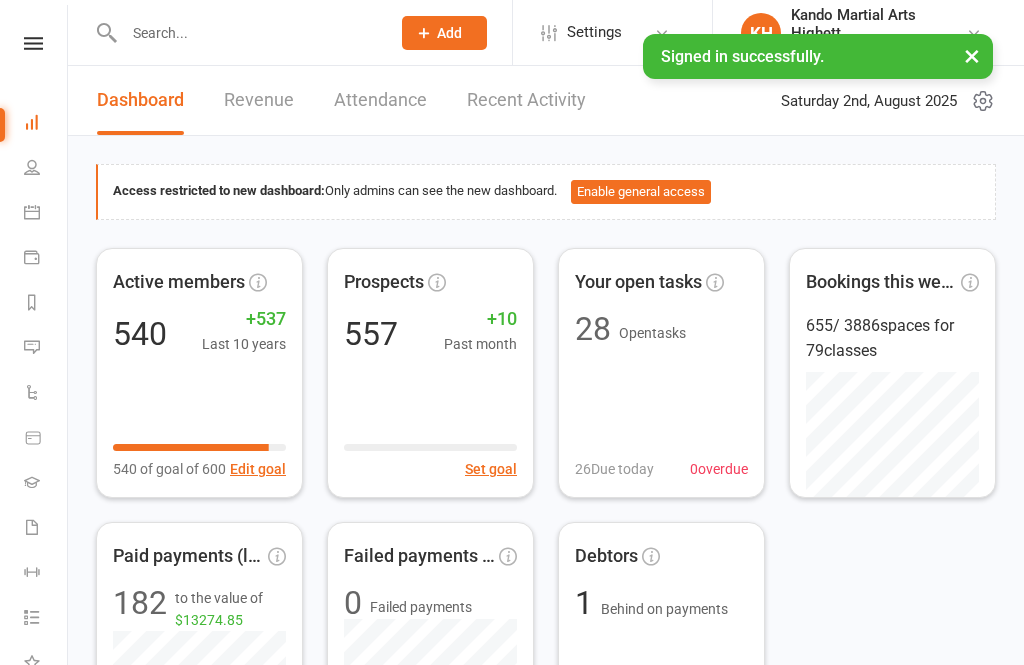 click on "Calendar" at bounding box center [46, 214] 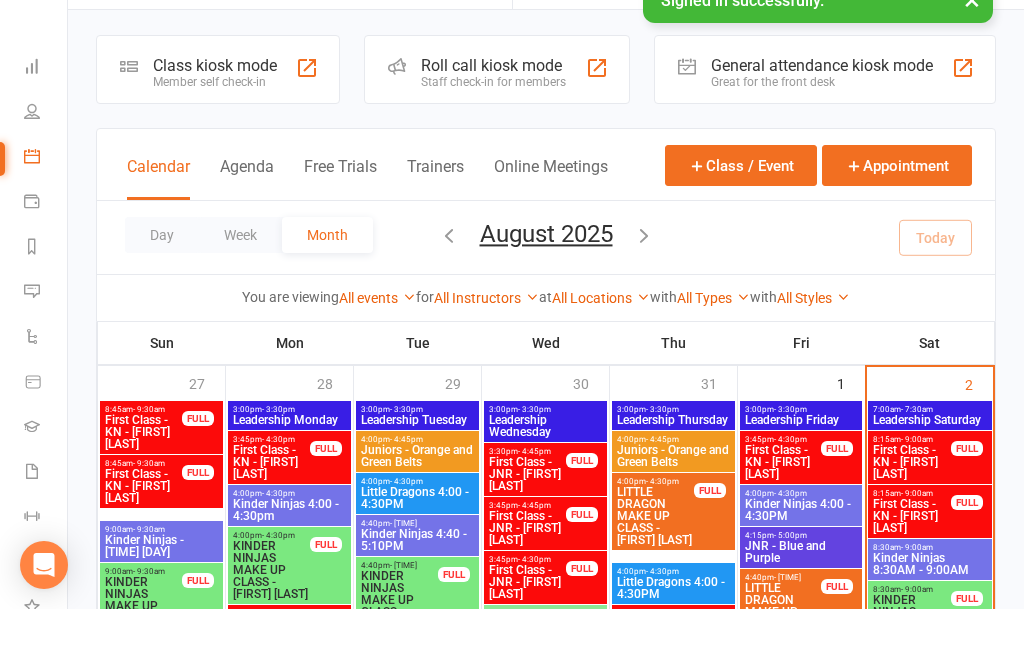 scroll, scrollTop: 59, scrollLeft: 0, axis: vertical 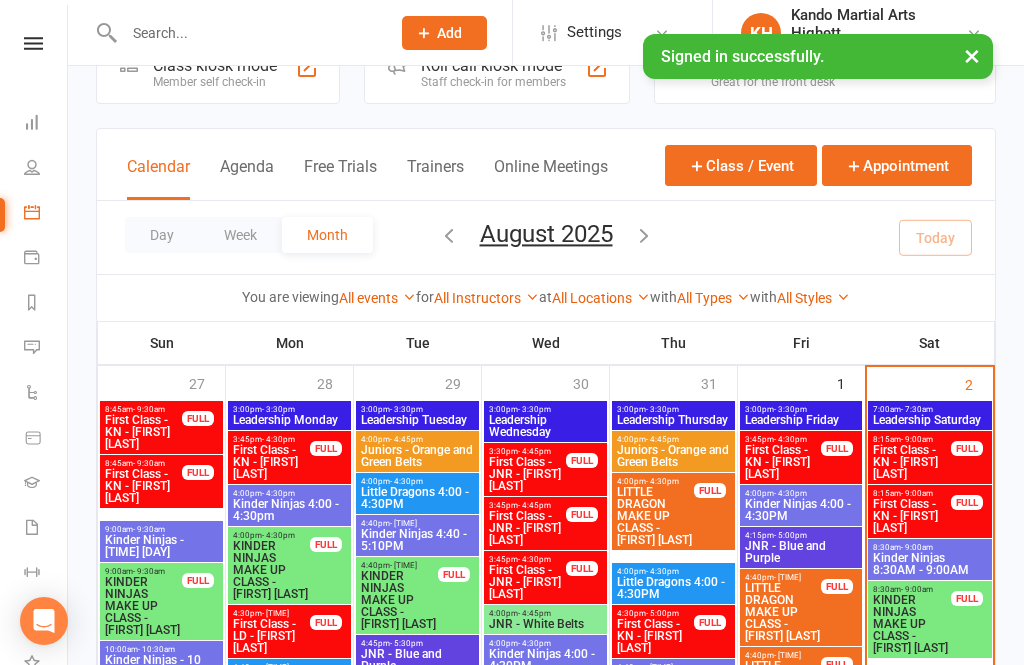 click on "First Class - KN - [FIRST] [LAST]" at bounding box center (912, 516) 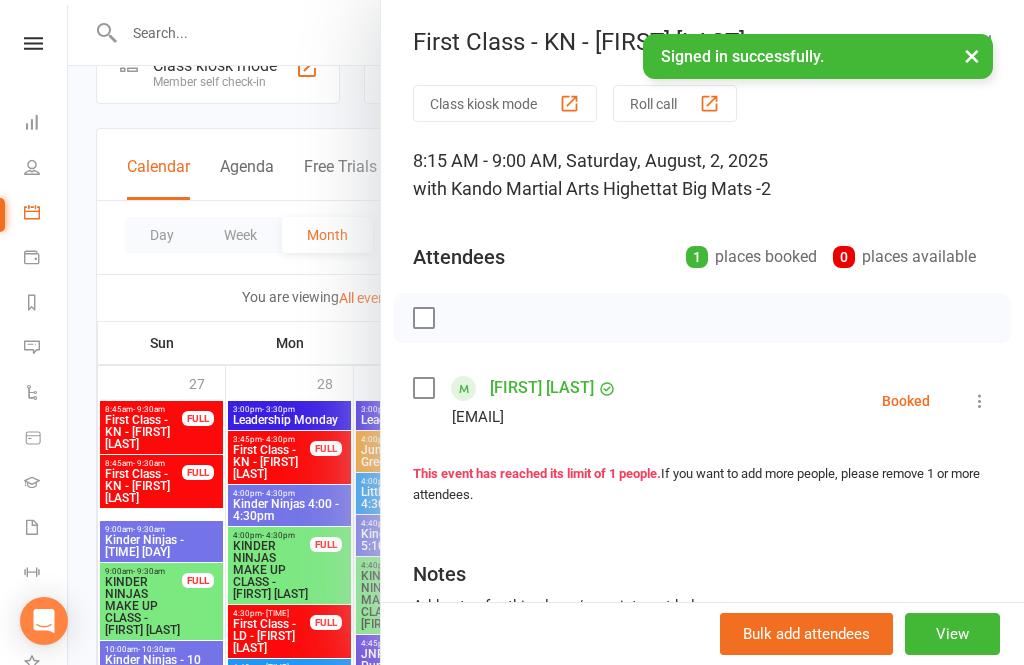click on "[FIRST] [LAST]  [EMAIL] Booked More info  Remove  Check in  Mark absent  Send message" at bounding box center [702, 401] 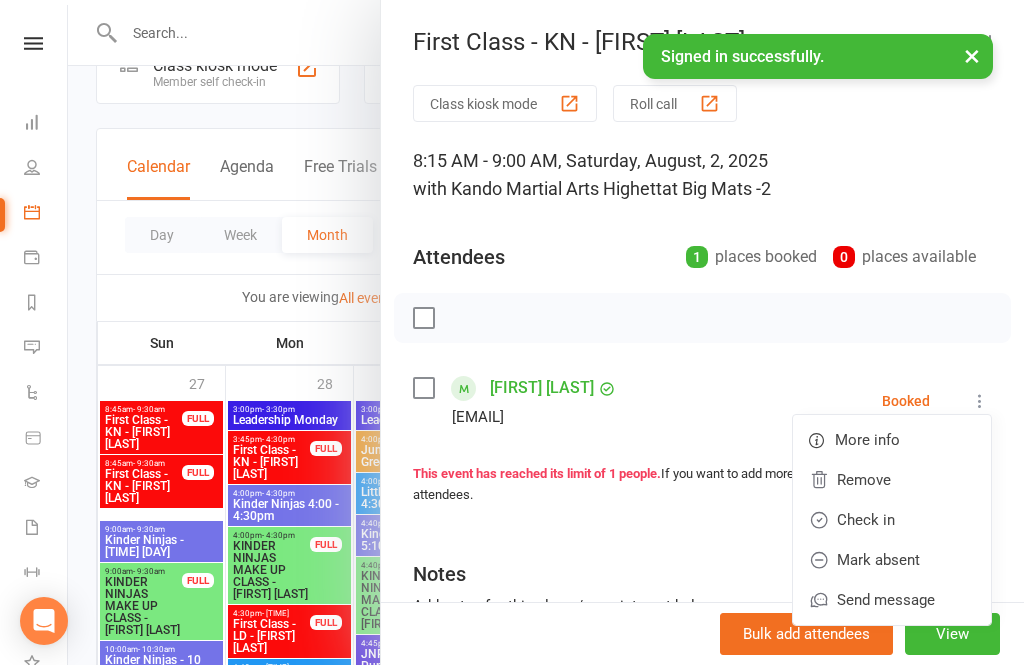 click on "Check in" at bounding box center [892, 520] 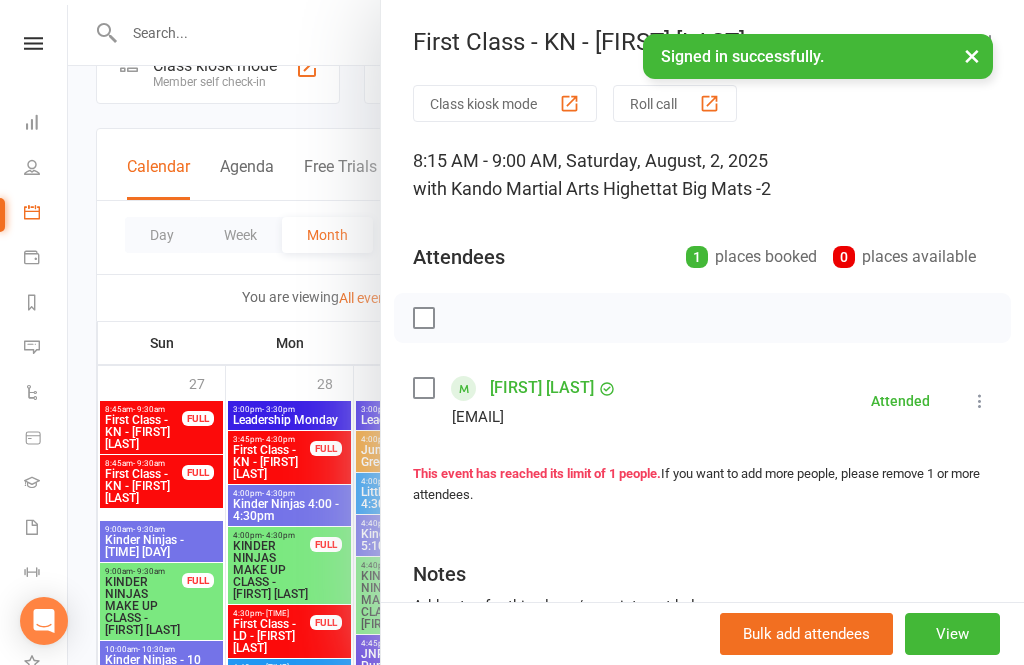click on "×" at bounding box center [972, 55] 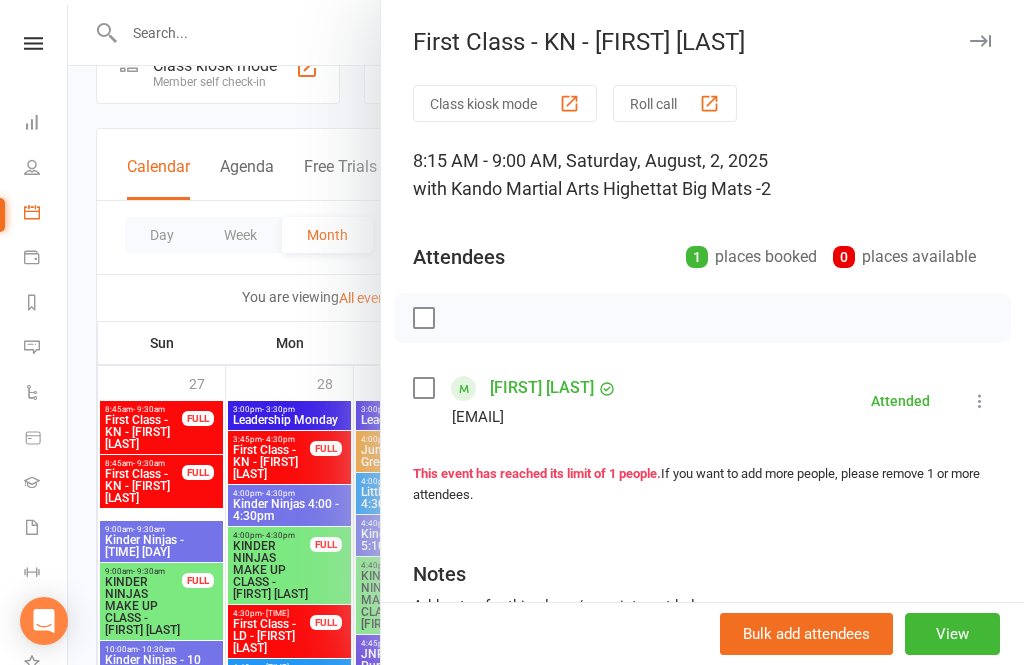 click at bounding box center [980, 41] 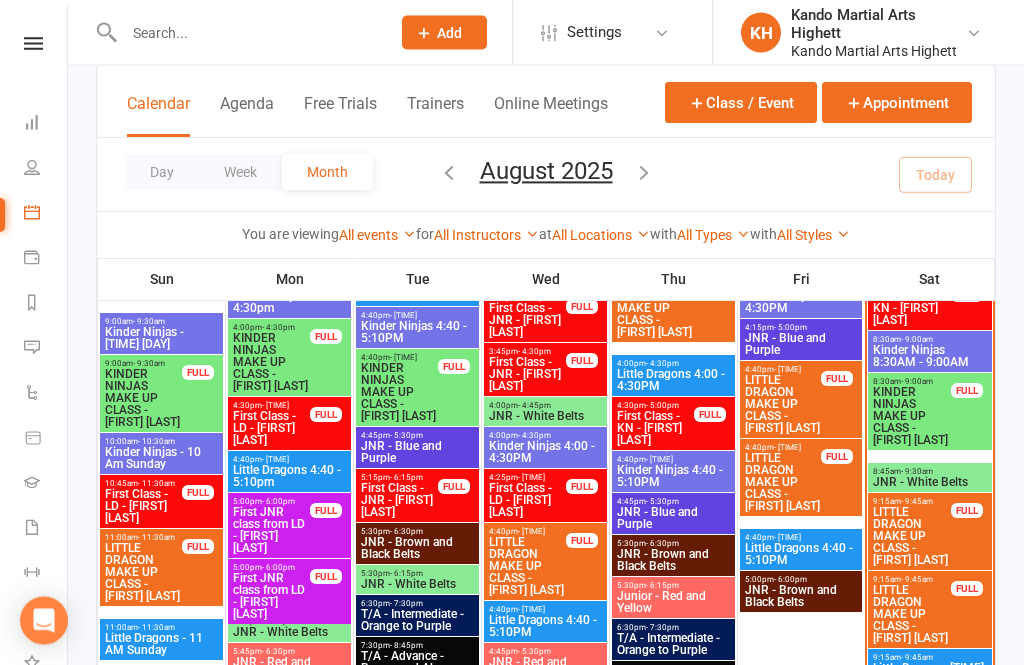 scroll, scrollTop: 288, scrollLeft: 0, axis: vertical 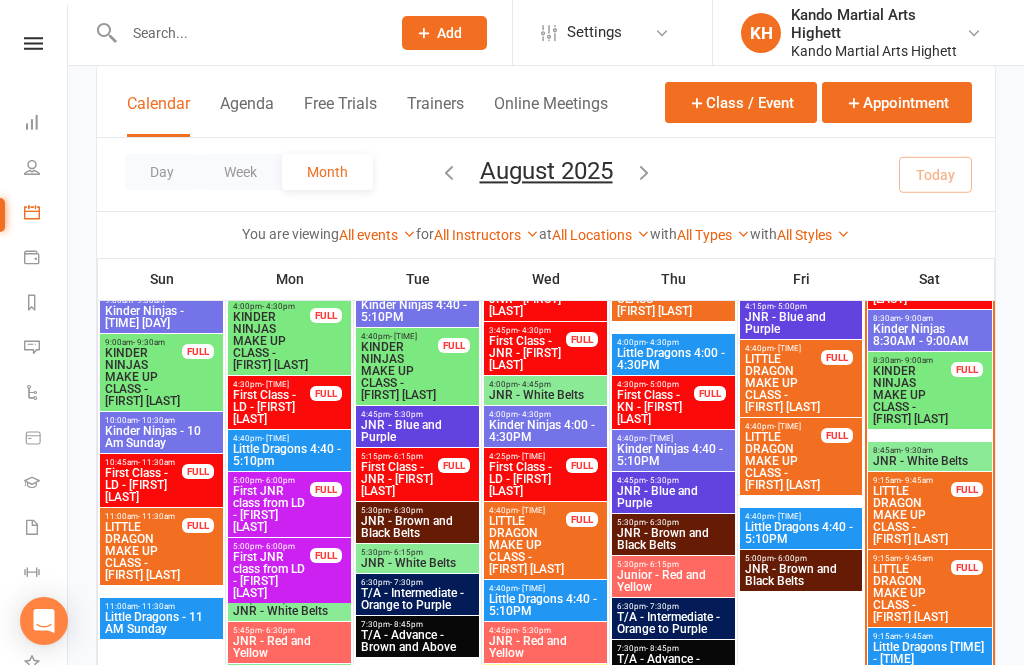 click on "[TIME]  - [TIME] KINDER NINJAS MAKE UP CLASS - [FIRST] [LAST] FULL" at bounding box center [930, 390] 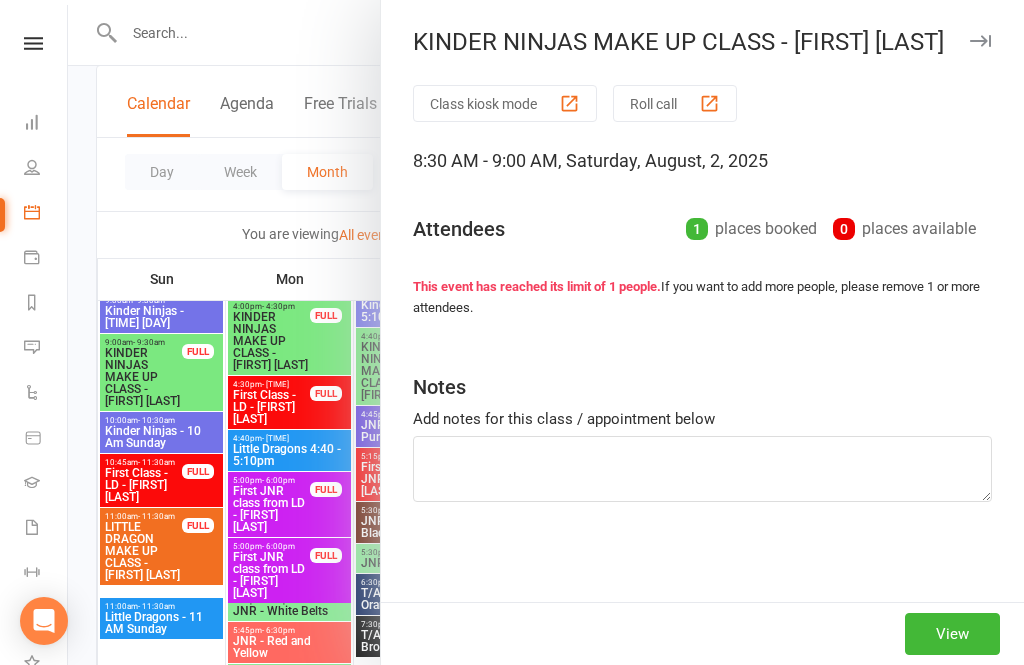 click at bounding box center [980, 41] 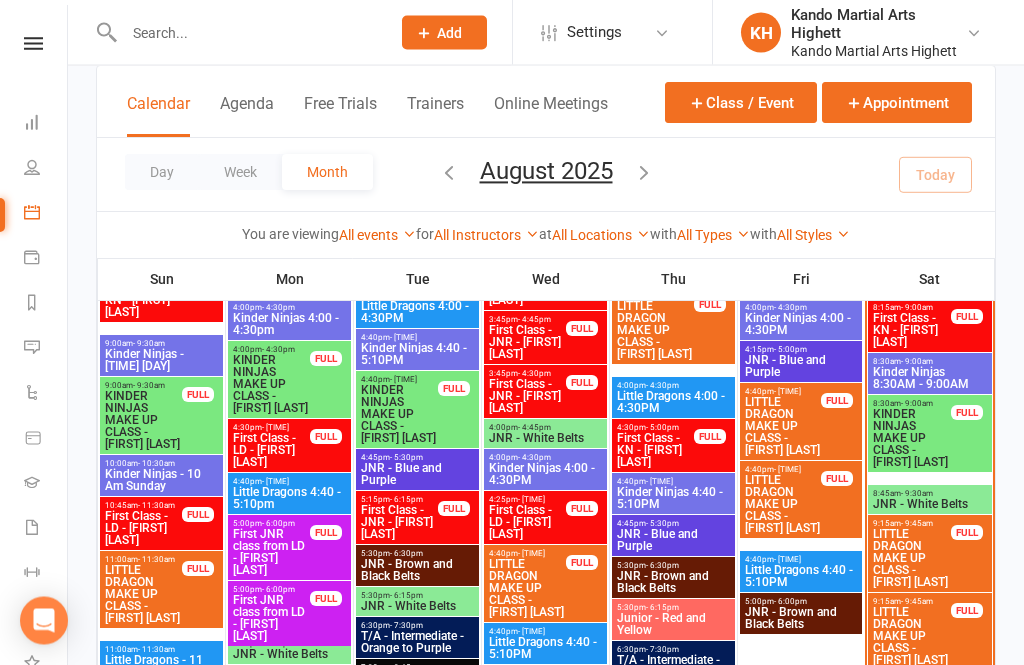 click on "Kinder Ninjas 8:30AM - 9:00AM" at bounding box center [930, 379] 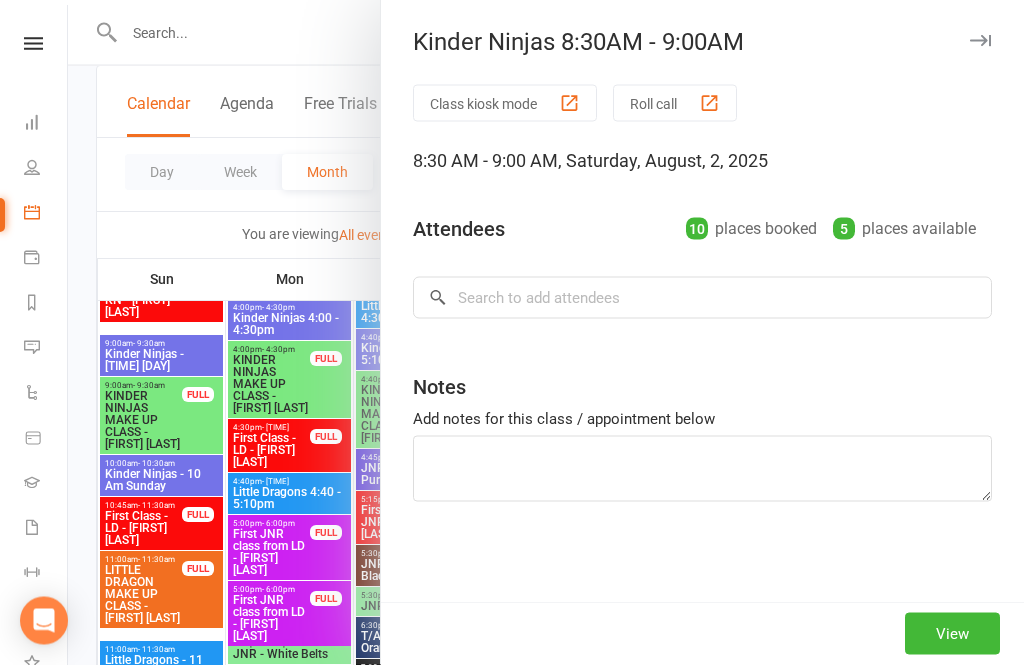 scroll, scrollTop: 245, scrollLeft: 0, axis: vertical 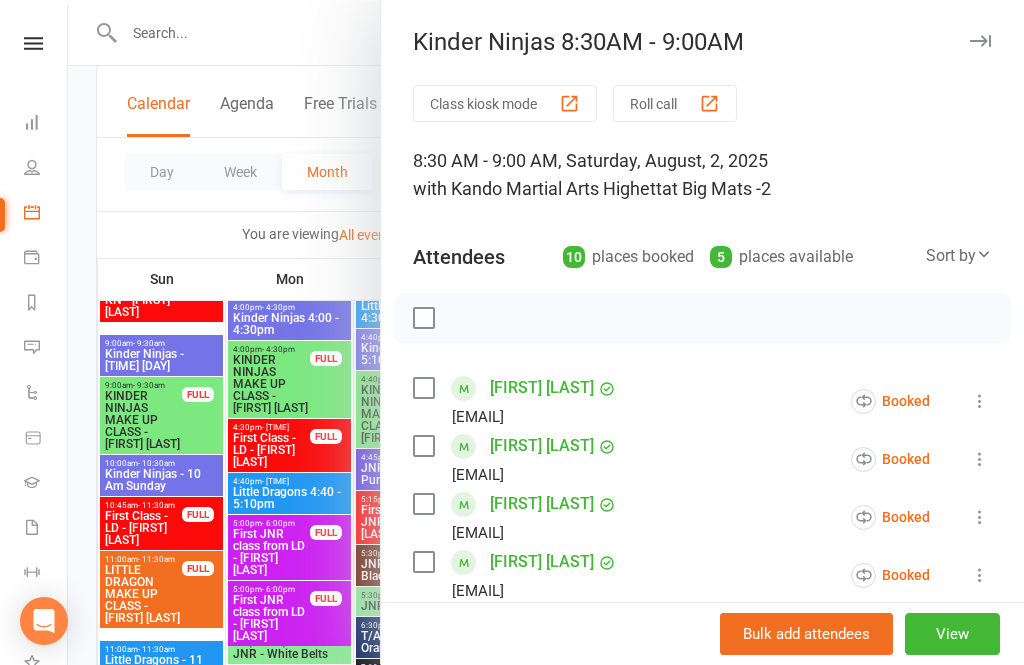 click at bounding box center [980, 41] 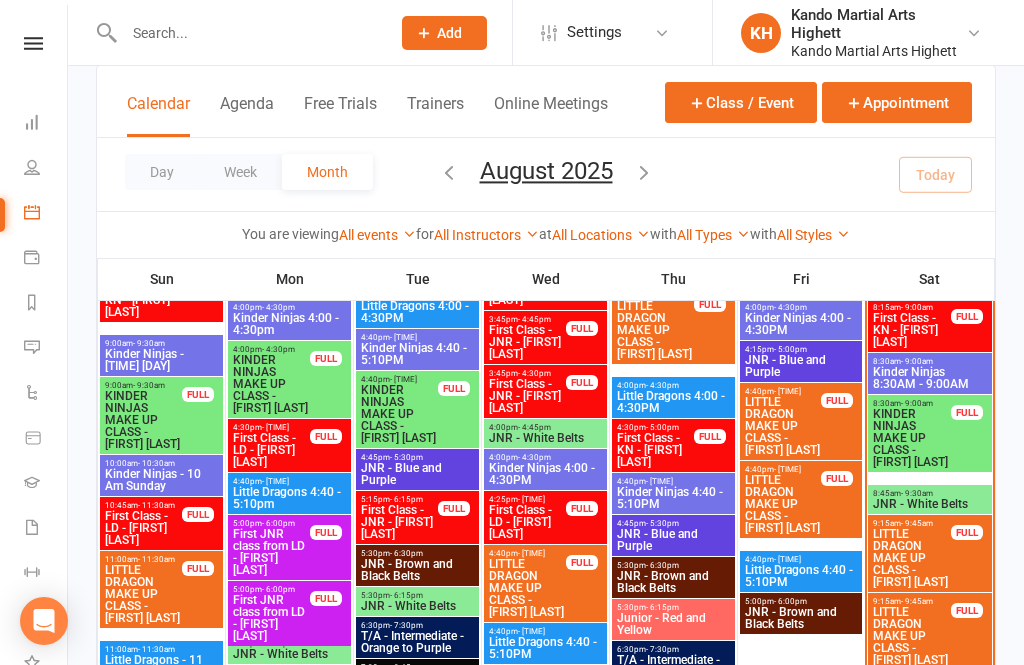 click on "KINDER NINJAS MAKE UP CLASS - [FIRST] [LAST]" at bounding box center (912, 438) 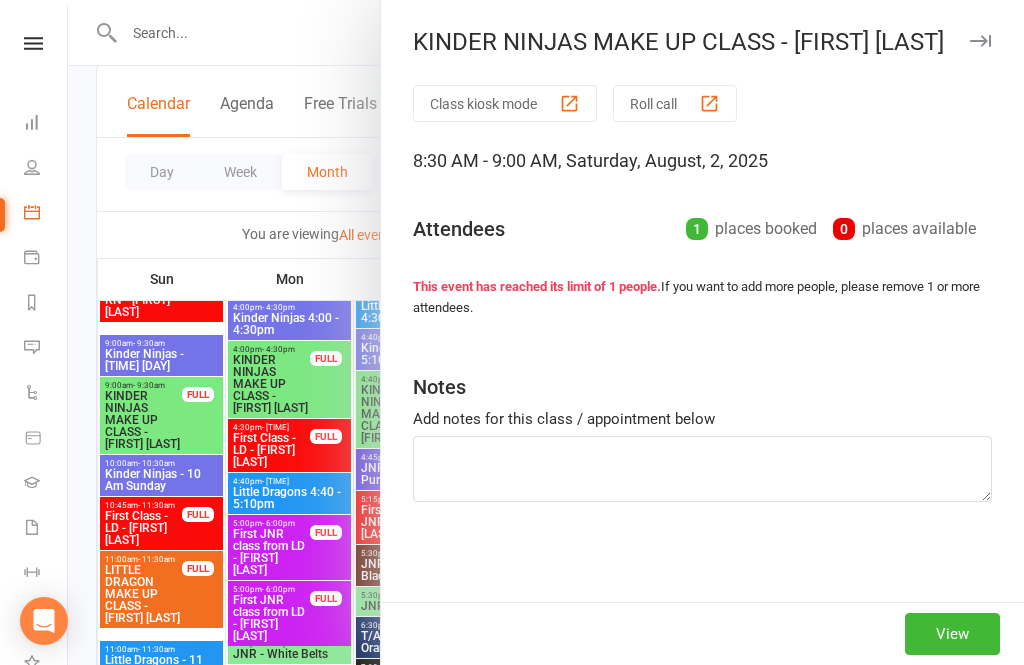 click at bounding box center [980, 41] 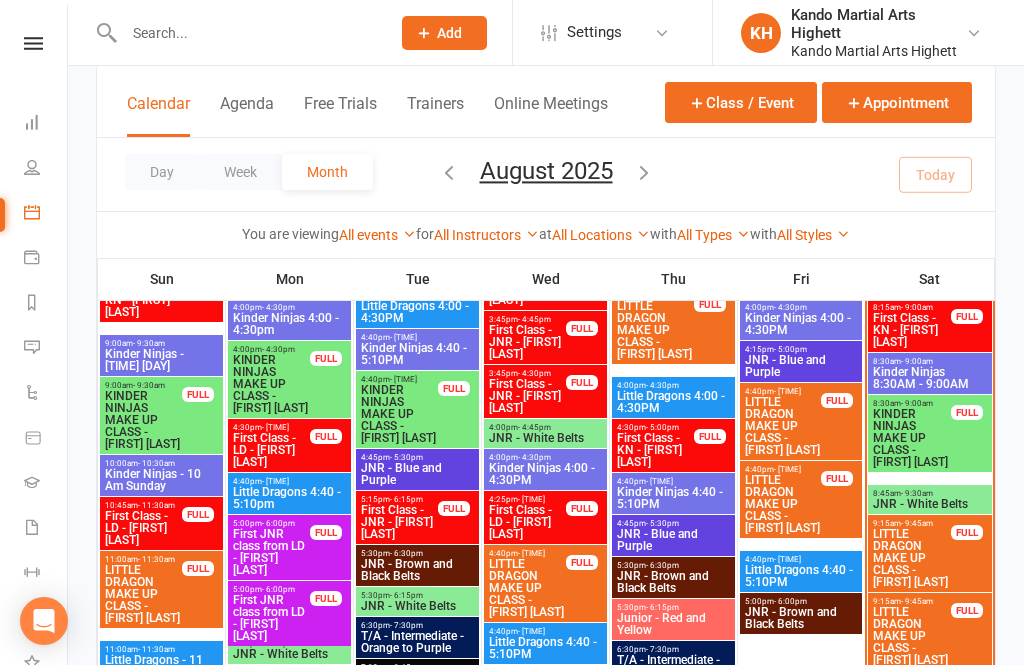 click on "Kinder Ninjas 8:30AM - 9:00AM" at bounding box center [930, 378] 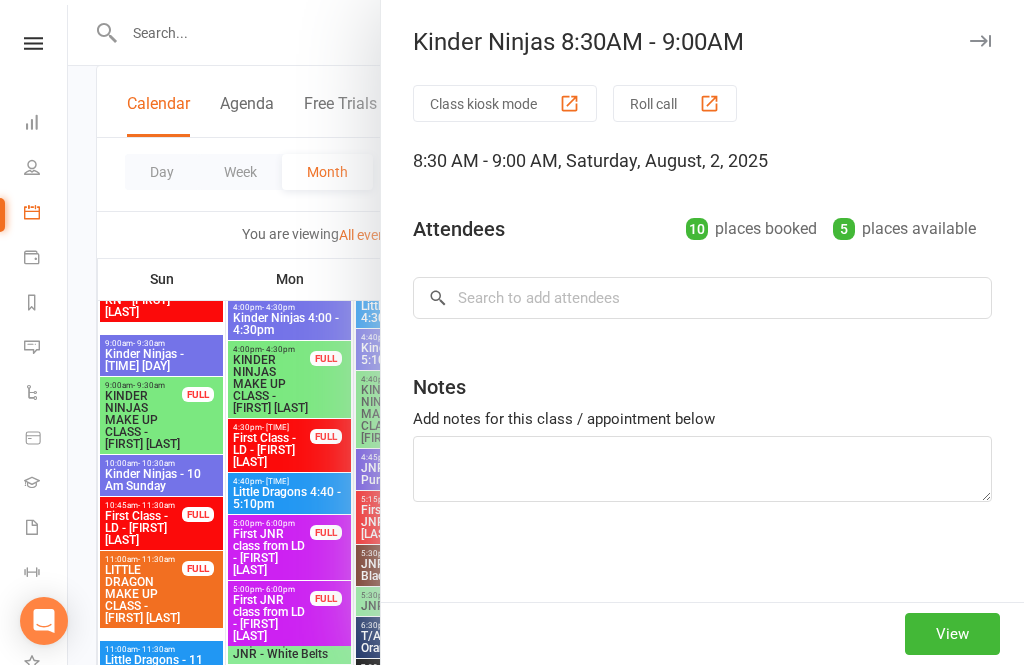 click at bounding box center [980, 41] 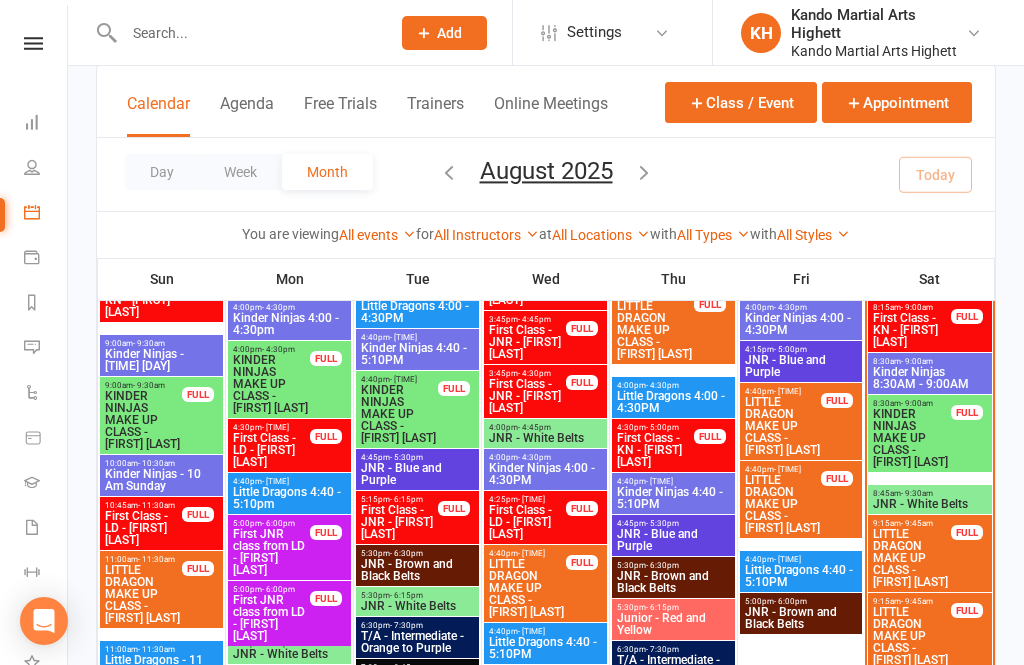 click on "[TIME]  - [TIME] KINDER NINJAS MAKE UP CLASS - [FIRST] [LAST] FULL" at bounding box center (930, 433) 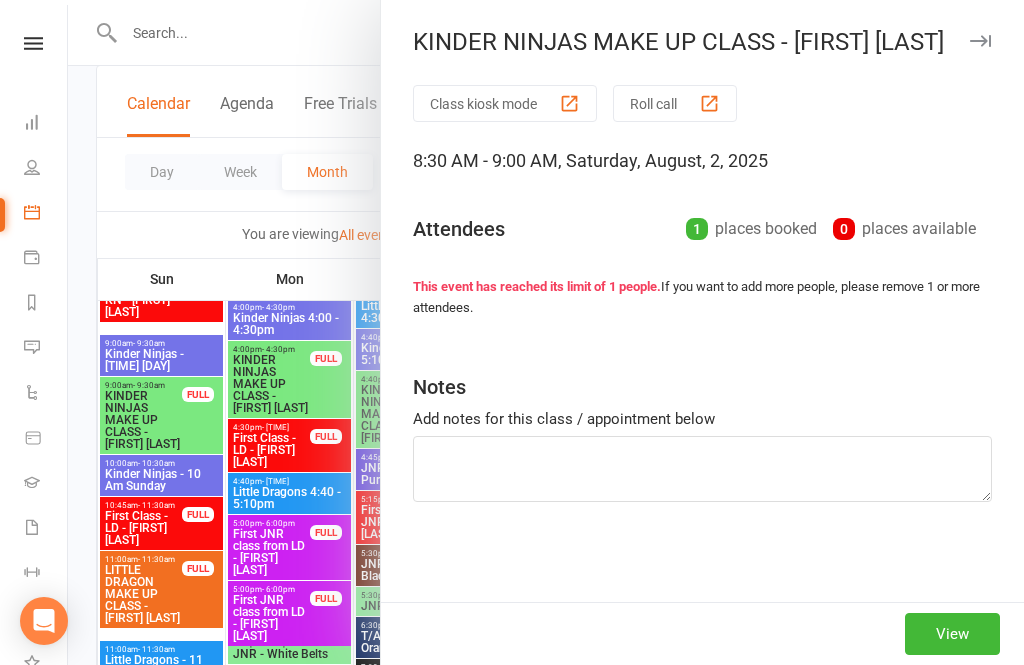 click on "KINDER NINJAS MAKE UP CLASS - [FIRST] [LAST] Class kiosk mode  Roll call  [TIME] - [TIME], [DAY], [MONTH], [YEAR] Attendees  1  places booked 0  places available This event has reached its limit of 1 people.  If you want to add more people, please remove 1 or more attendees. Notes  Add notes for this class / appointment below View" at bounding box center [702, 332] 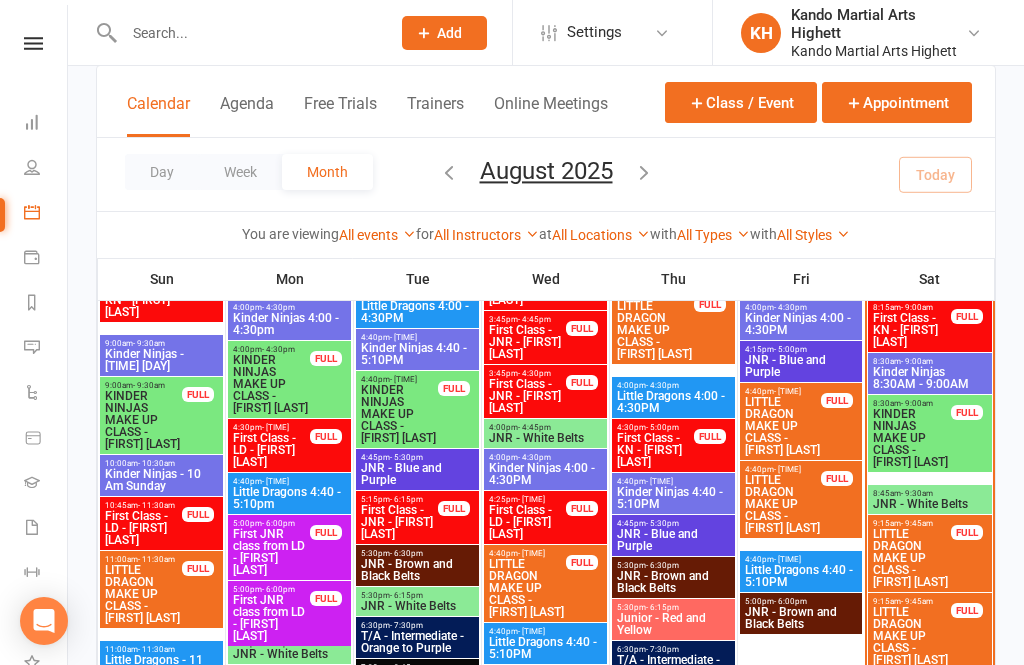 click at bounding box center [247, 33] 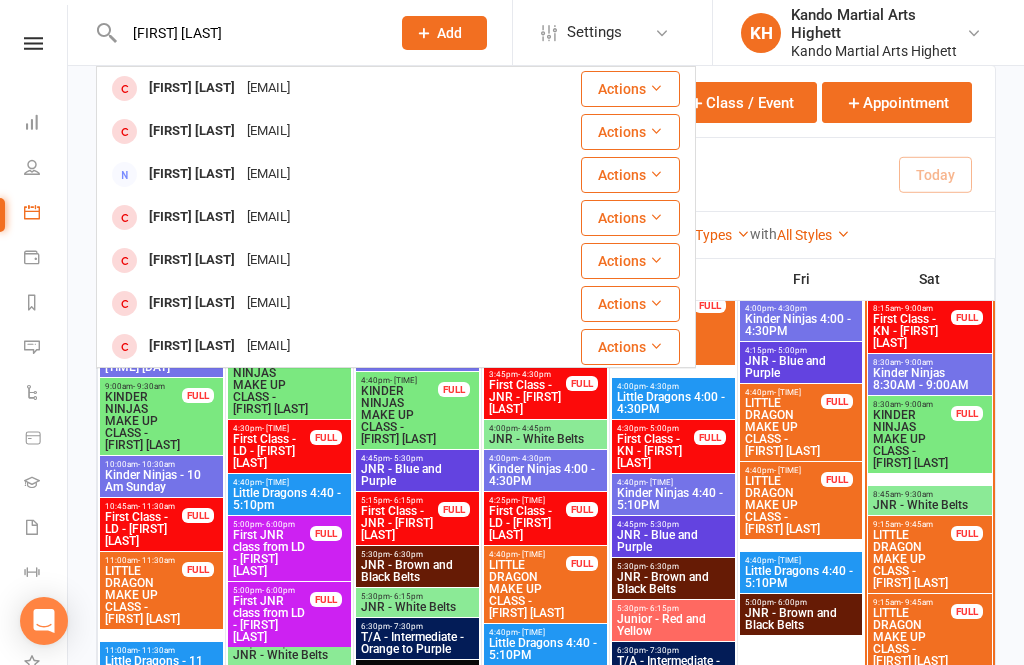 scroll, scrollTop: 0, scrollLeft: 0, axis: both 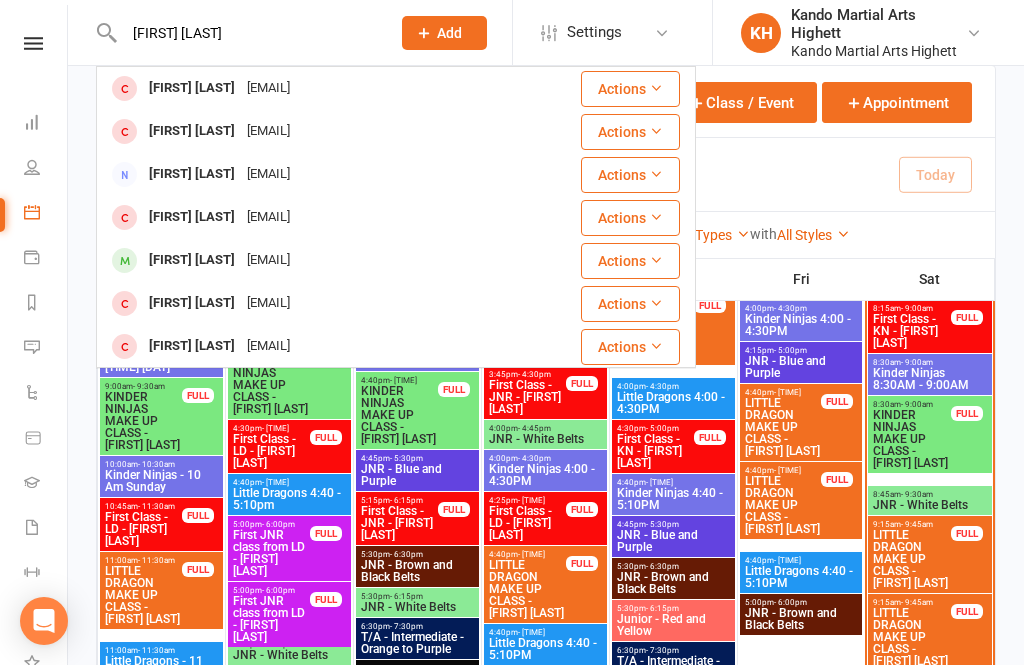 type on "[FIRST] [LAST]" 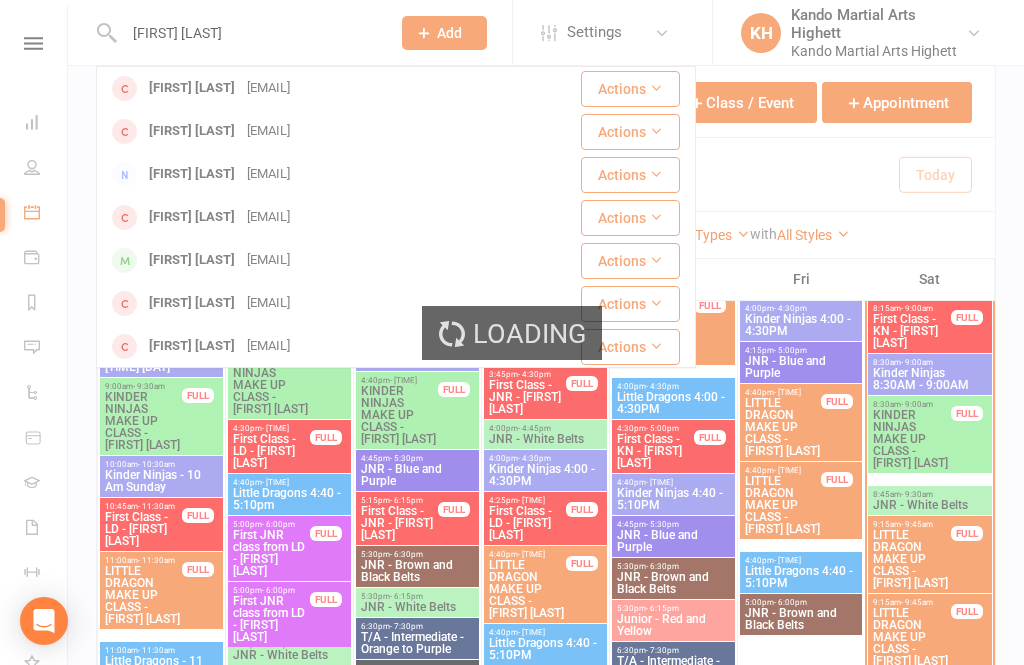 type 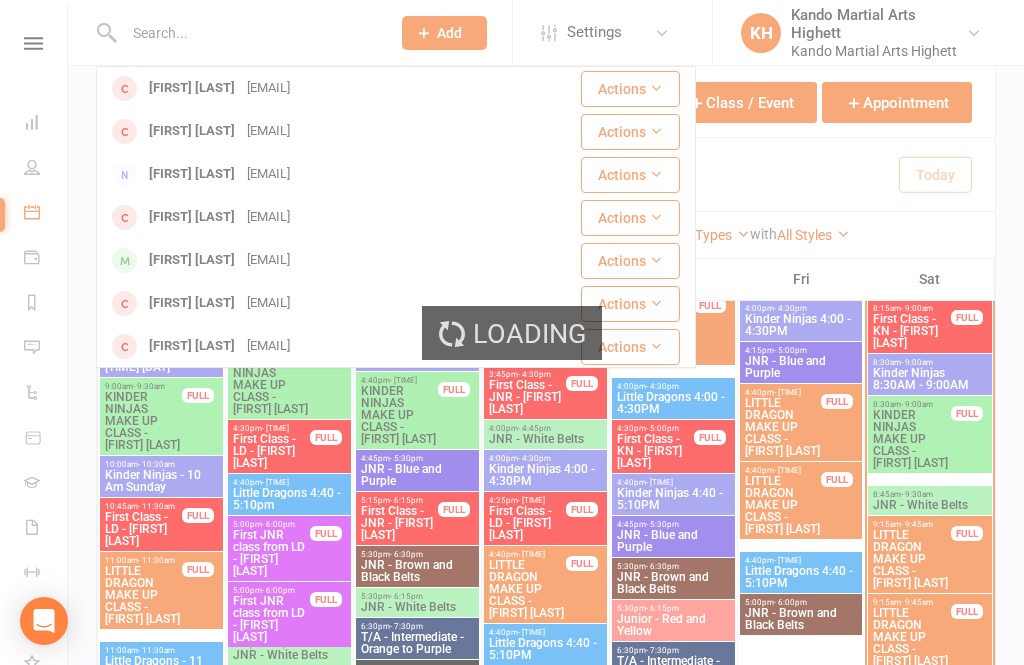 scroll, scrollTop: 245, scrollLeft: 0, axis: vertical 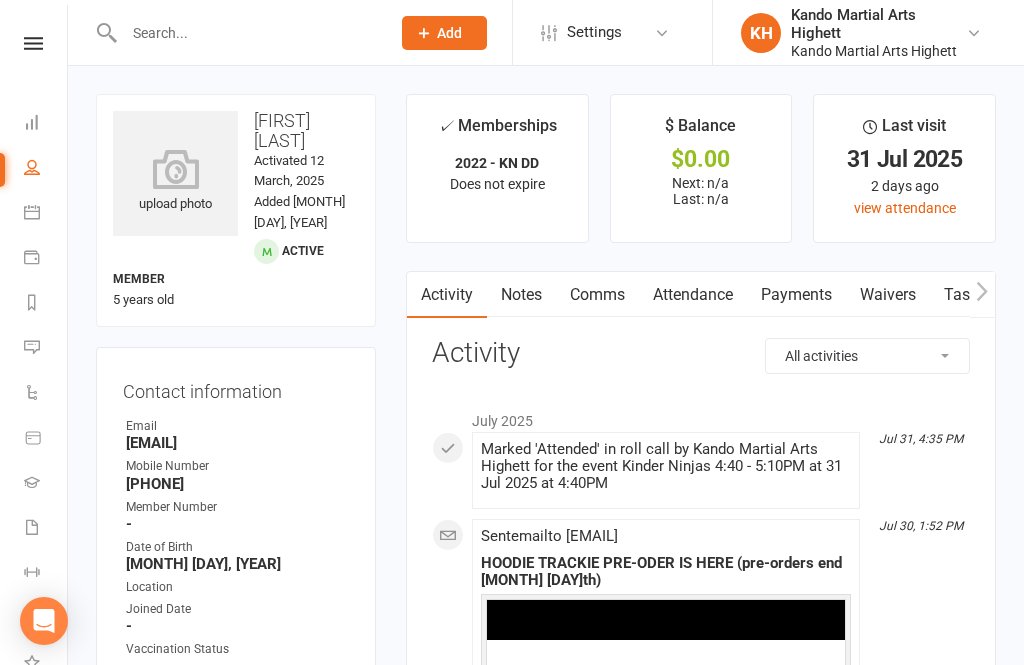 click on "Calendar" at bounding box center (46, 214) 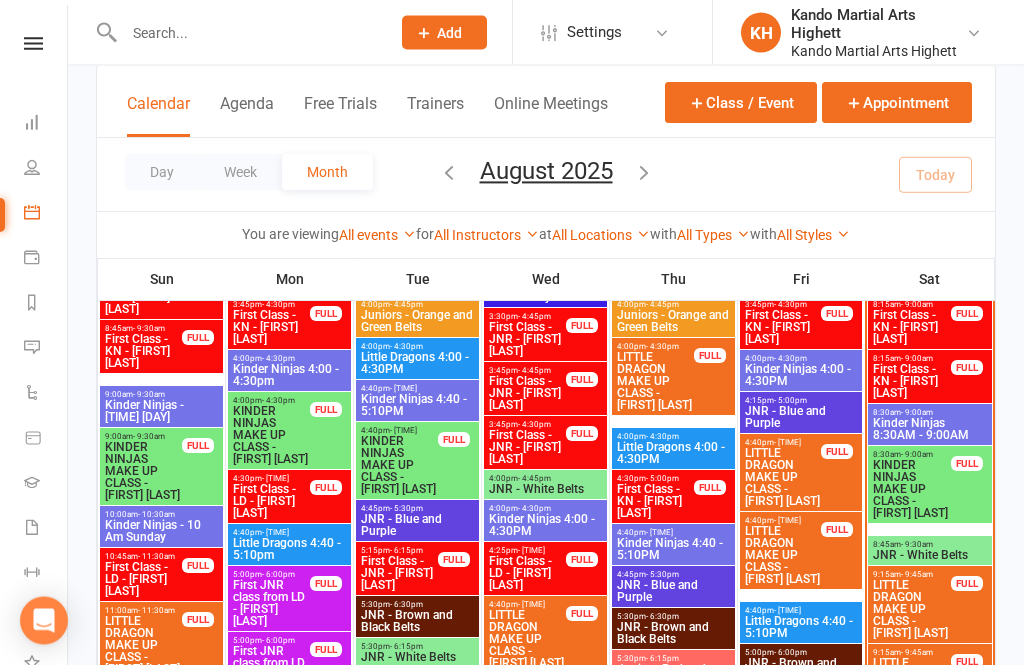 scroll, scrollTop: 216, scrollLeft: 0, axis: vertical 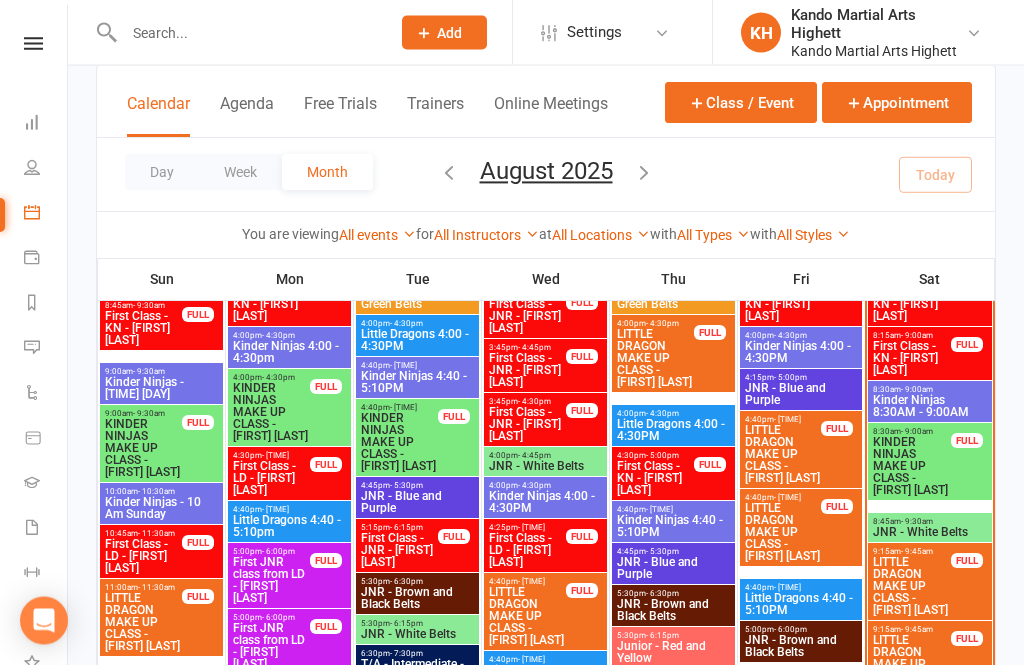 click on "Kinder Ninjas 8:30AM - 9:00AM" at bounding box center [930, 407] 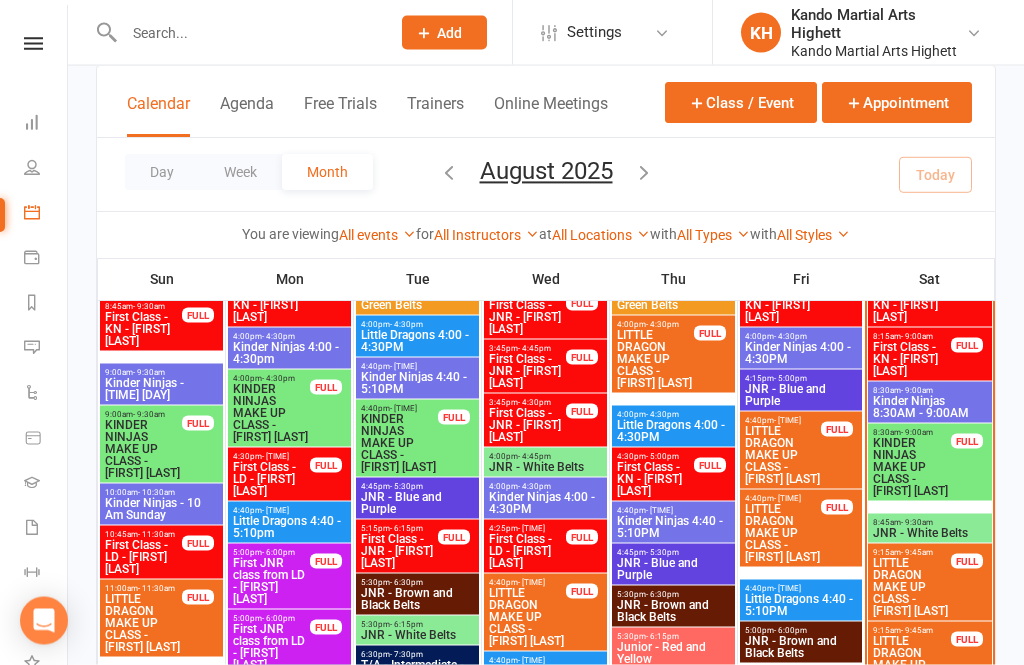 scroll, scrollTop: 217, scrollLeft: 0, axis: vertical 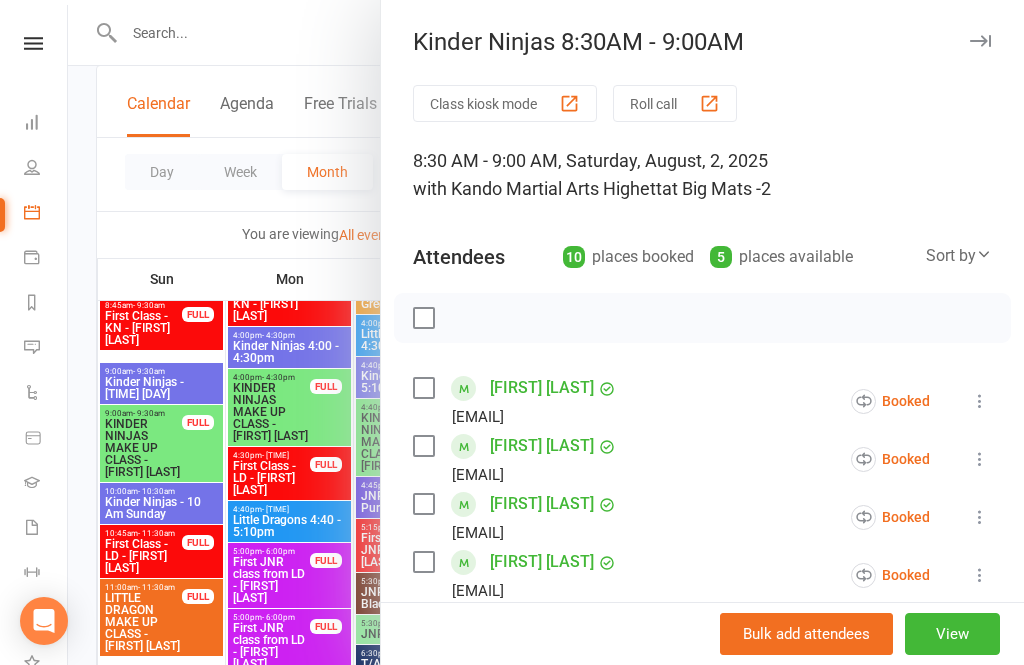 click at bounding box center [980, 41] 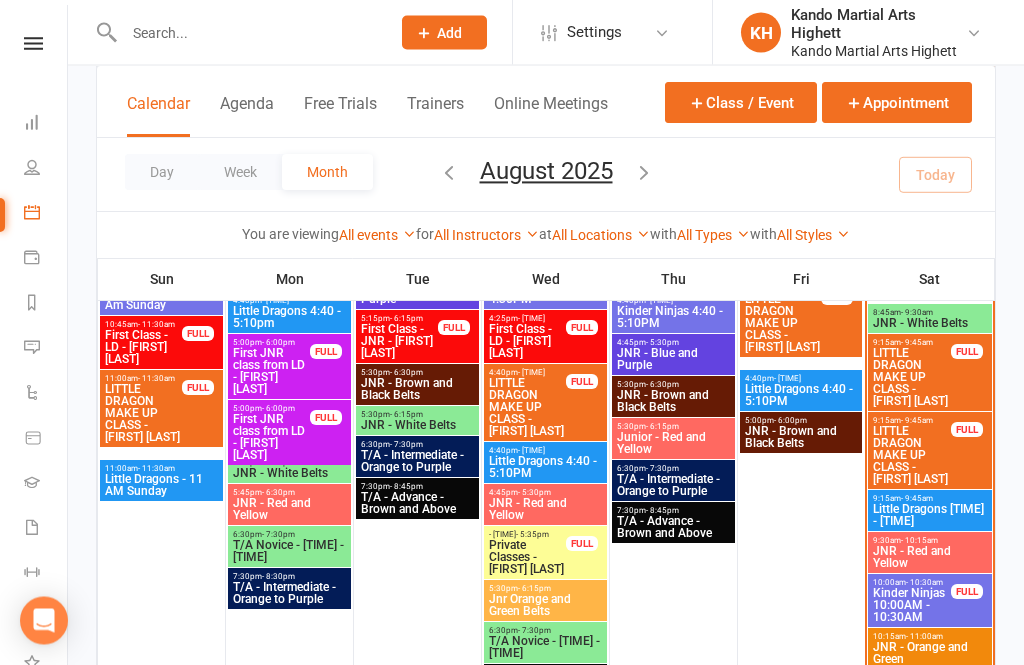 scroll, scrollTop: 426, scrollLeft: 0, axis: vertical 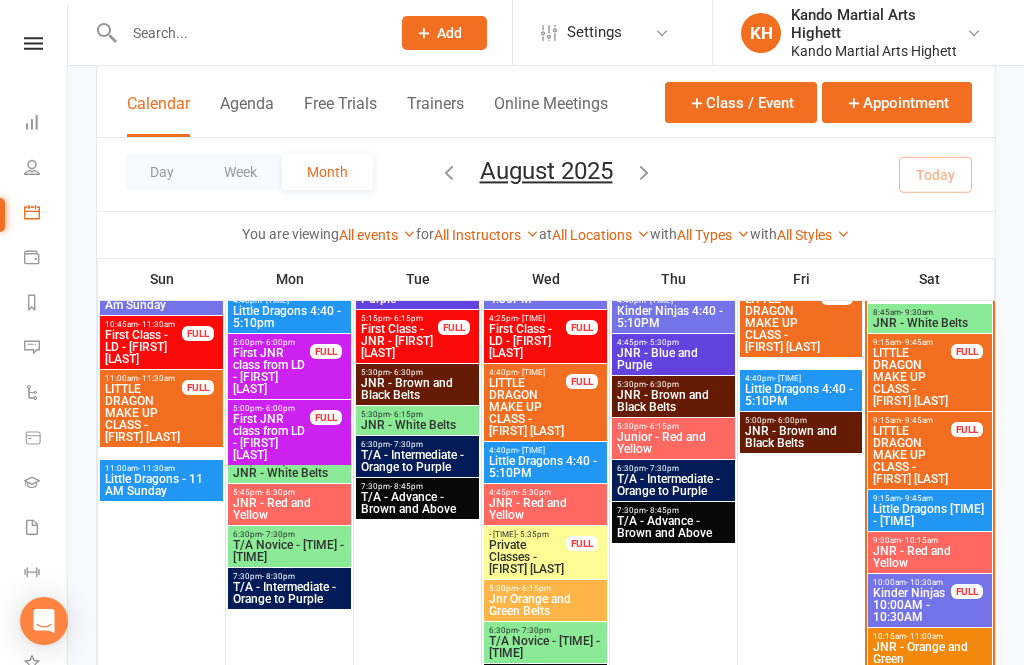 click on "FULL" at bounding box center [967, 591] 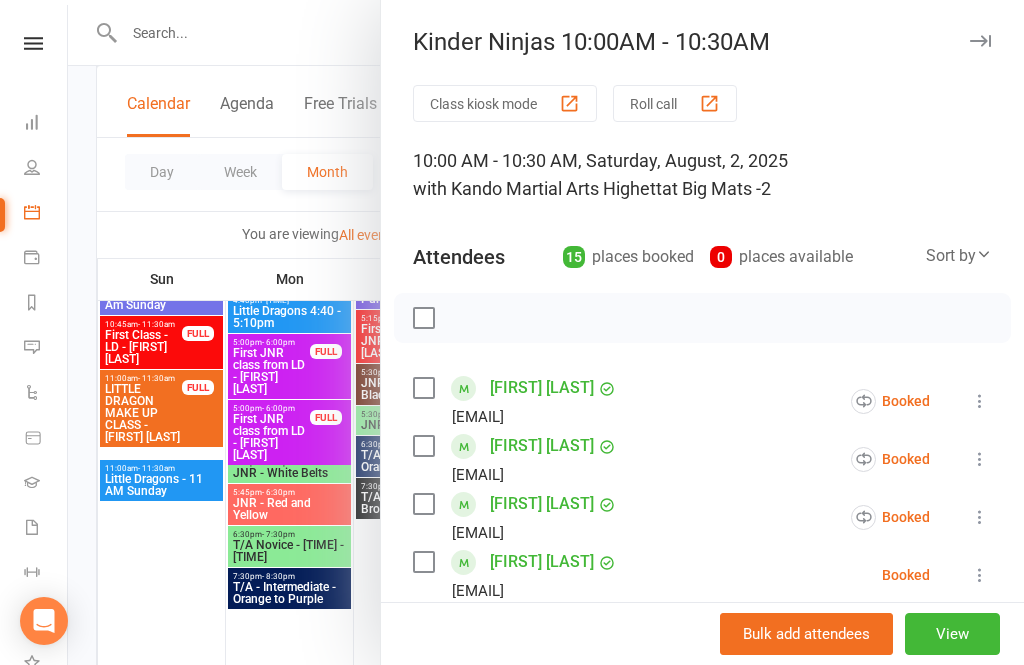 click at bounding box center [980, 41] 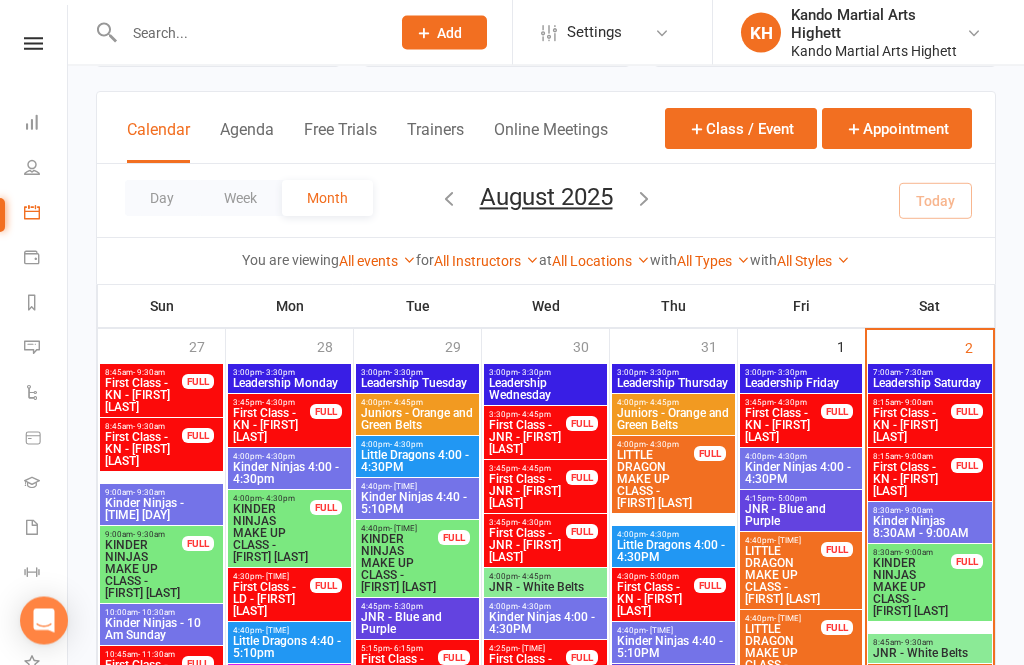 scroll, scrollTop: 98, scrollLeft: 0, axis: vertical 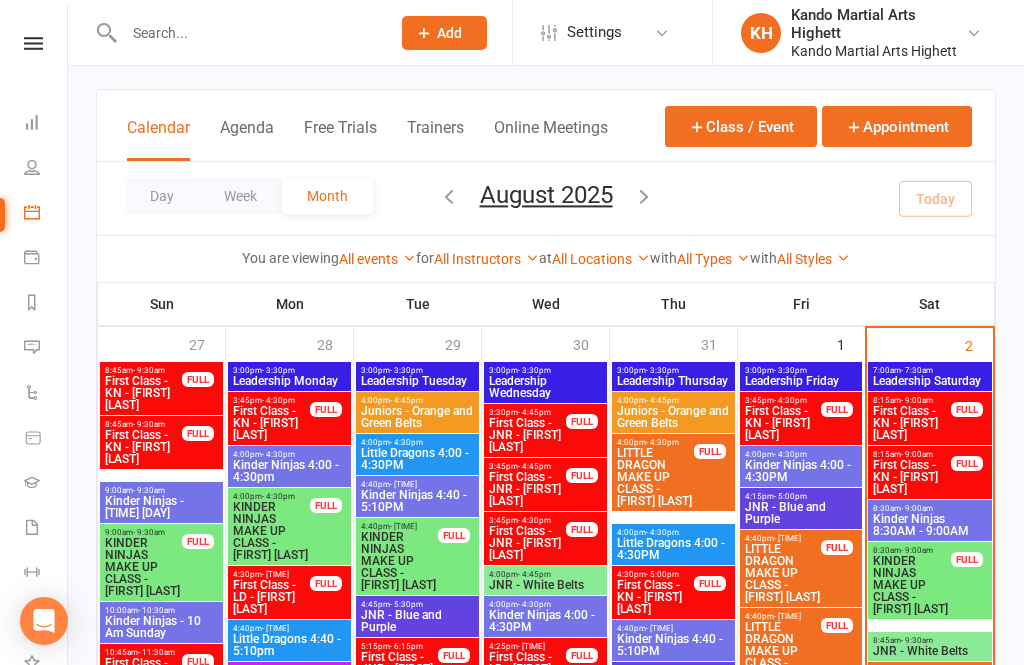 click on "FULL" at bounding box center [967, 559] 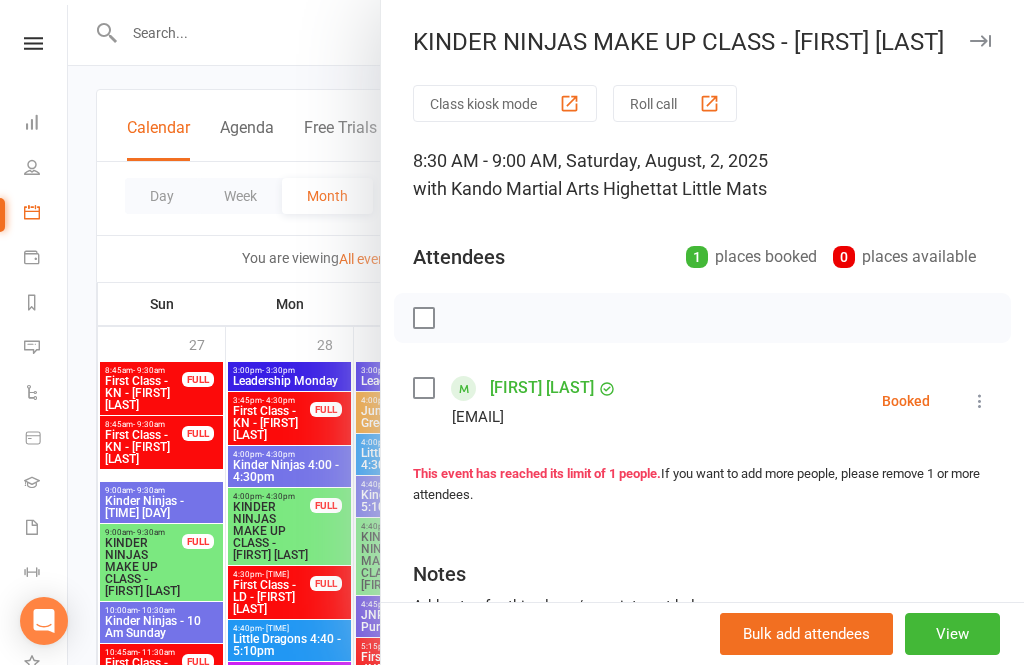 click at bounding box center [980, 401] 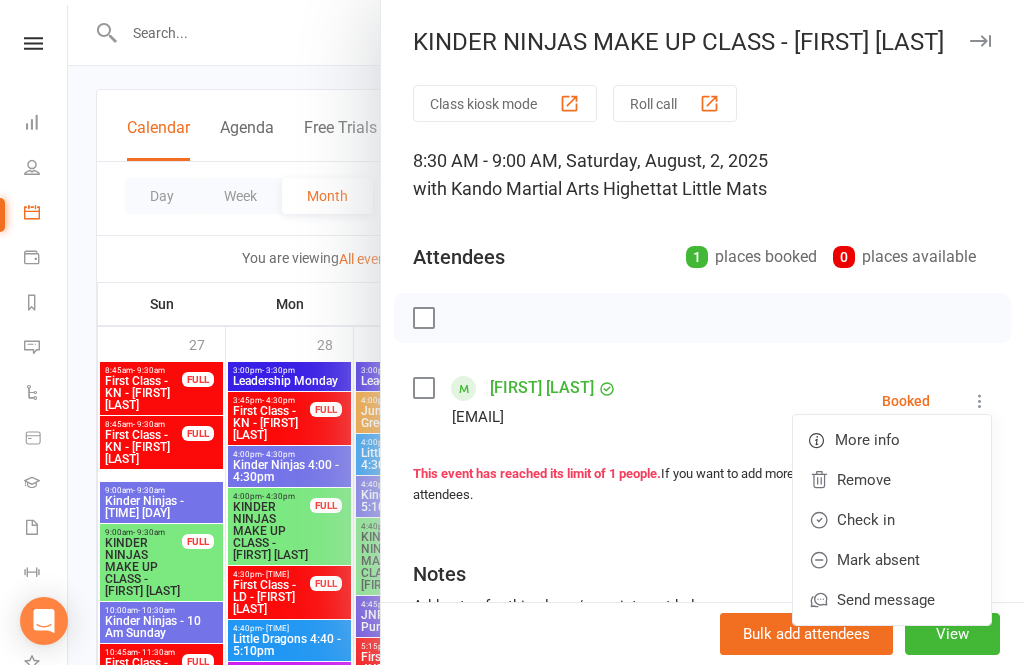 click on "Check in" at bounding box center [892, 520] 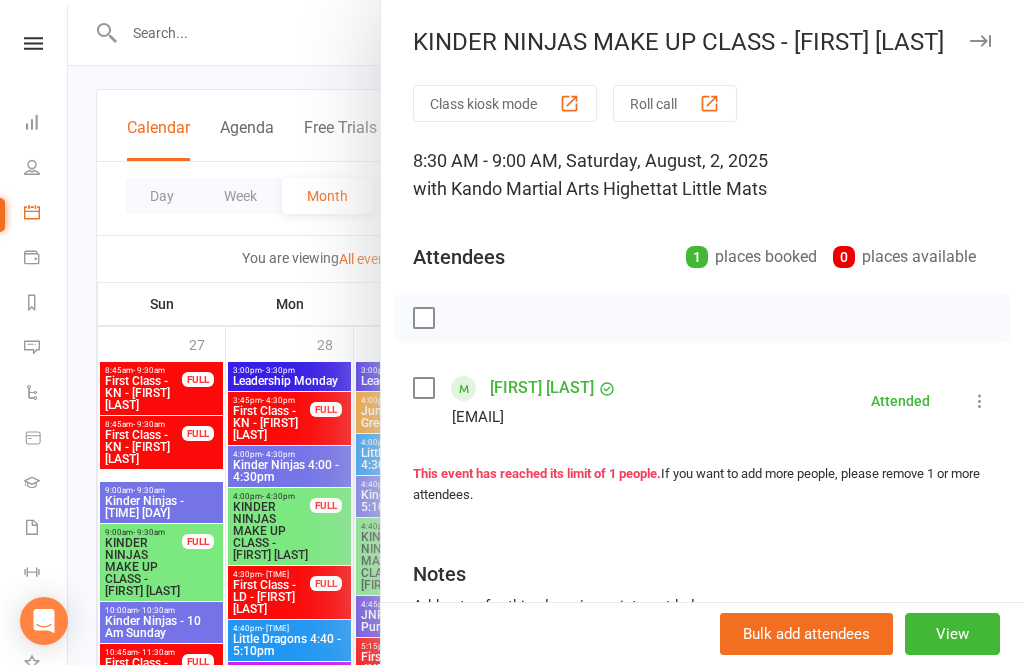 click at bounding box center (546, 332) 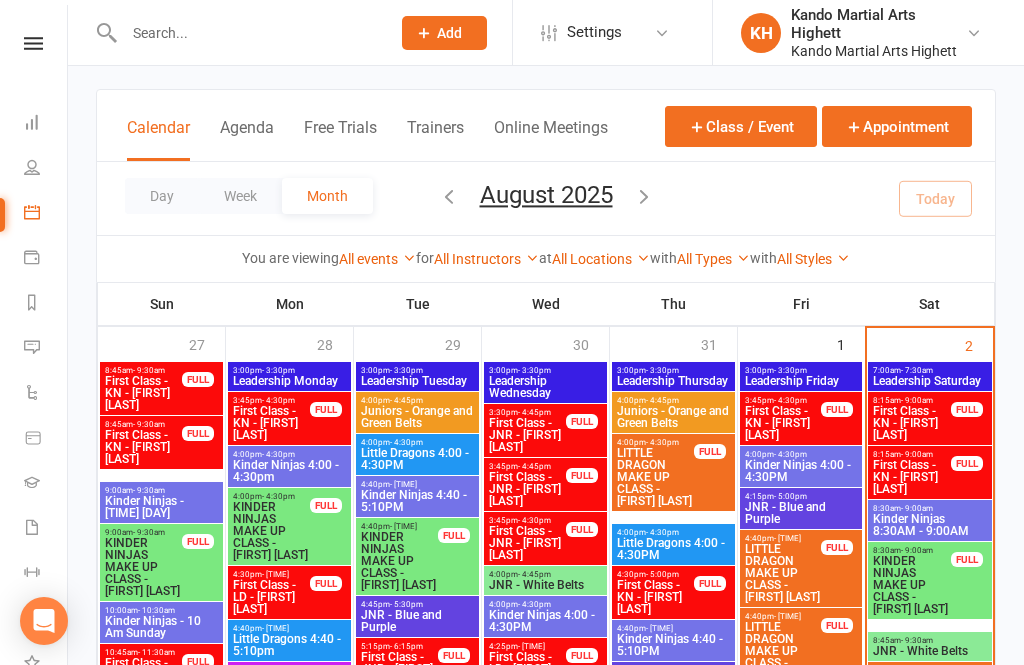 click on "Kinder Ninjas 8:30AM - 9:00AM" at bounding box center [930, 525] 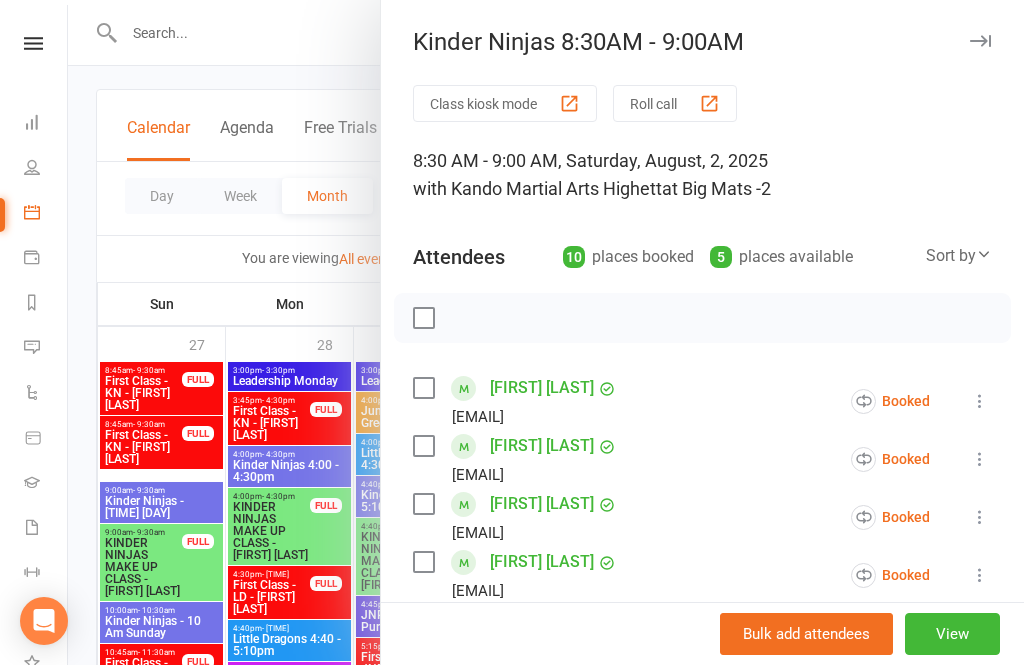 click on "Roll call" at bounding box center [675, 103] 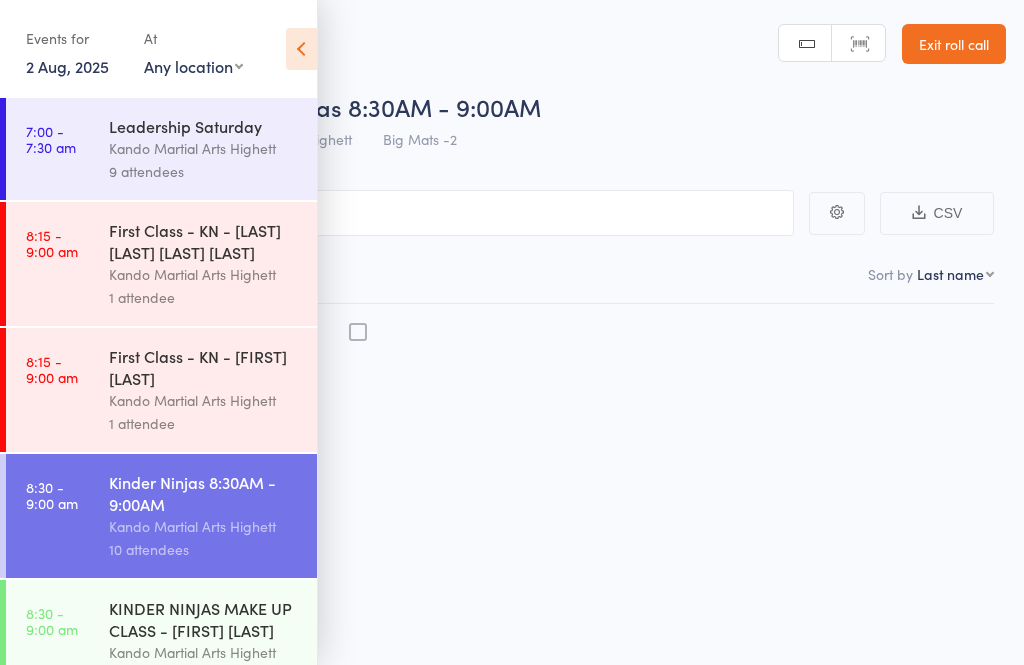 scroll, scrollTop: 0, scrollLeft: 0, axis: both 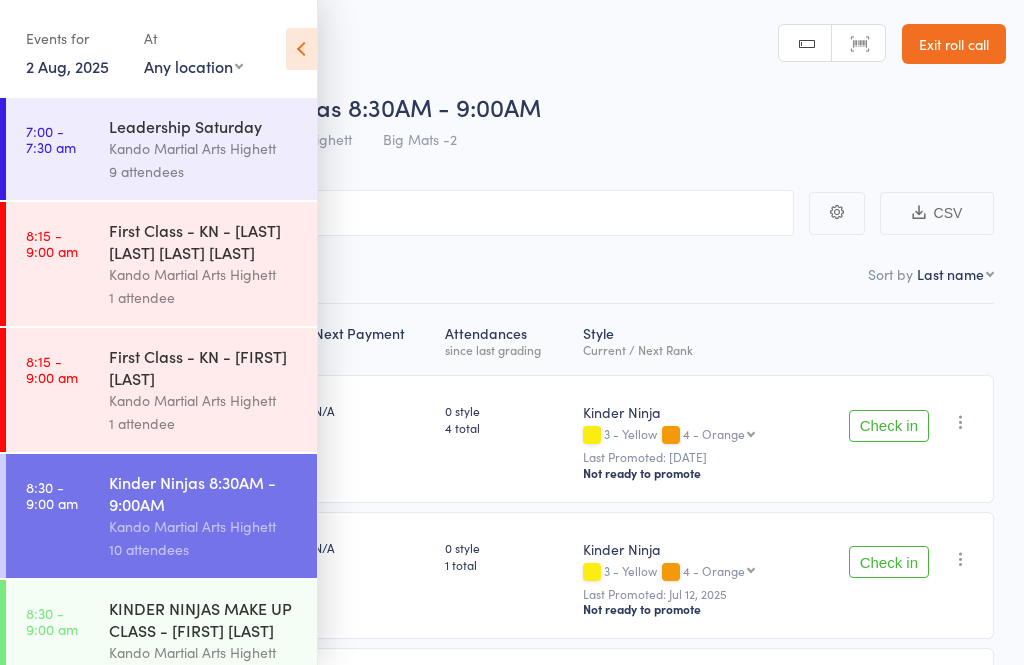 click at bounding box center (301, 49) 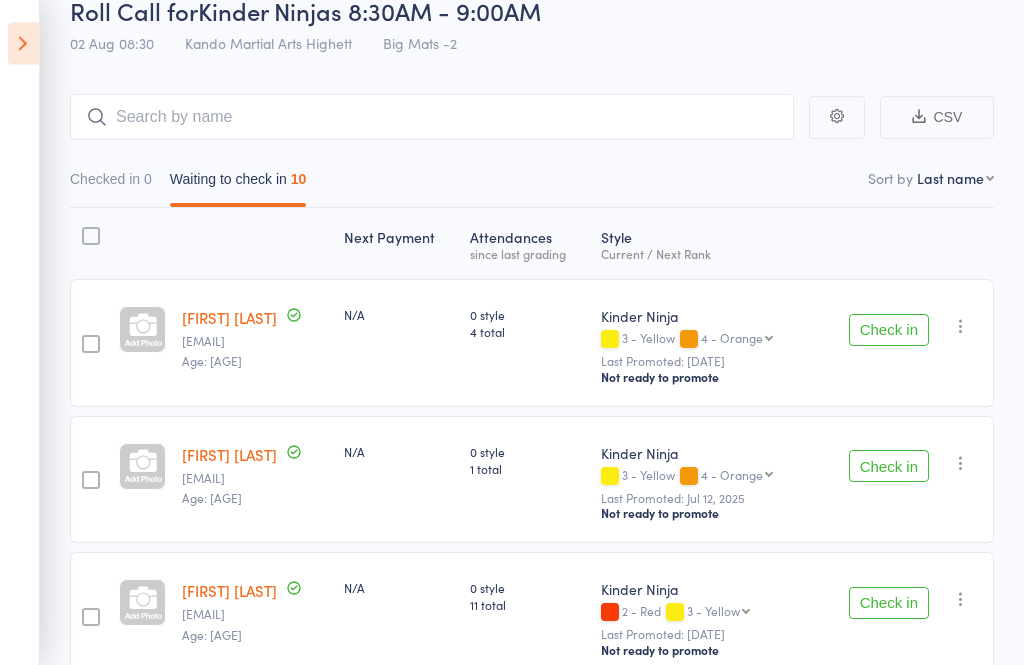 scroll, scrollTop: 96, scrollLeft: 0, axis: vertical 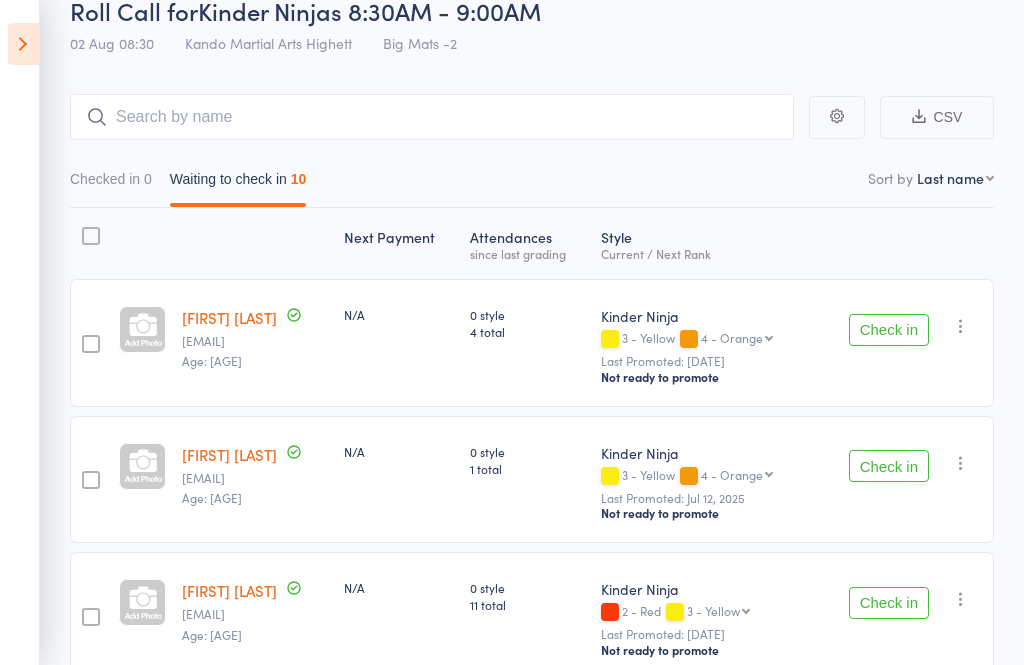 click on "Check in" at bounding box center (889, 330) 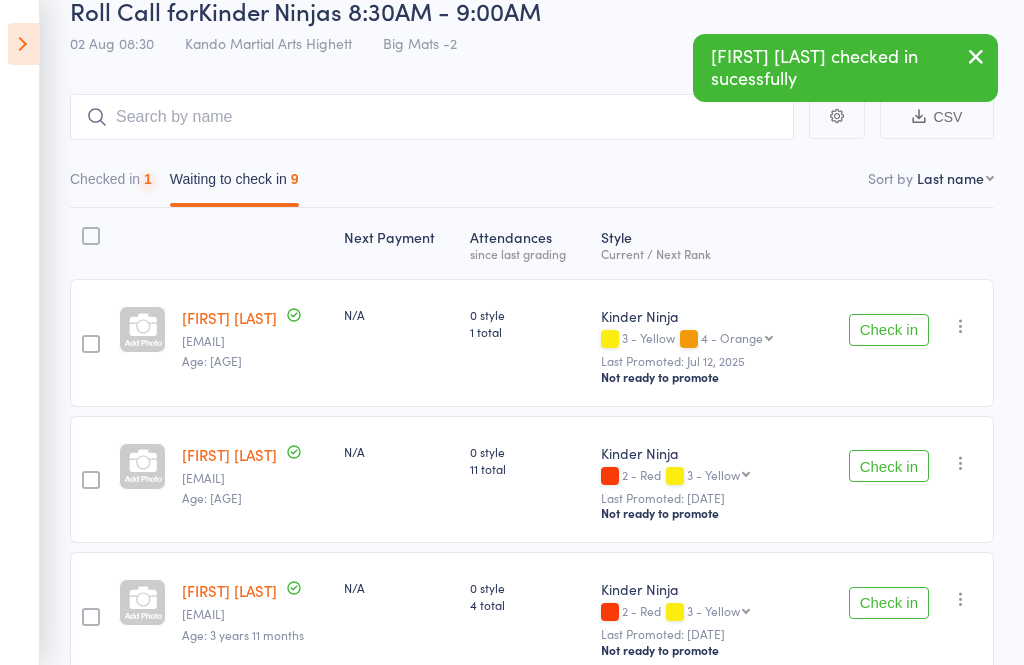 click on "Check in" at bounding box center [889, 330] 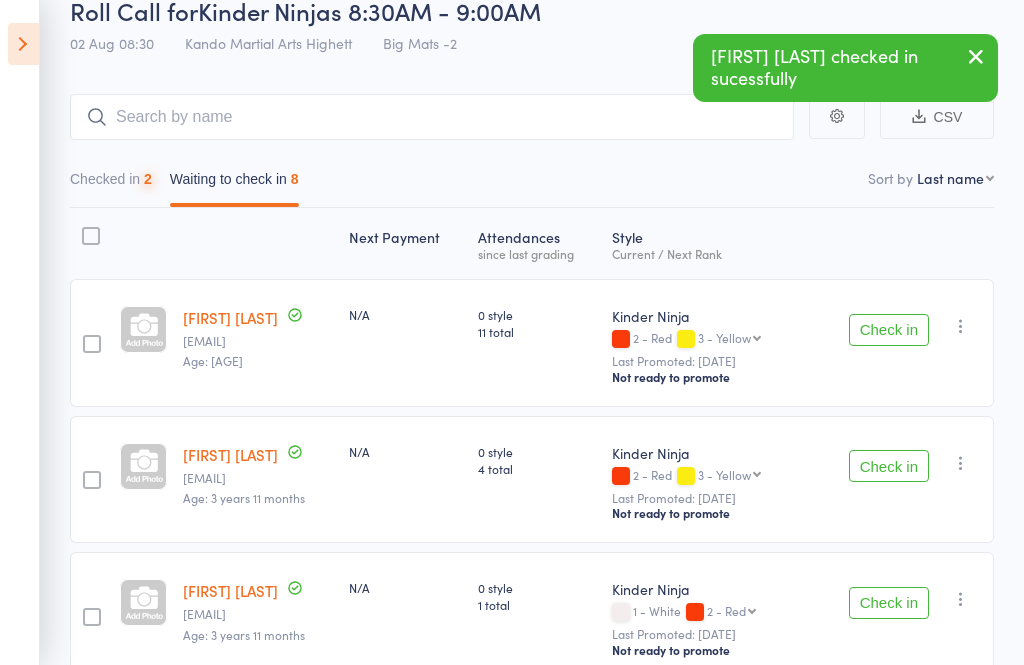 click on "Check in" at bounding box center (889, 330) 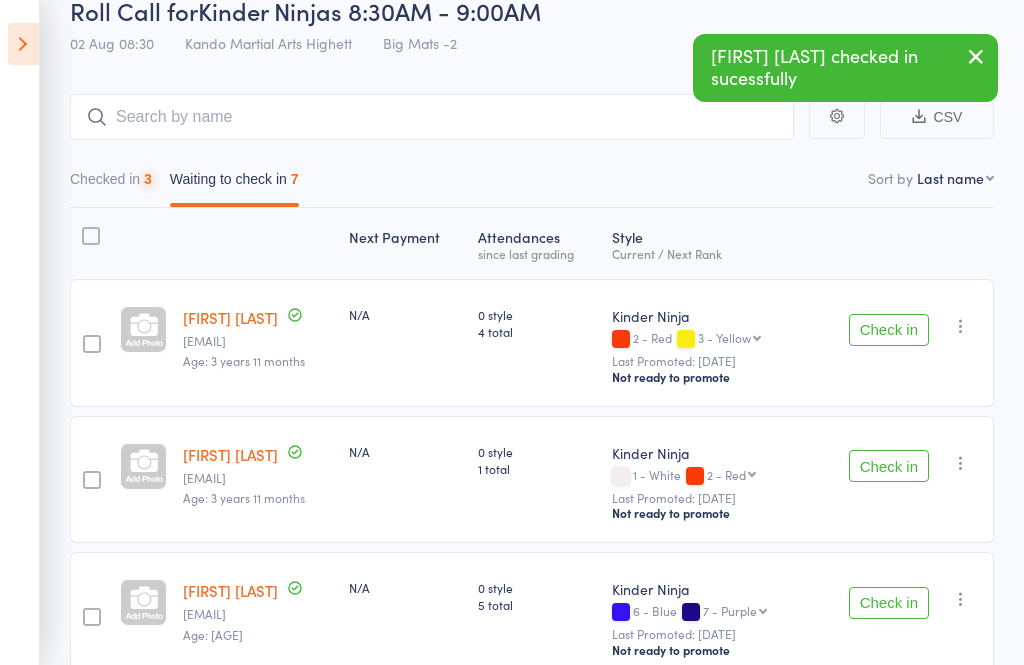 click on "Check in" at bounding box center [889, 330] 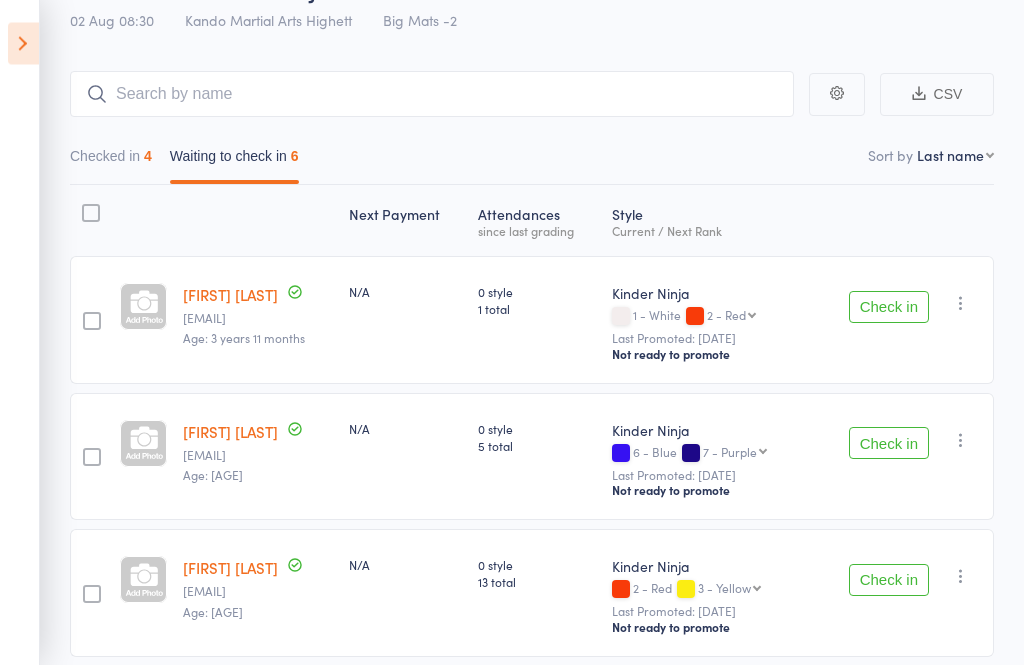 scroll, scrollTop: 119, scrollLeft: 0, axis: vertical 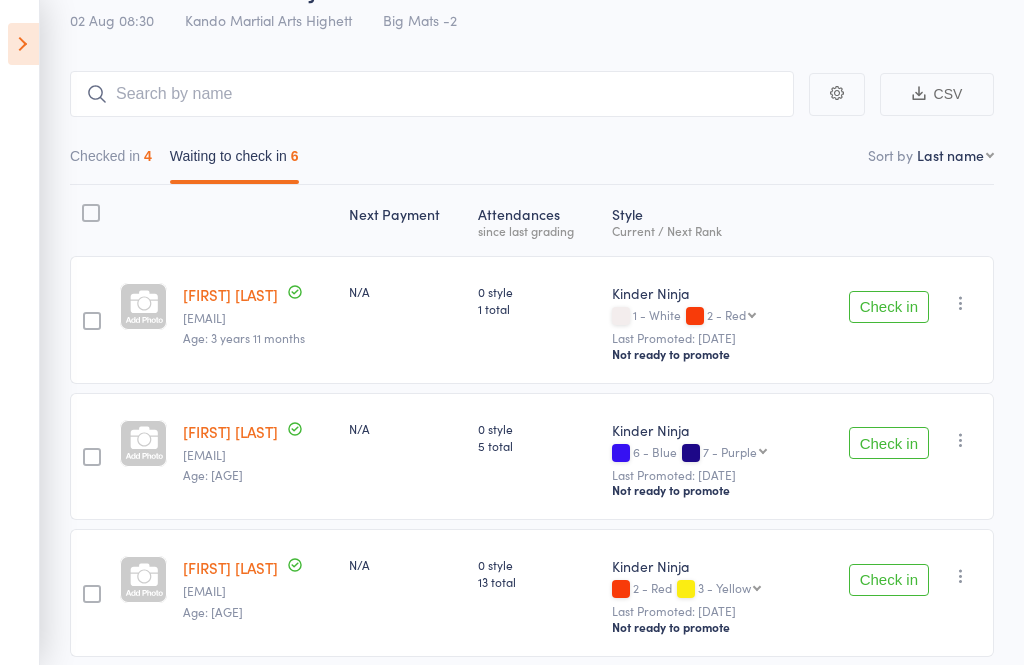 click on "Check in" at bounding box center (889, 443) 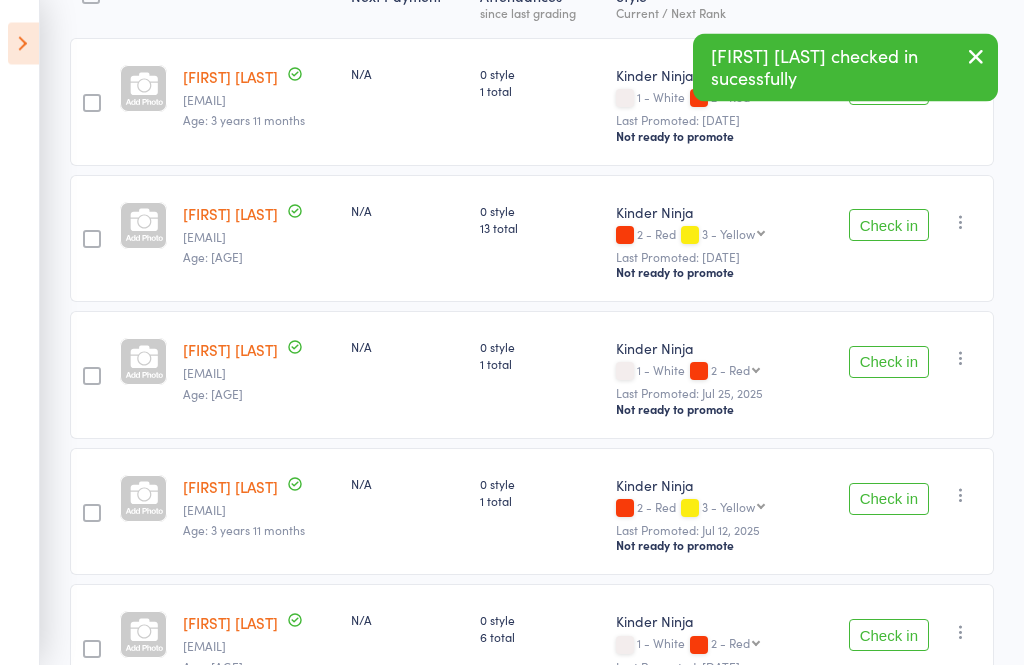 click on "Check in" at bounding box center (889, 363) 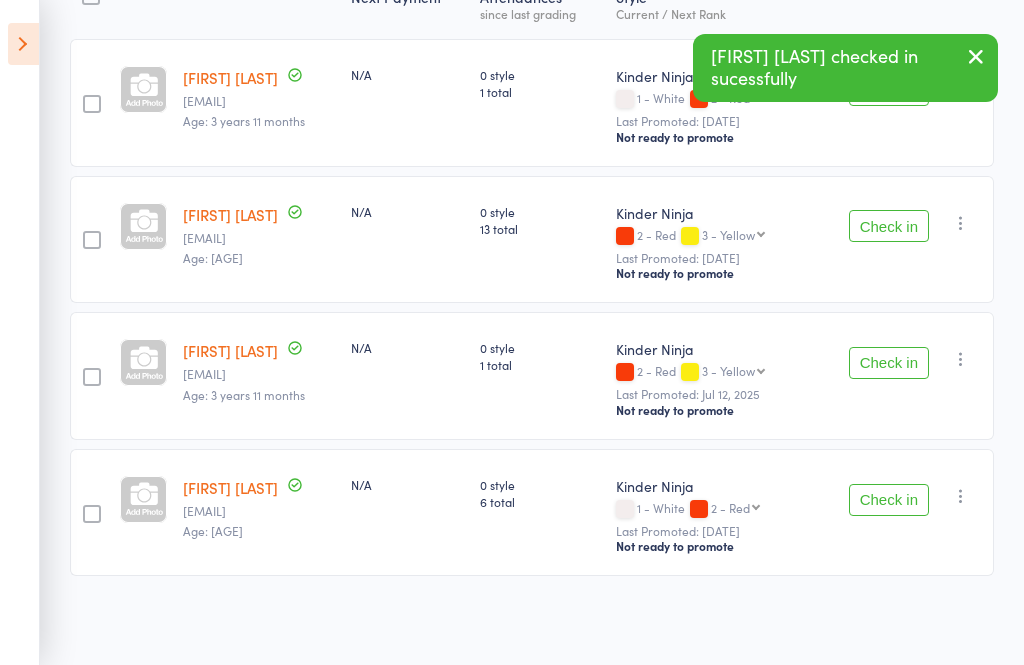 scroll, scrollTop: 278, scrollLeft: 0, axis: vertical 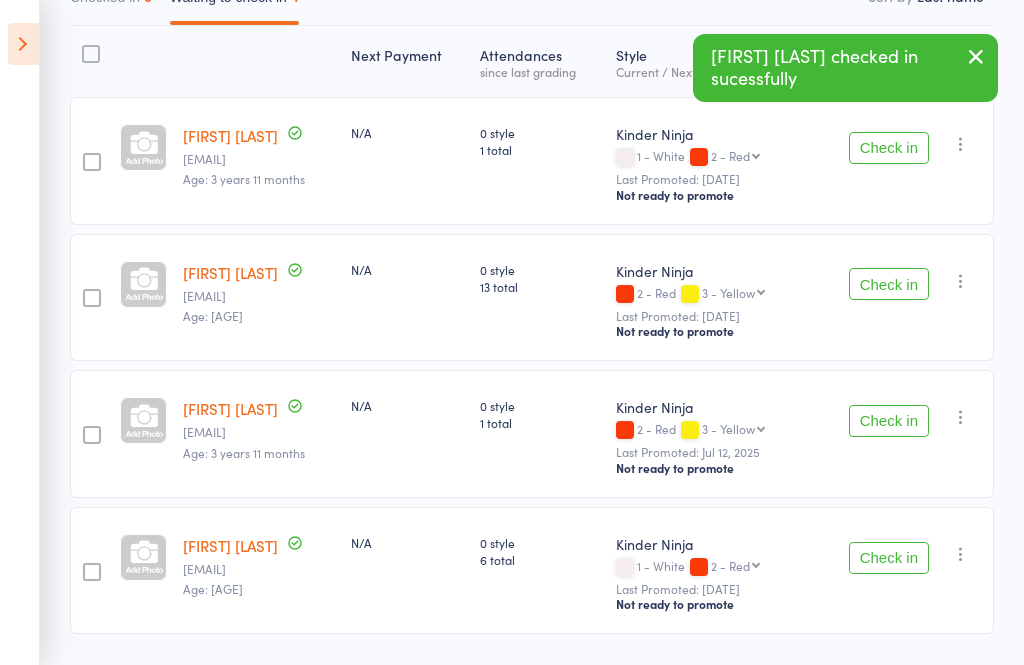 click on "Check in" at bounding box center (889, 421) 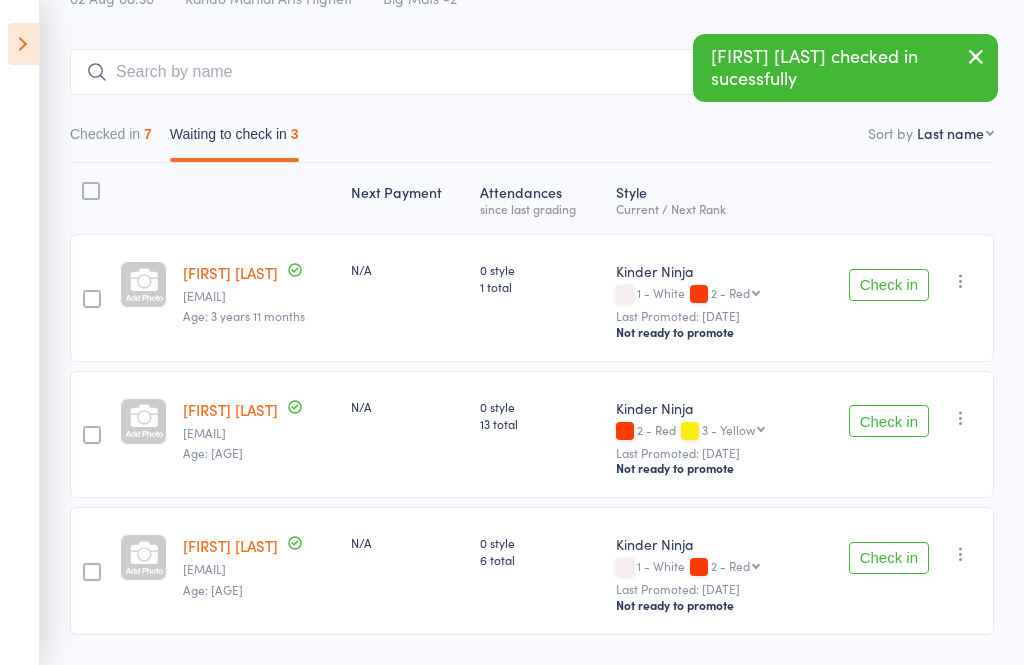 click on "Check in" at bounding box center [889, 558] 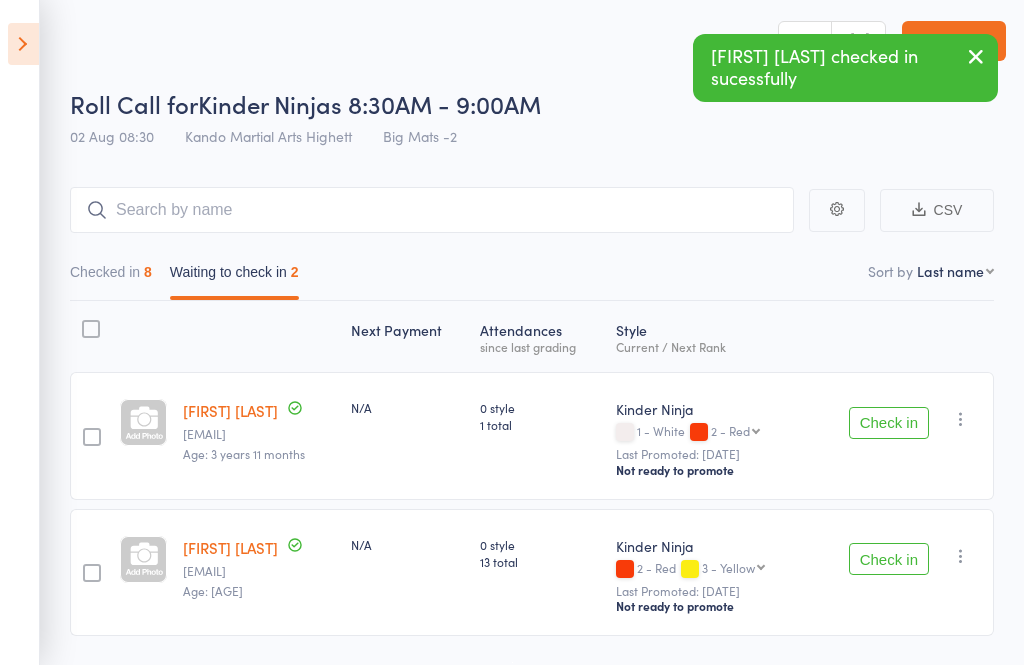 click on "Checked in  8" at bounding box center (111, 277) 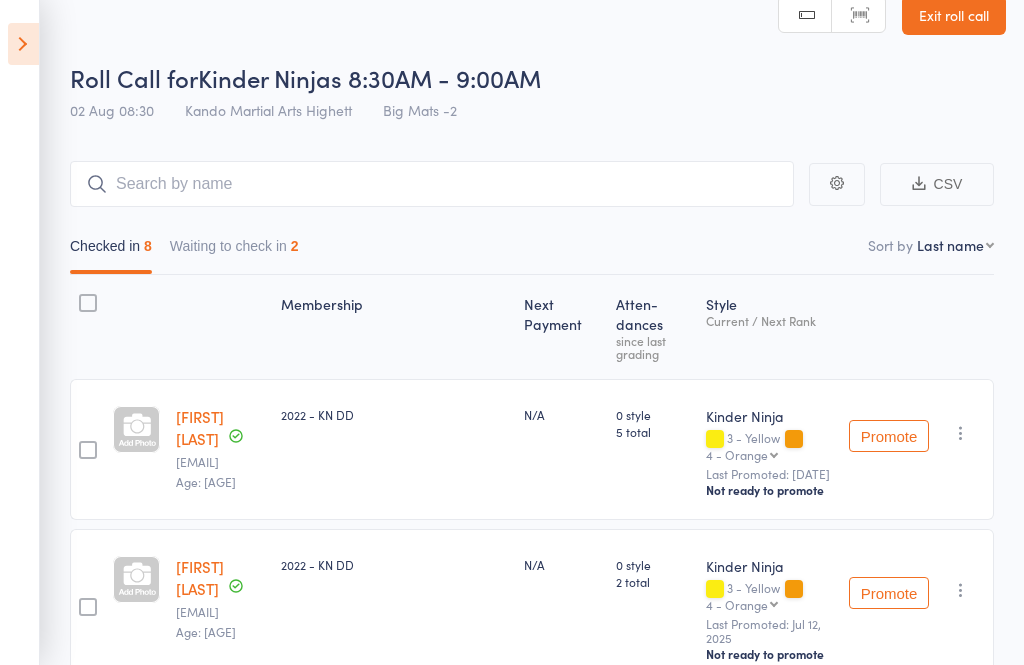 click on "Waiting to check in  2" at bounding box center [234, 251] 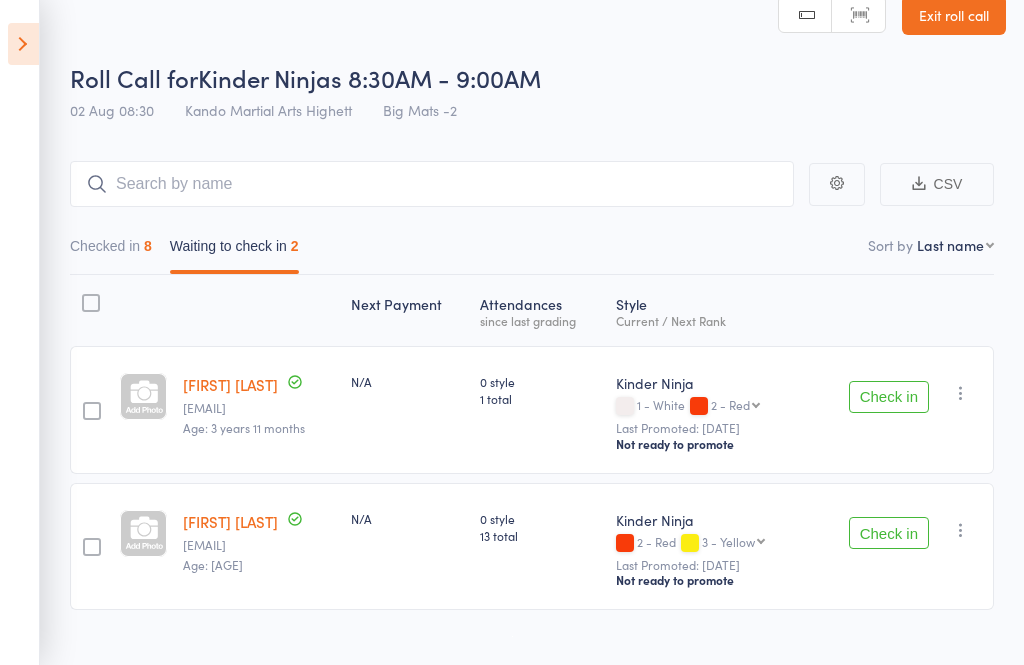 scroll, scrollTop: 3, scrollLeft: 0, axis: vertical 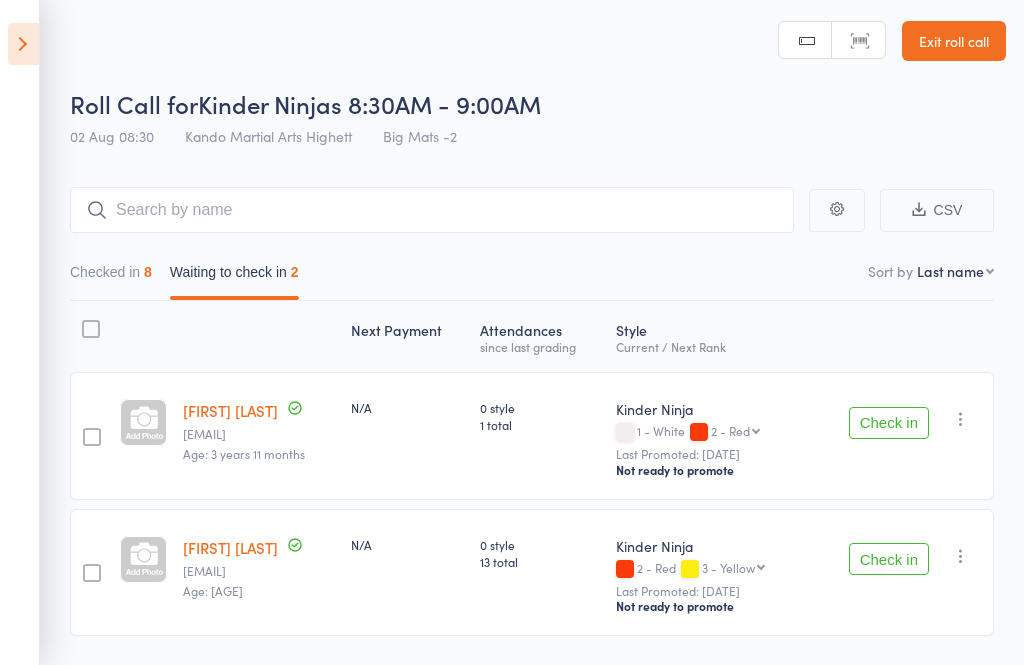 click on "Checked in  8" at bounding box center [111, 277] 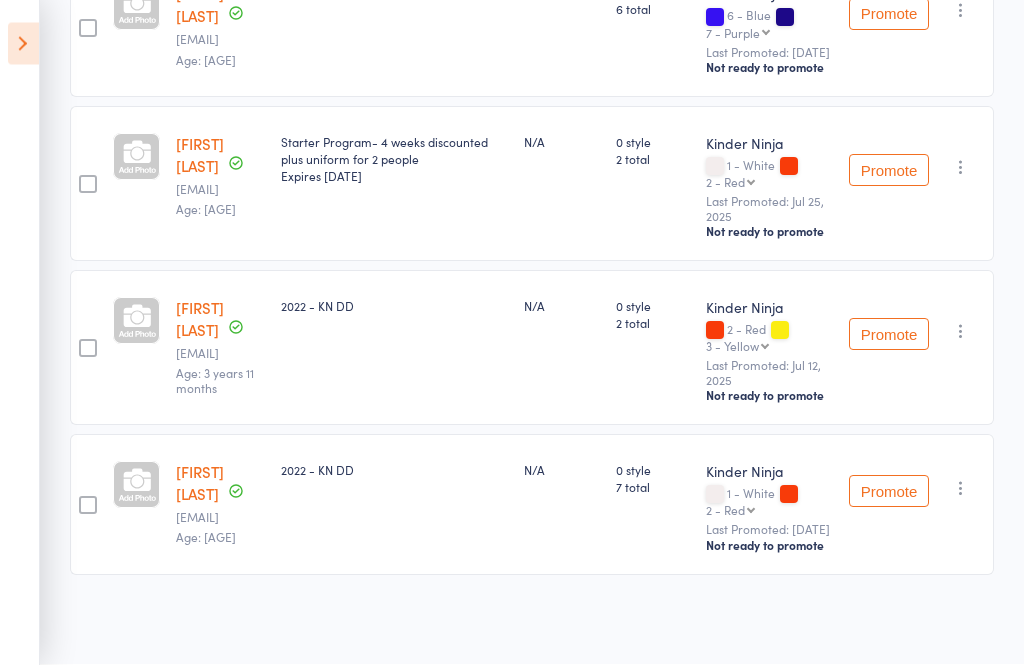 scroll, scrollTop: 1220, scrollLeft: 0, axis: vertical 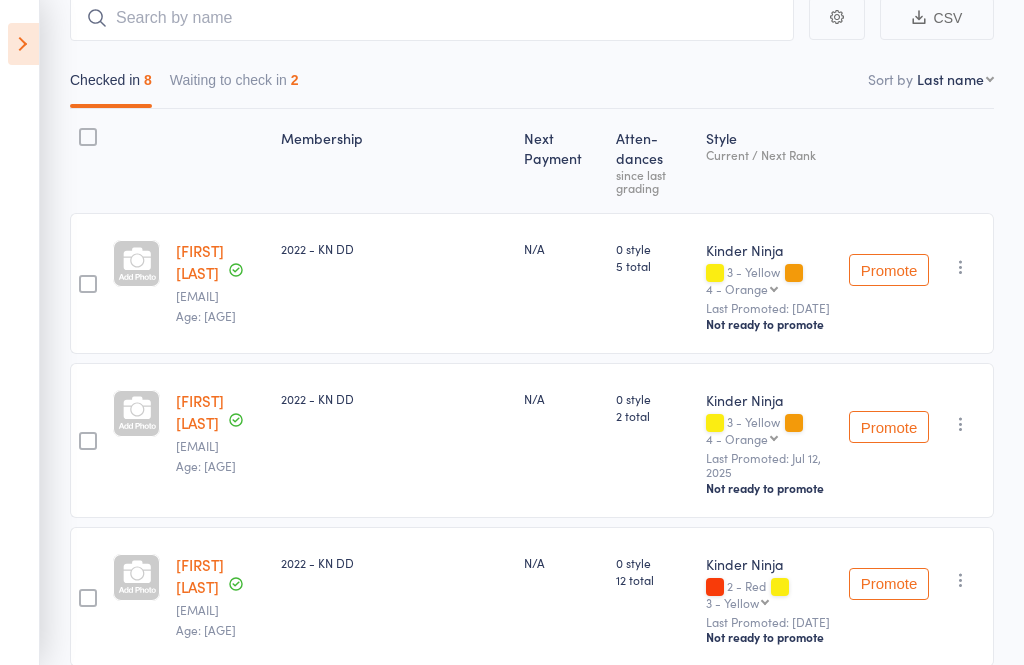 click on "Waiting to check in  2" at bounding box center [234, 85] 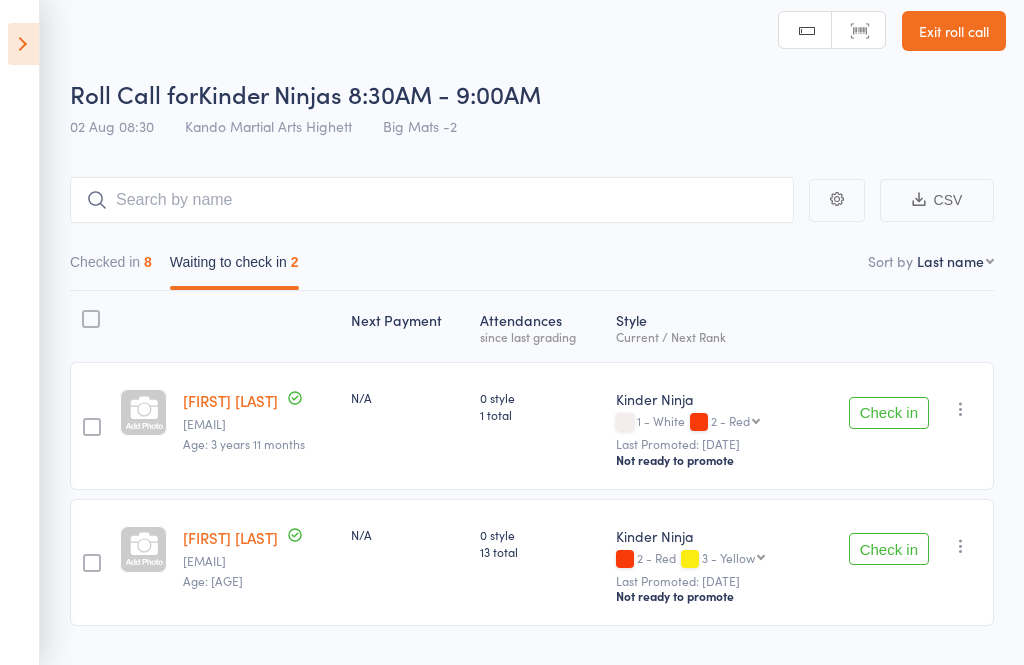 scroll, scrollTop: 0, scrollLeft: 0, axis: both 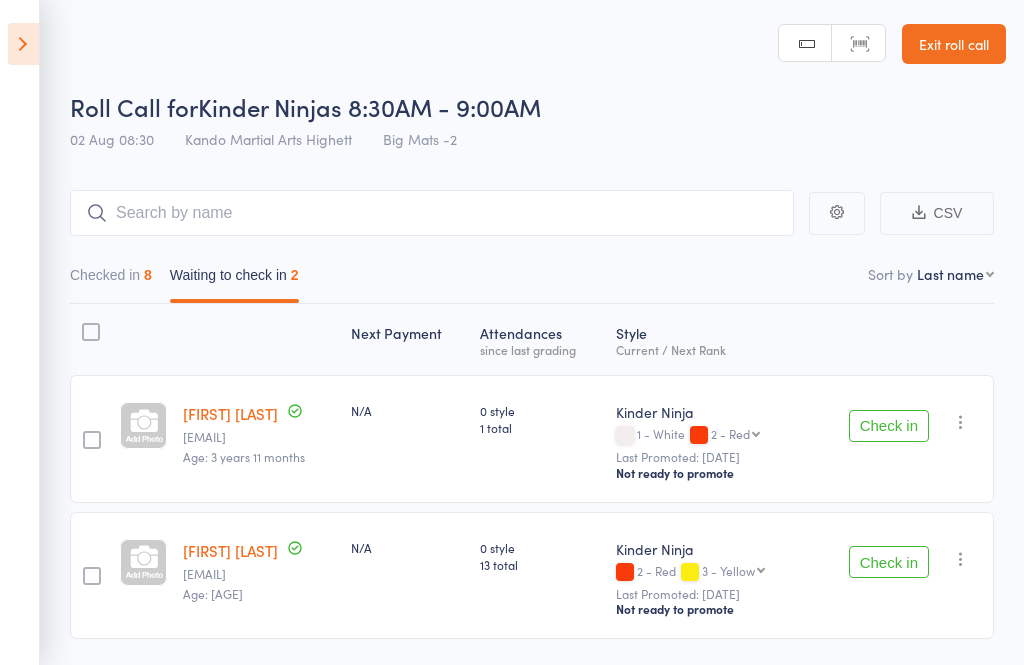click on "Exit roll call" at bounding box center [954, 44] 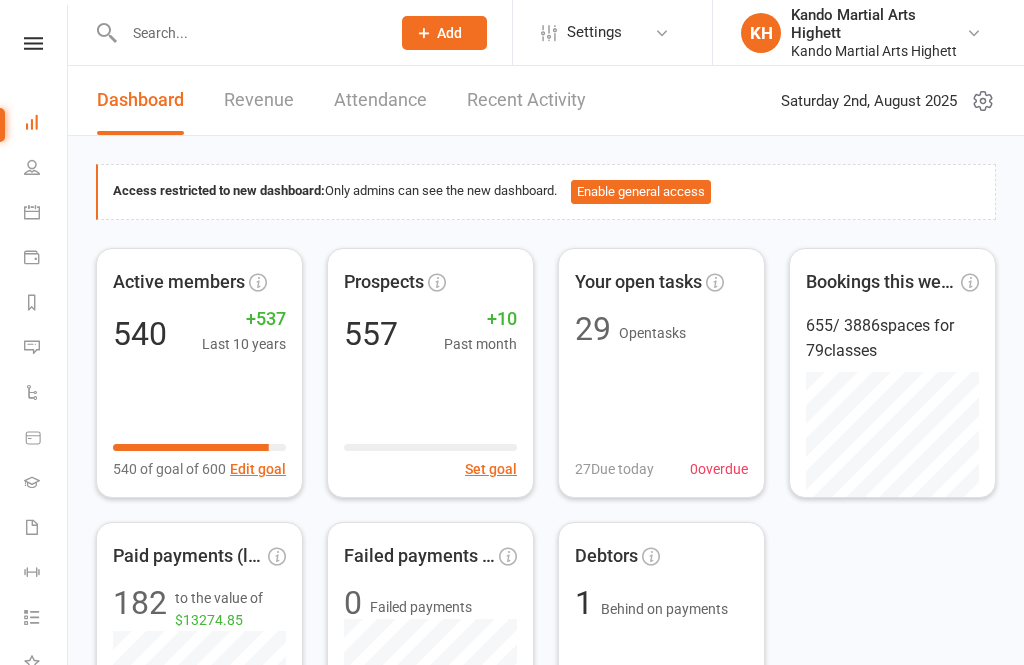 scroll, scrollTop: 0, scrollLeft: 0, axis: both 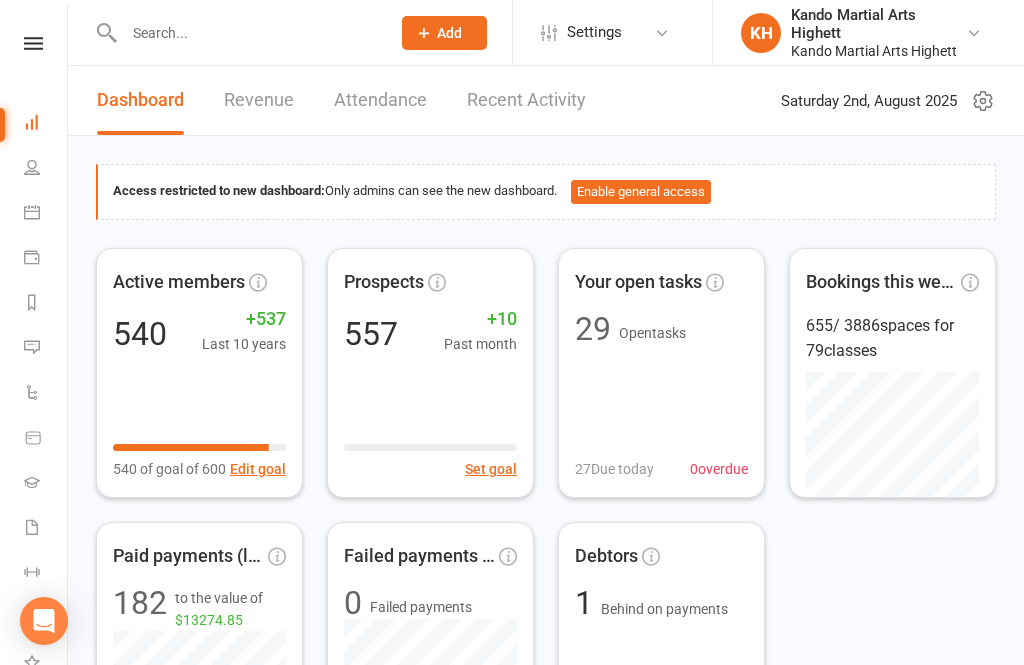 click at bounding box center (32, 212) 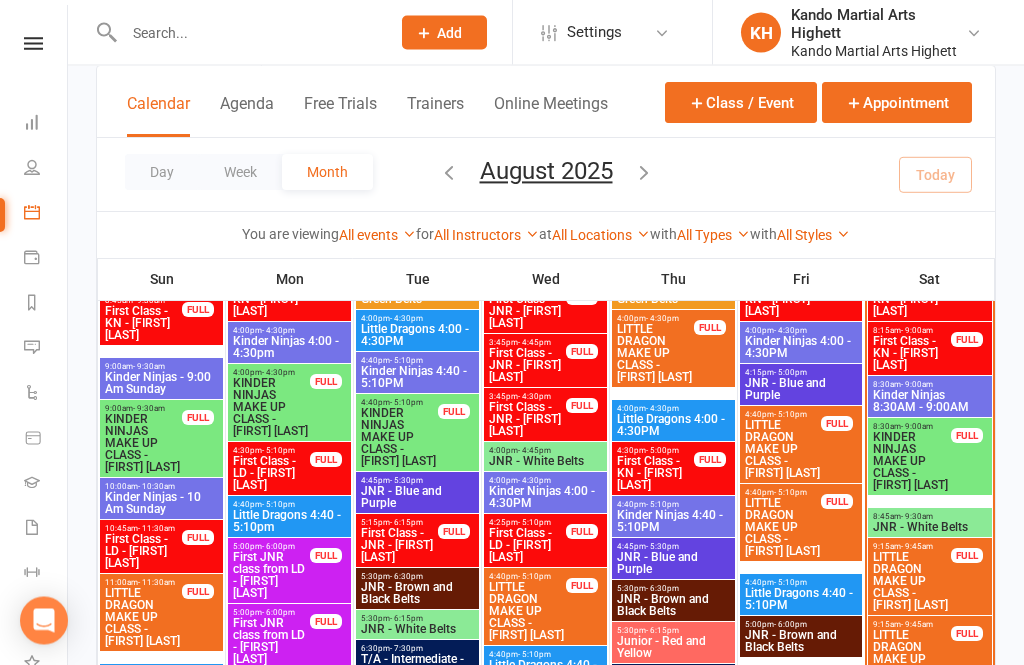 click on "[CLASS] [TIME] - [TIME]" at bounding box center [930, 402] 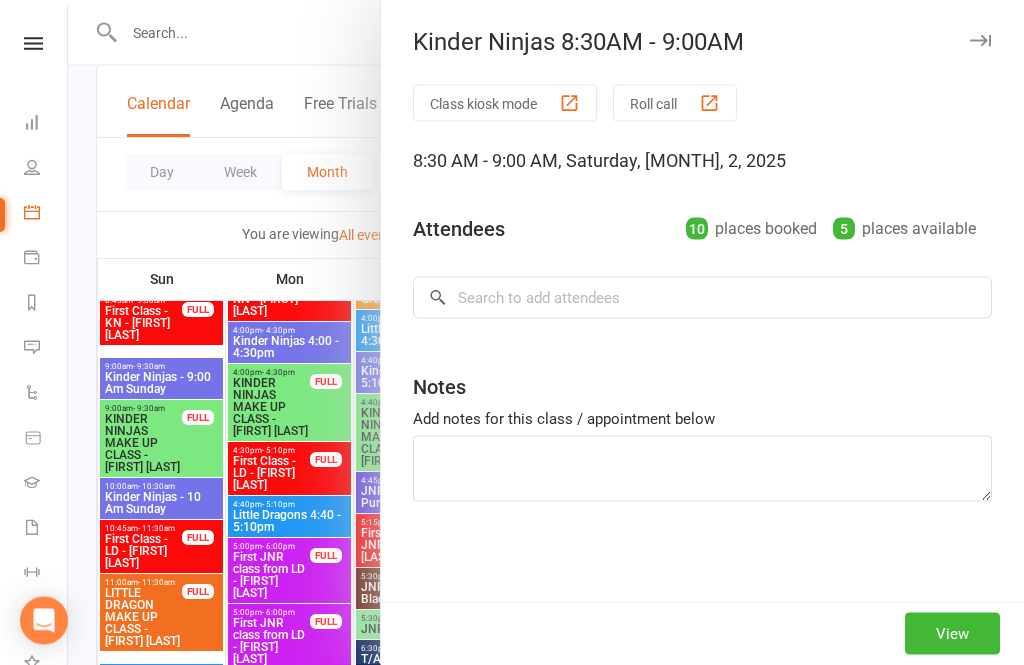 scroll, scrollTop: 222, scrollLeft: 0, axis: vertical 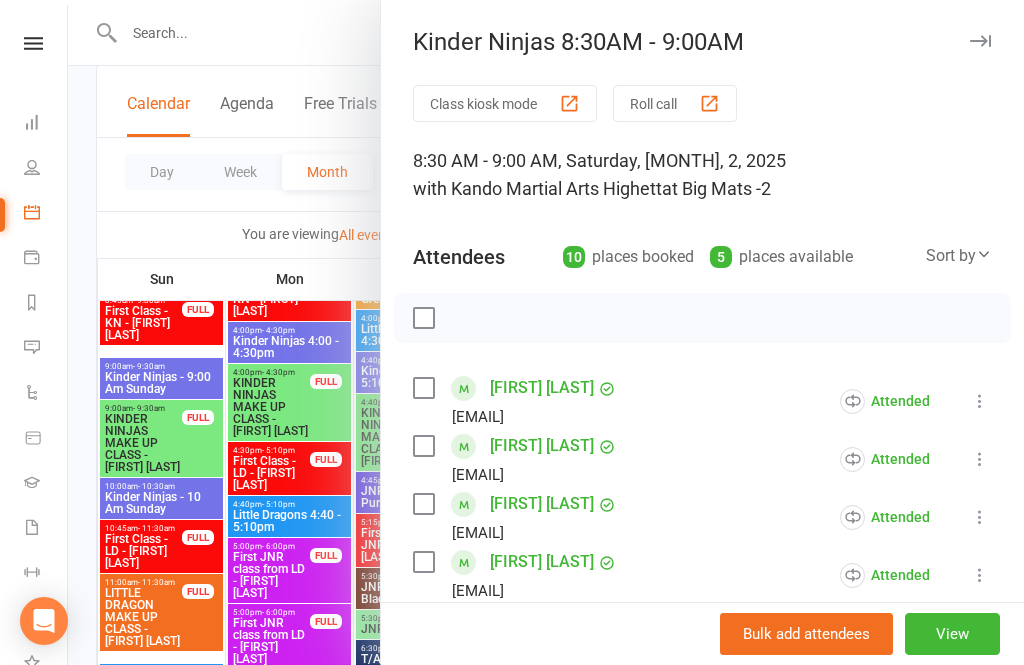 click at bounding box center [546, 332] 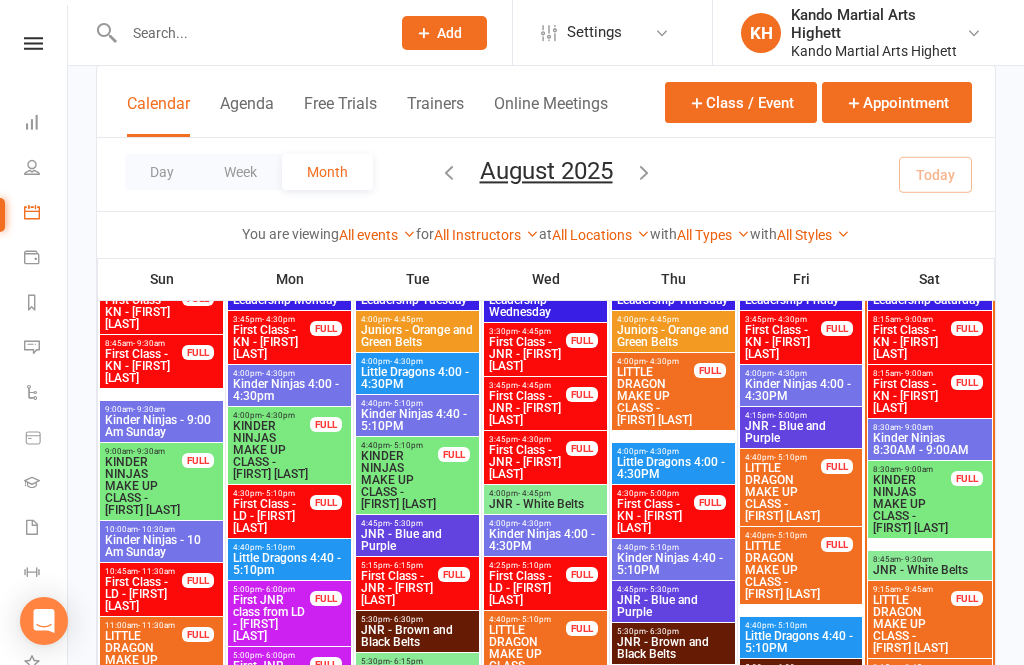 scroll, scrollTop: 175, scrollLeft: 0, axis: vertical 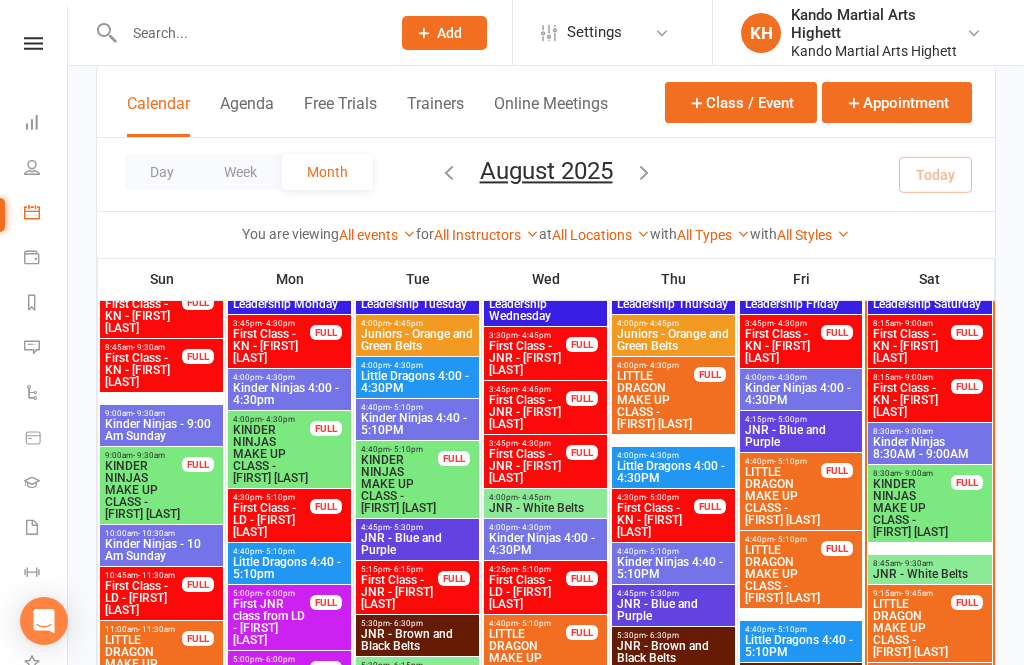 click on "First Class - KN - [FIRST] [LAST]" at bounding box center [912, 346] 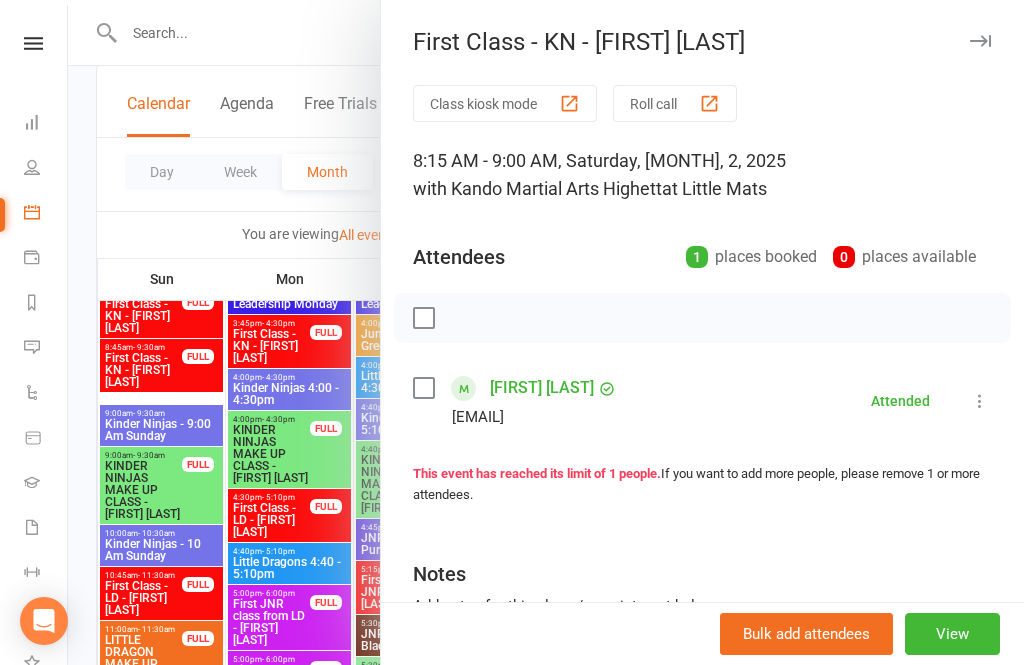 click at bounding box center (546, 332) 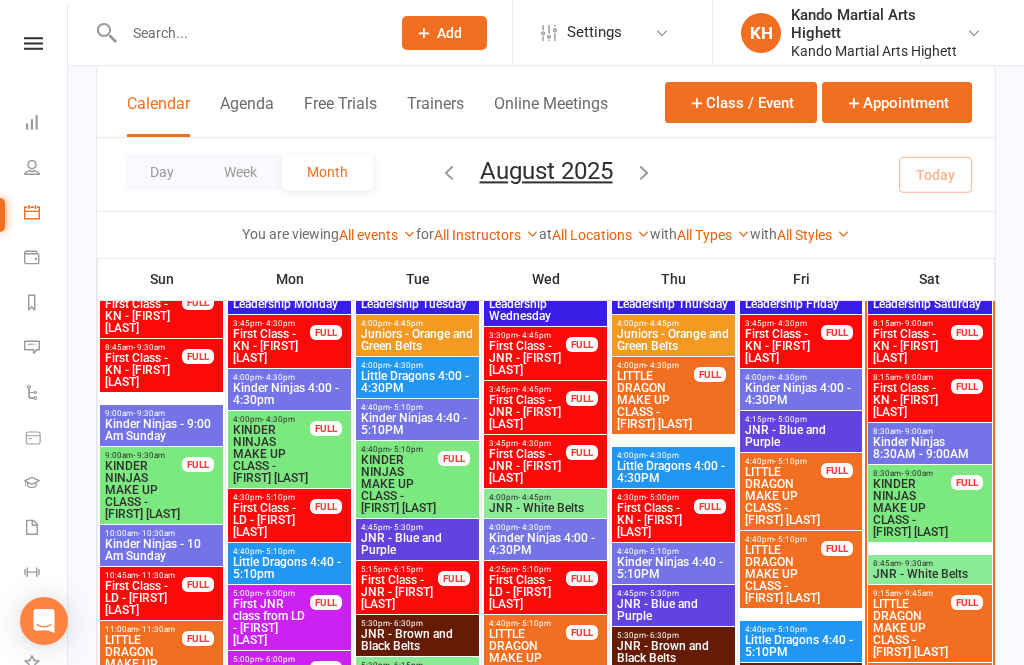 click on "8:15am  - 9:00am First Class - KN - Calder Jax Sia Laod FULL" at bounding box center [930, 395] 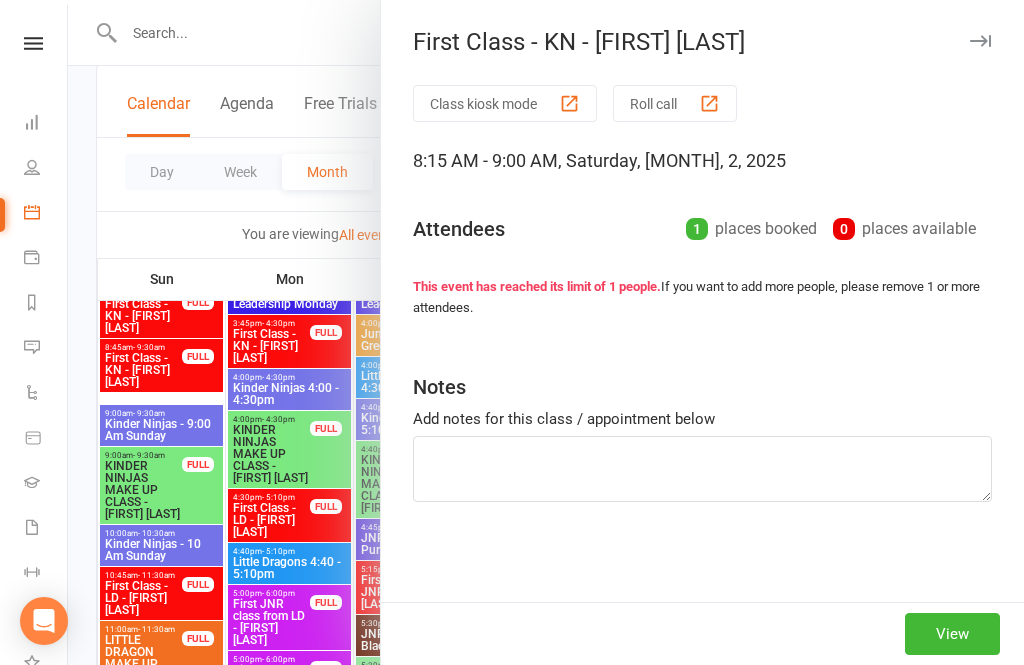 click on "Notes" at bounding box center (702, 382) 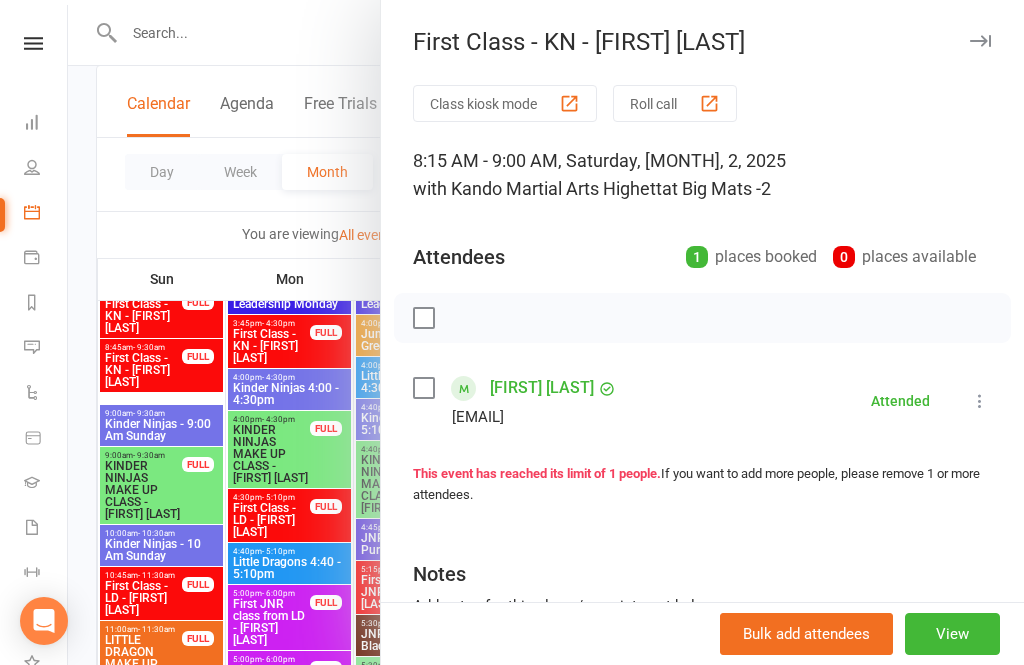 click at bounding box center (546, 332) 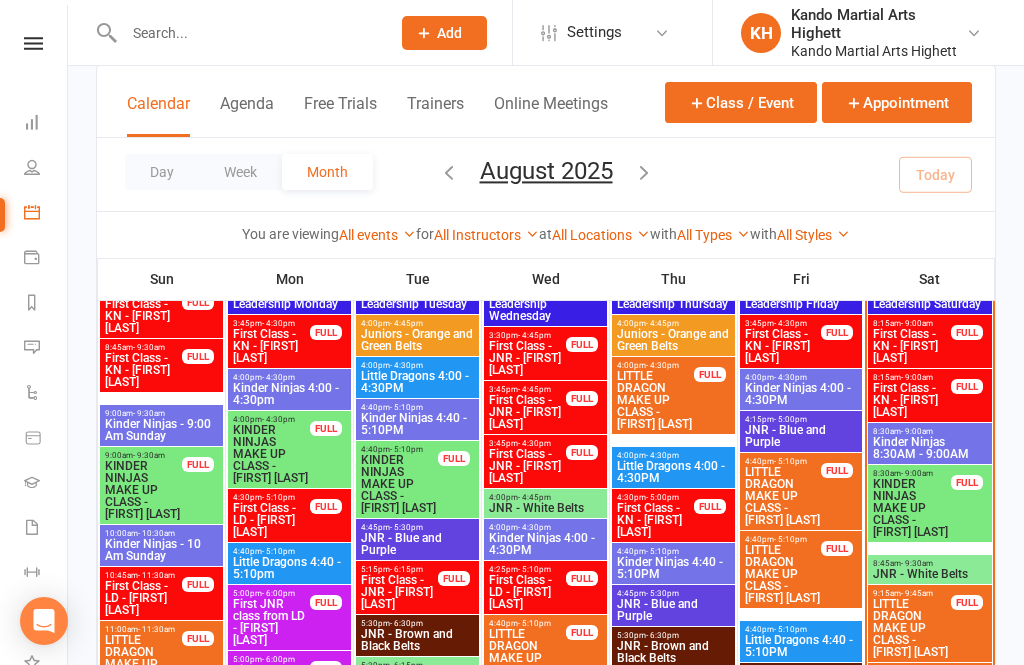 click on "Kinder Ninjas 8:30AM - 9:00AM" at bounding box center (930, 448) 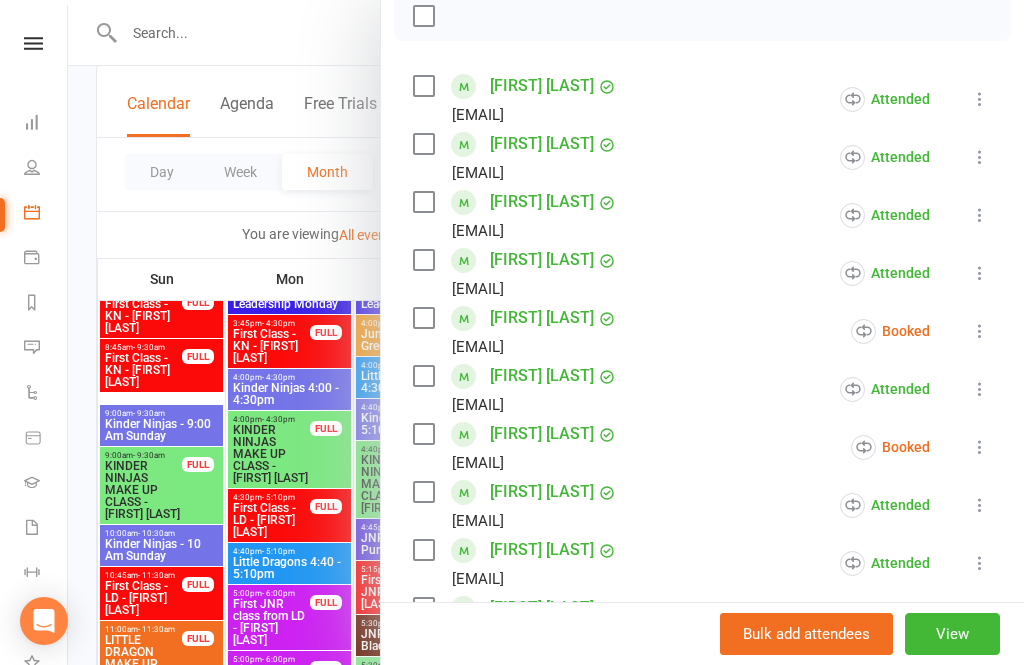 scroll, scrollTop: 298, scrollLeft: 0, axis: vertical 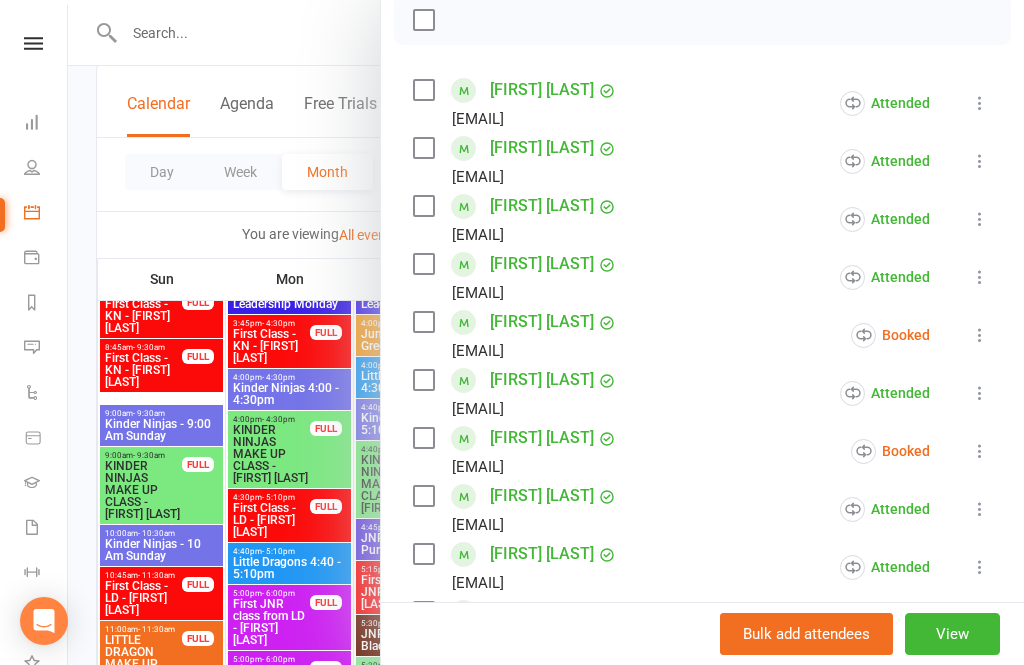 click at bounding box center (546, 332) 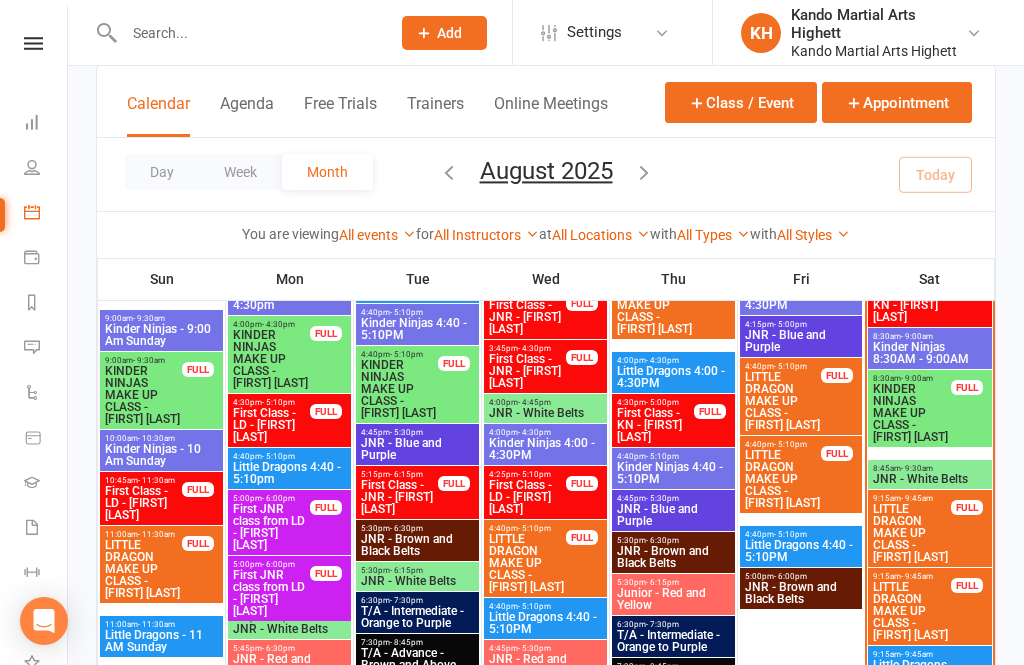 scroll, scrollTop: 277, scrollLeft: 0, axis: vertical 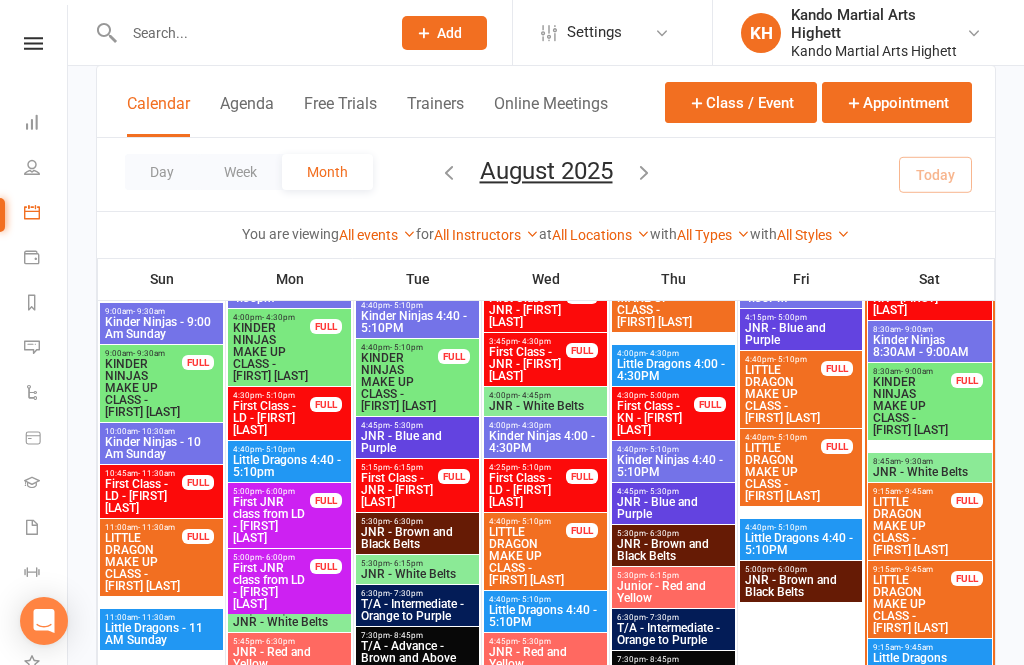 click on "9:15am  - 9:45am LITTLE DRAGON MAKE UP CLASS - Chase Harris FULL" at bounding box center (930, 521) 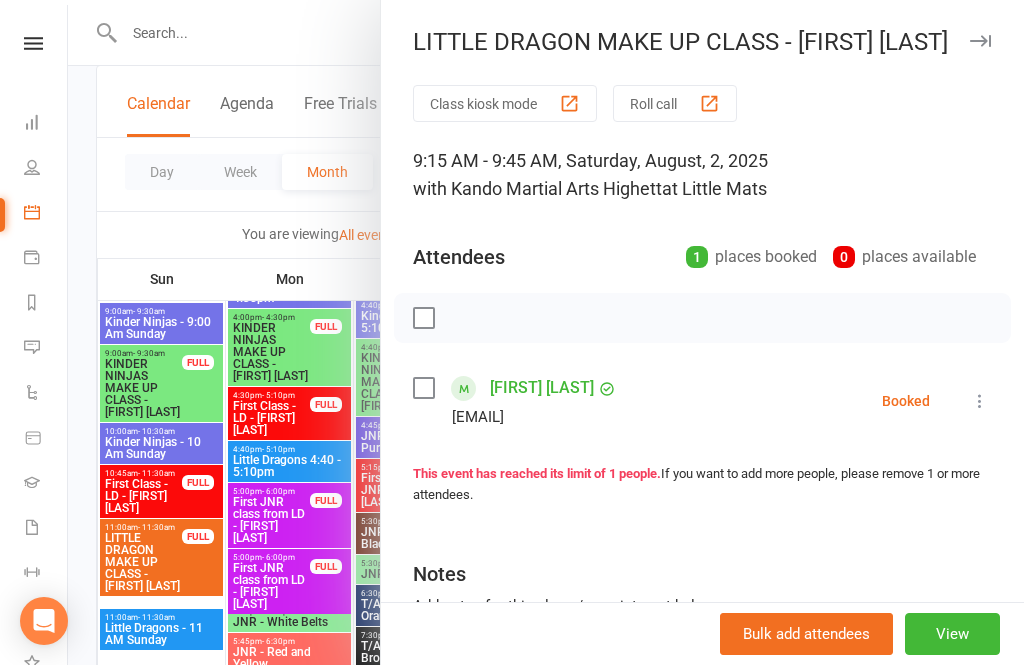 click at bounding box center (546, 332) 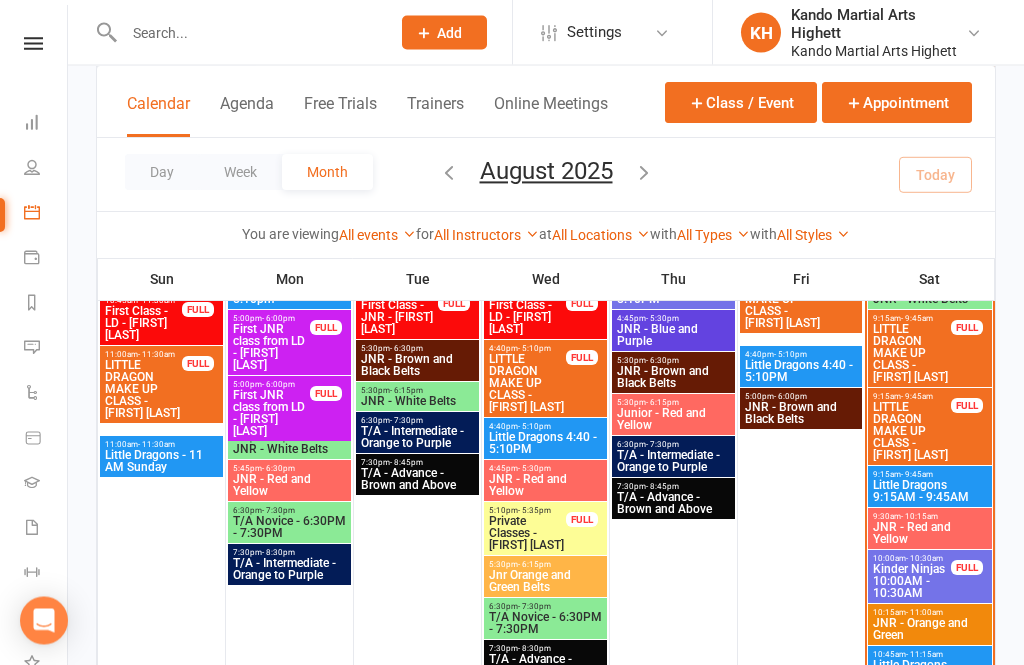 click on "Little Dragons [TIME] - [TIME]" at bounding box center [930, 492] 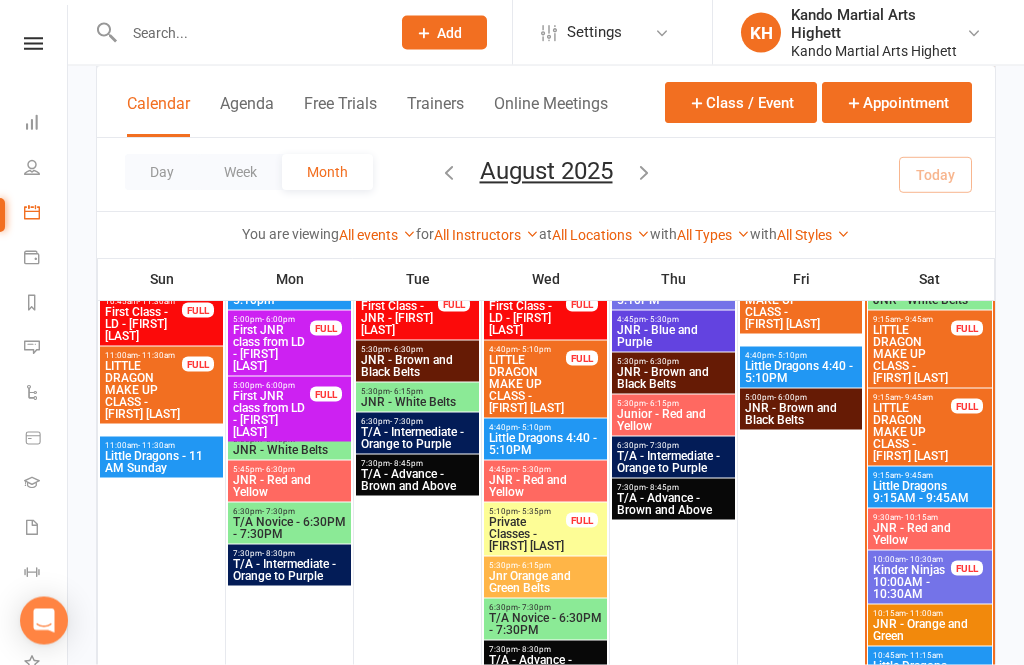 scroll, scrollTop: 450, scrollLeft: 0, axis: vertical 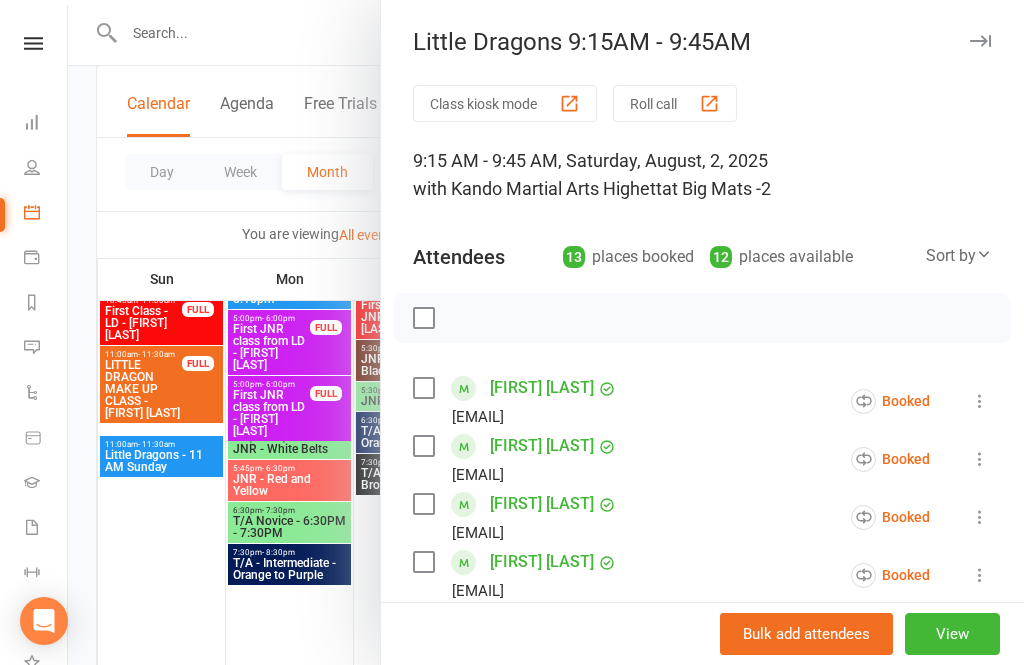 click on "Roll call" at bounding box center (675, 103) 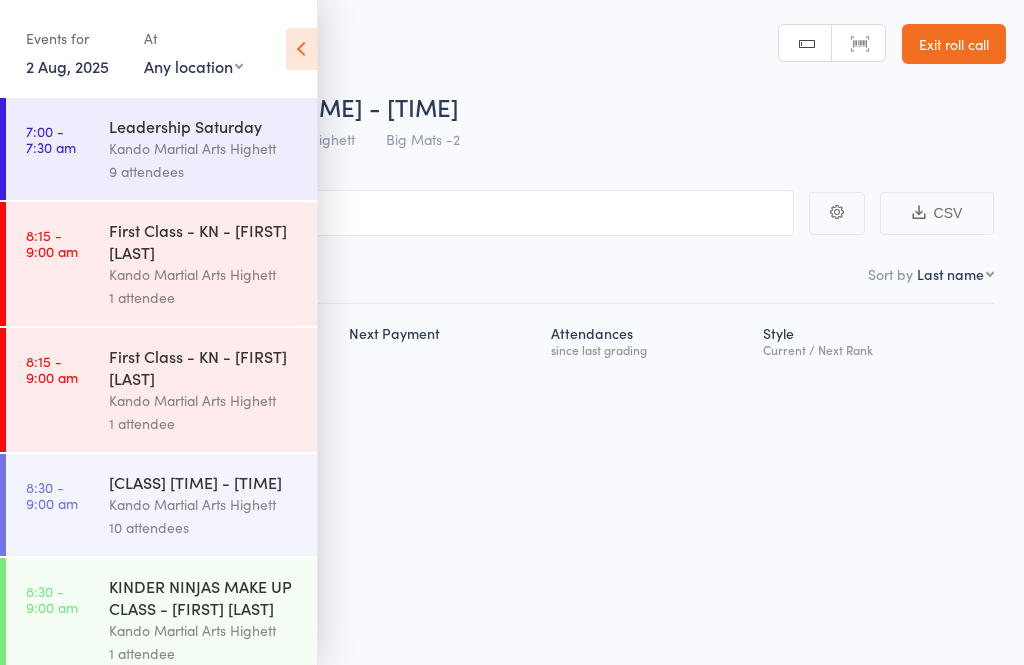 scroll, scrollTop: 0, scrollLeft: 0, axis: both 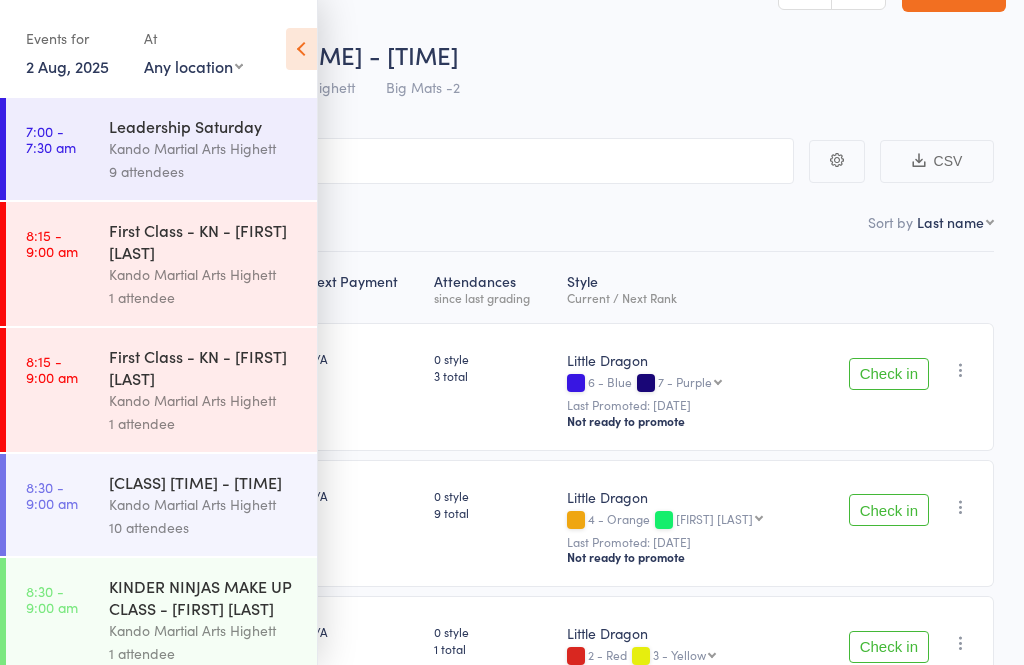 click at bounding box center [301, 49] 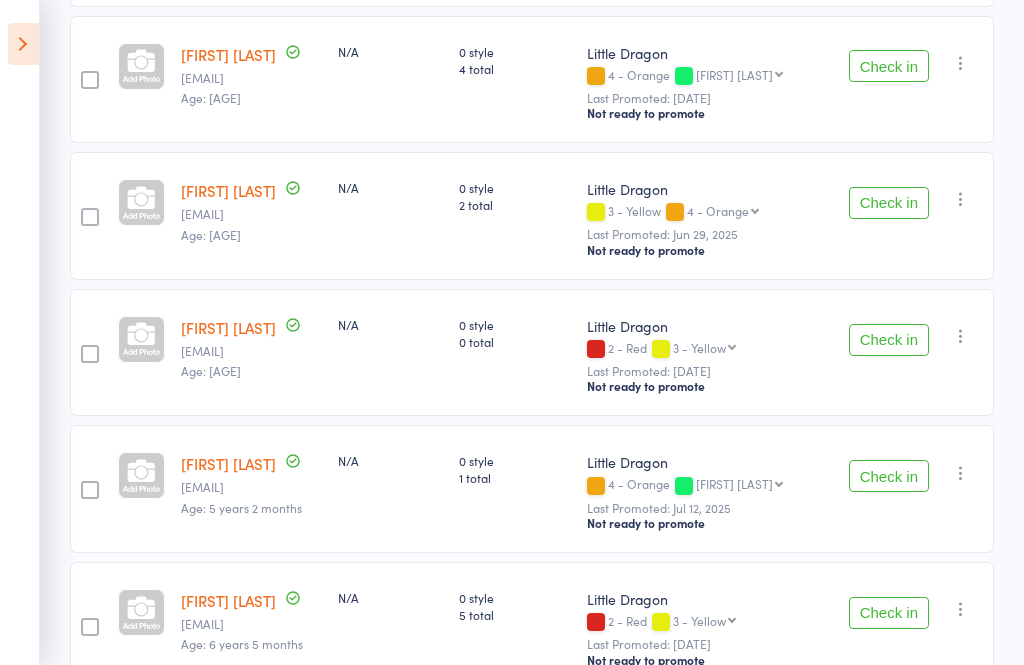 scroll, scrollTop: 1161, scrollLeft: 0, axis: vertical 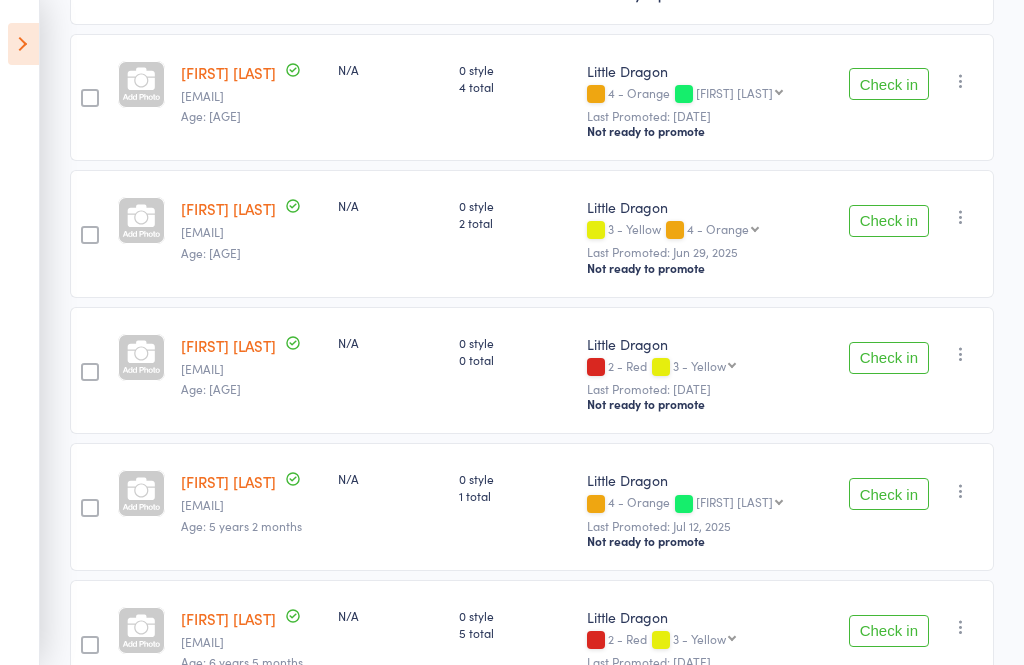 click on "Check in" at bounding box center (889, 358) 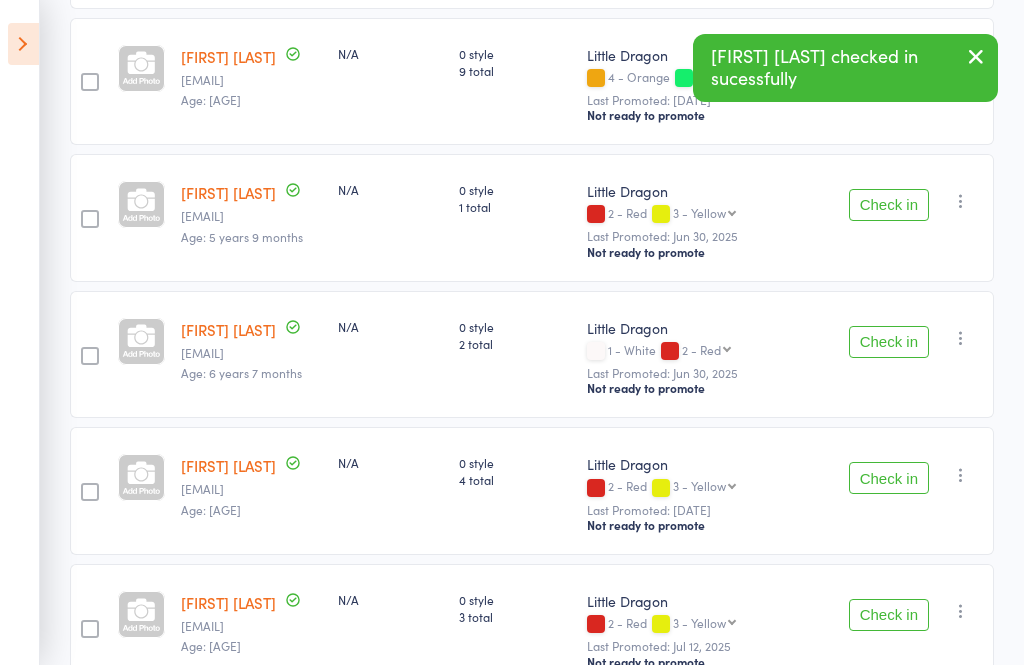 scroll, scrollTop: 496, scrollLeft: 0, axis: vertical 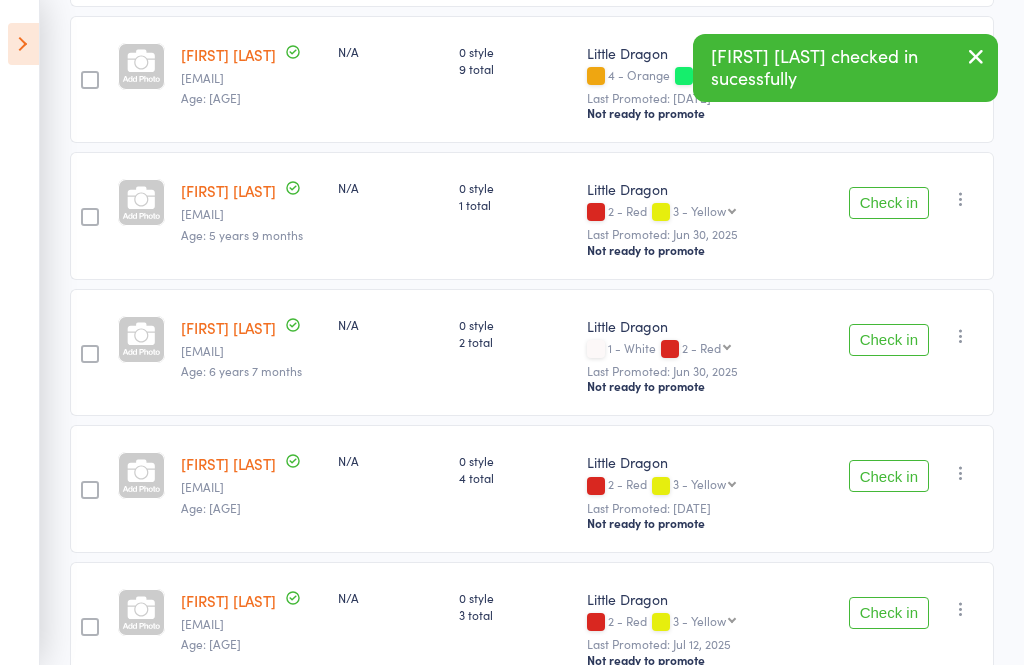 click at bounding box center [23, 44] 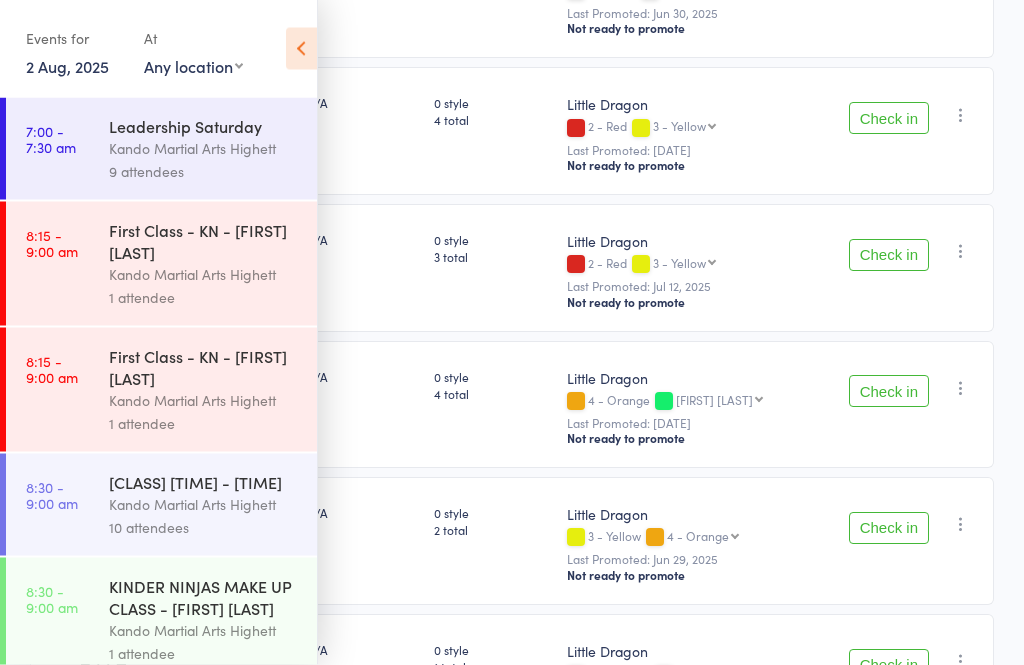 scroll, scrollTop: 846, scrollLeft: 0, axis: vertical 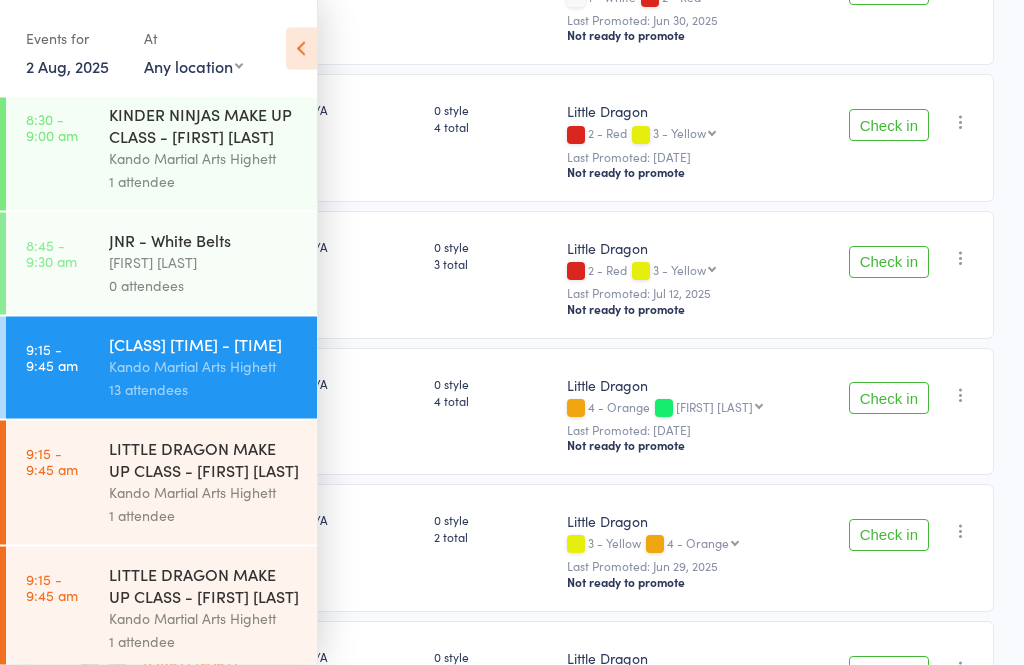 click on "Kando Martial Arts Highett" at bounding box center (204, 493) 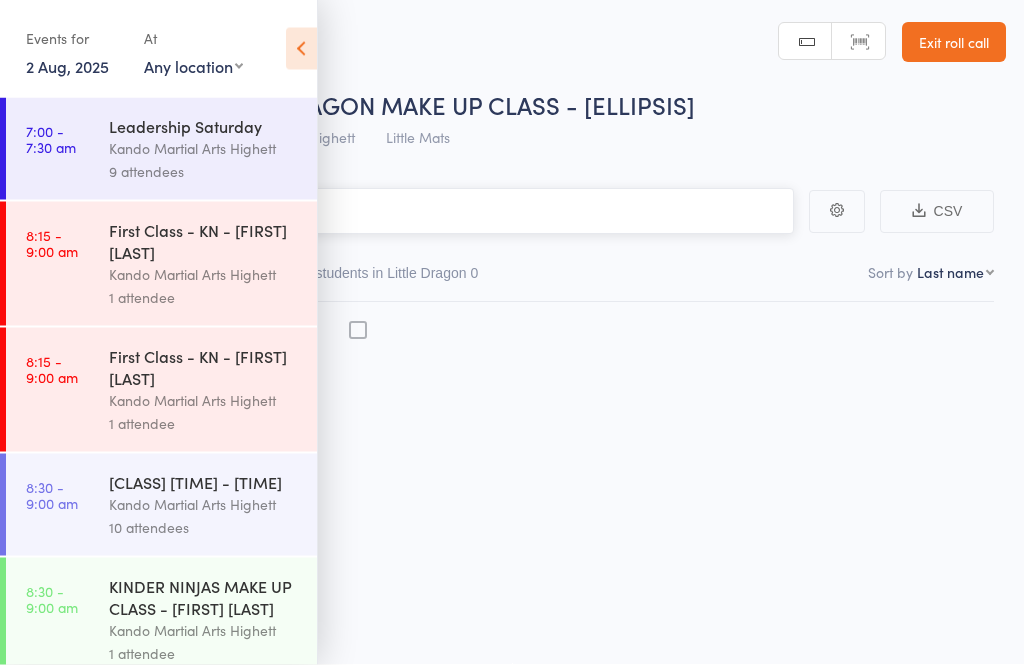 scroll, scrollTop: 14, scrollLeft: 0, axis: vertical 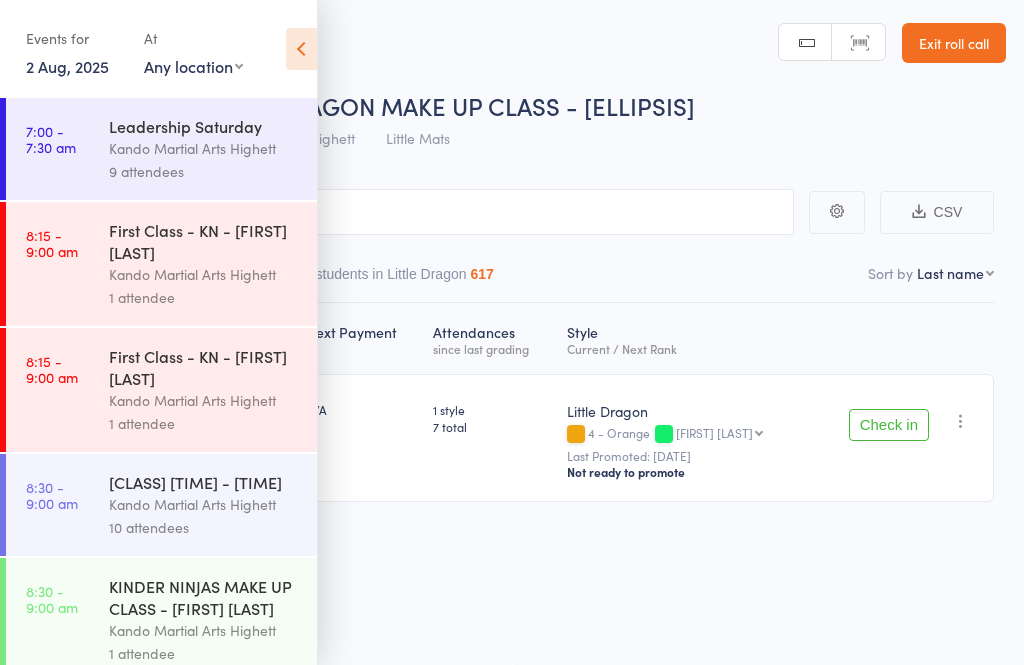 click at bounding box center (301, 49) 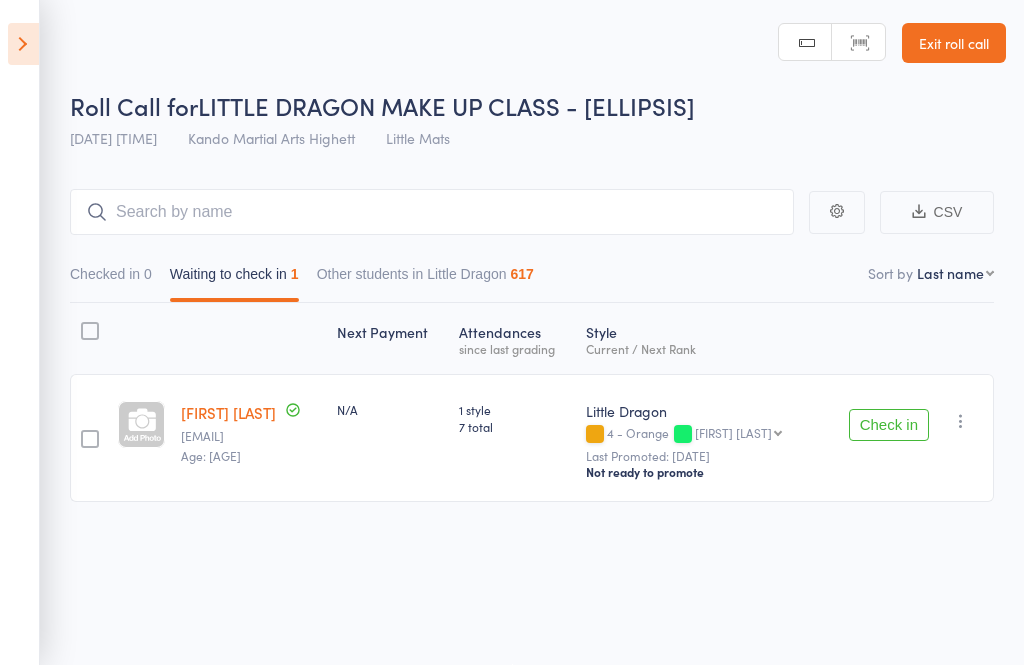 click on "Check in" at bounding box center (889, 425) 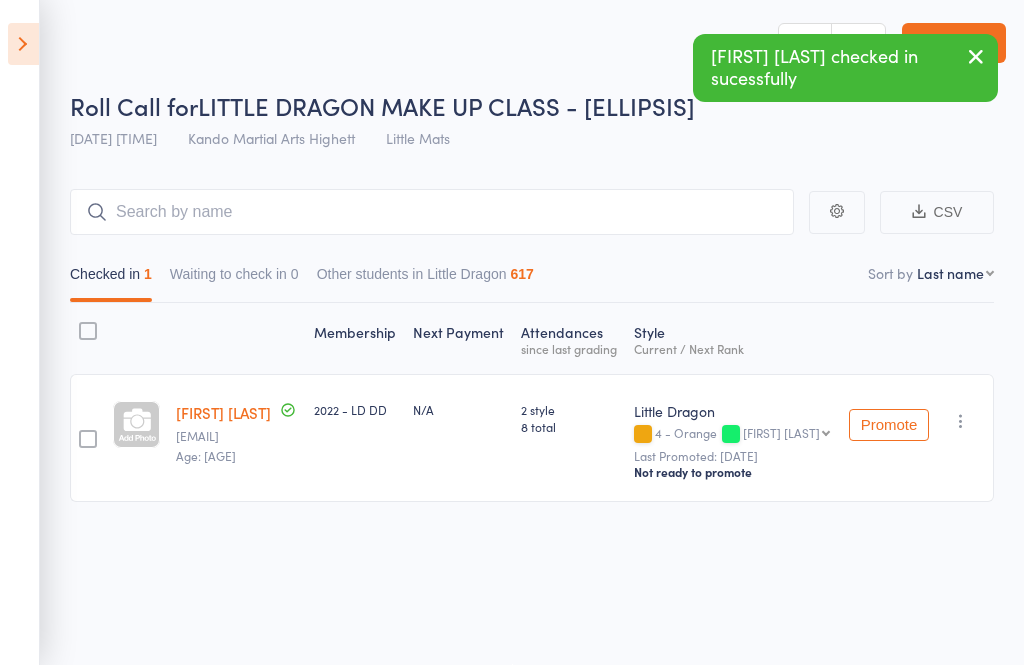 click at bounding box center [23, 44] 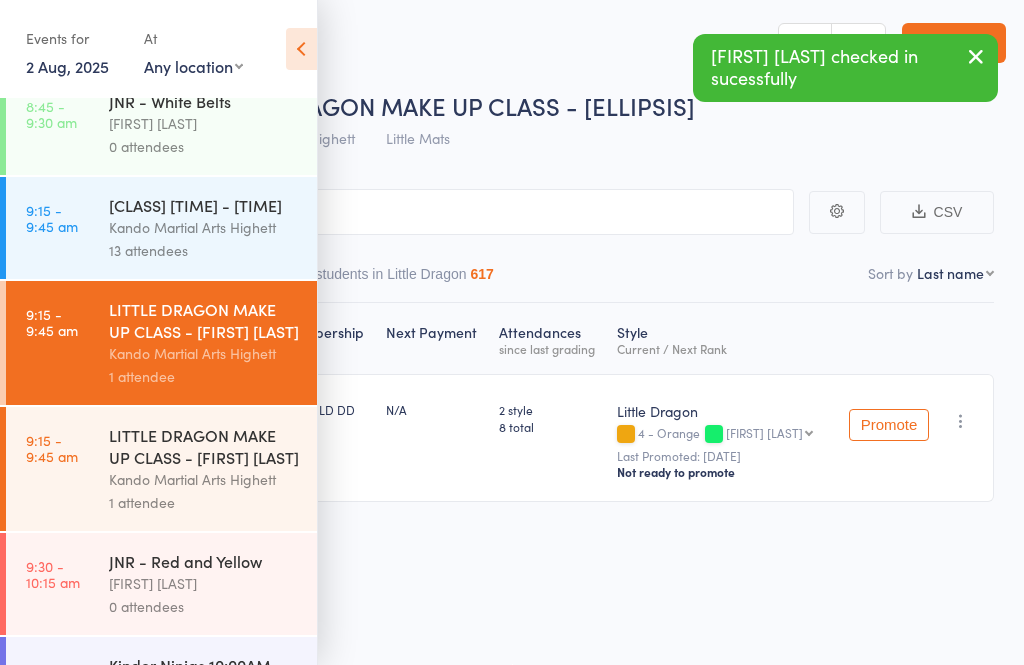 scroll, scrollTop: 615, scrollLeft: 0, axis: vertical 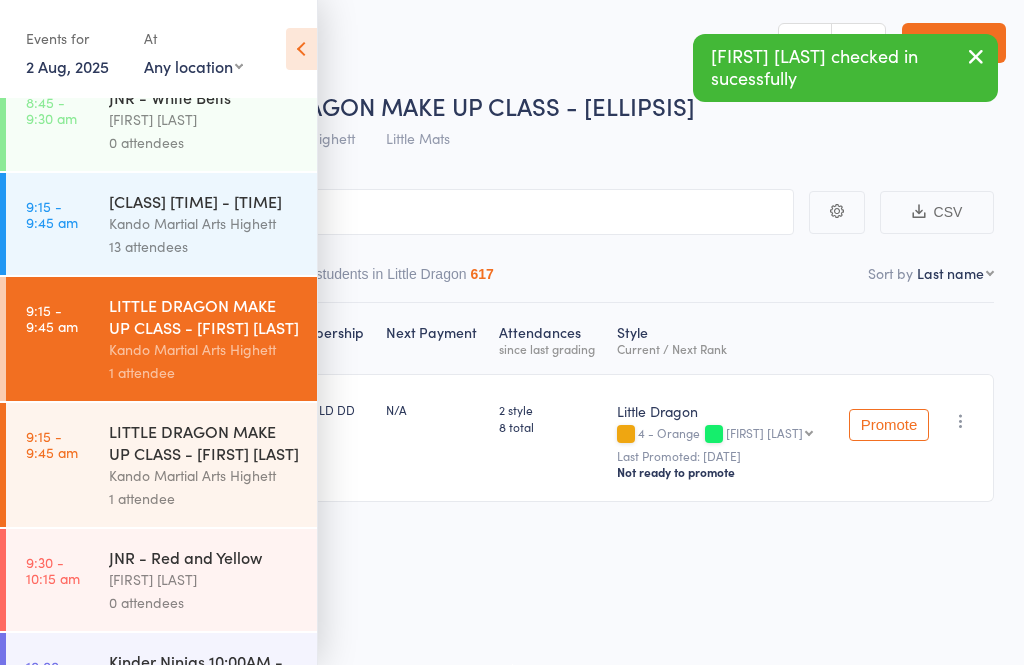 click on "9:15 - 9:45 am Little Dragons 9:15AM - 9:45AM Kando Martial Arts Highett 13 attendees" at bounding box center [161, 224] 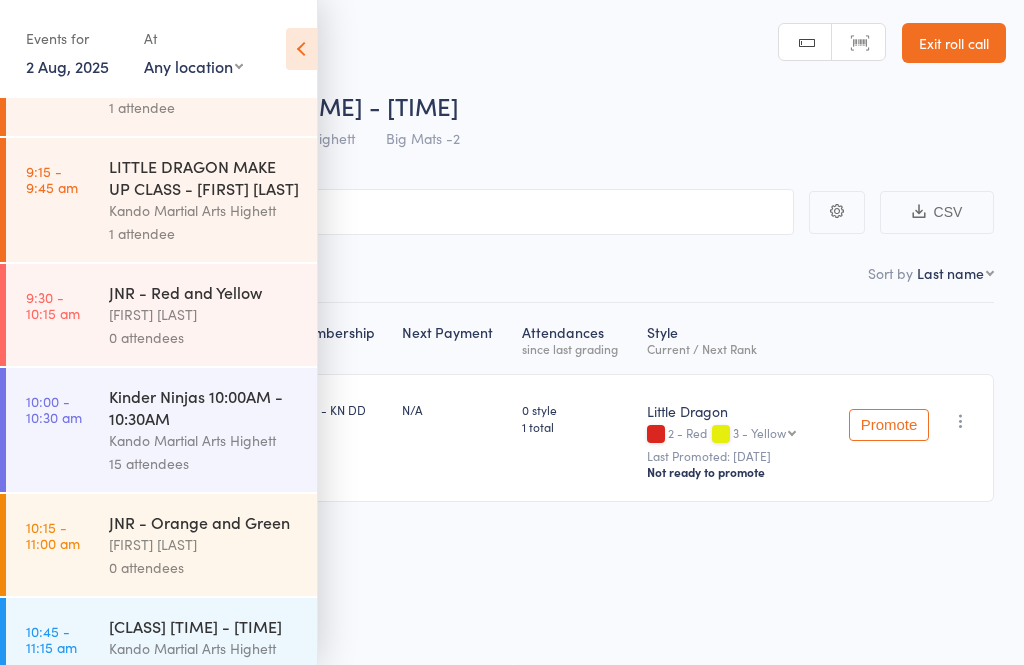scroll, scrollTop: 891, scrollLeft: 0, axis: vertical 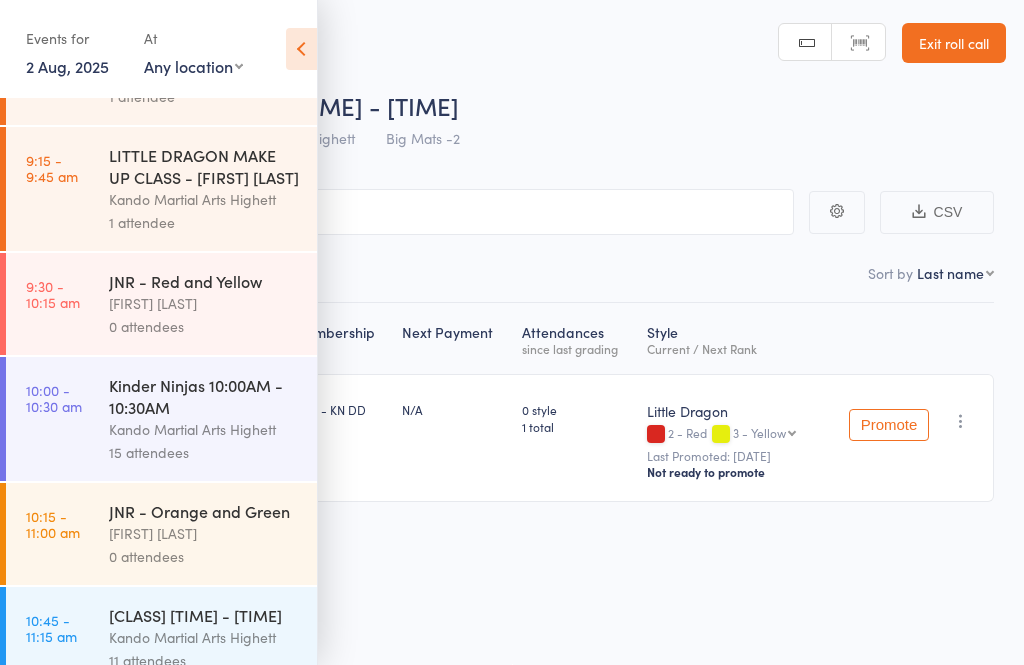 click at bounding box center (301, 49) 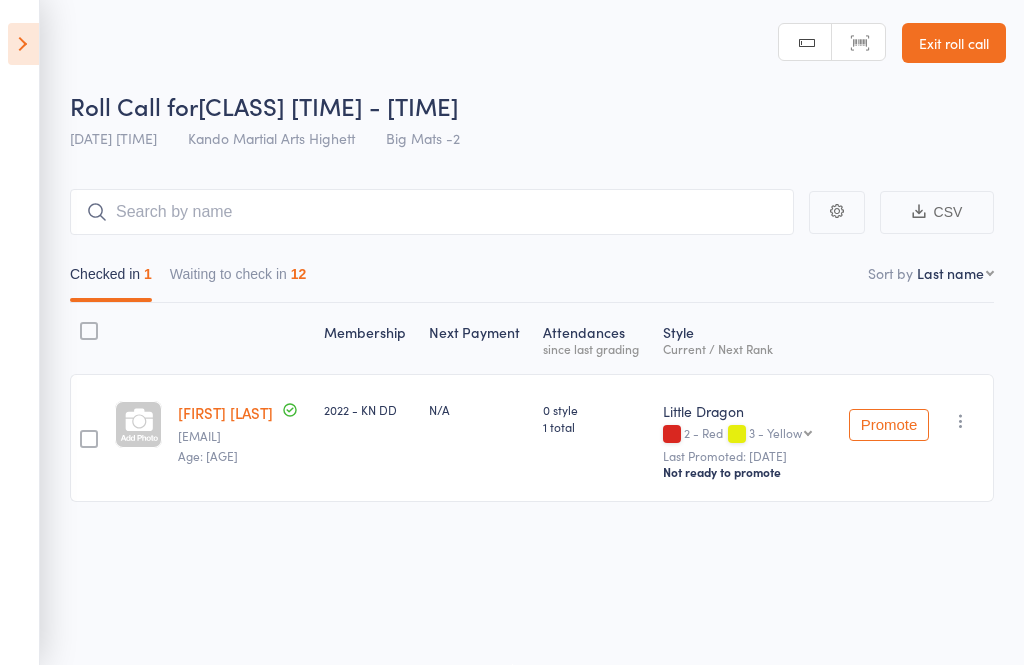 click at bounding box center [961, 421] 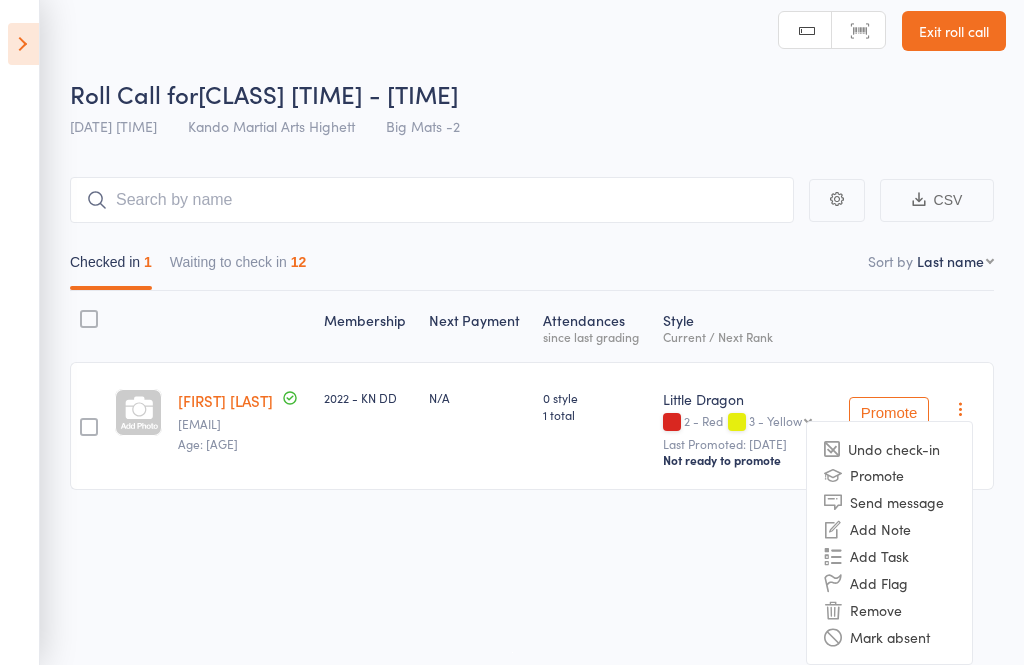 click on "Undo check-in" at bounding box center [889, 448] 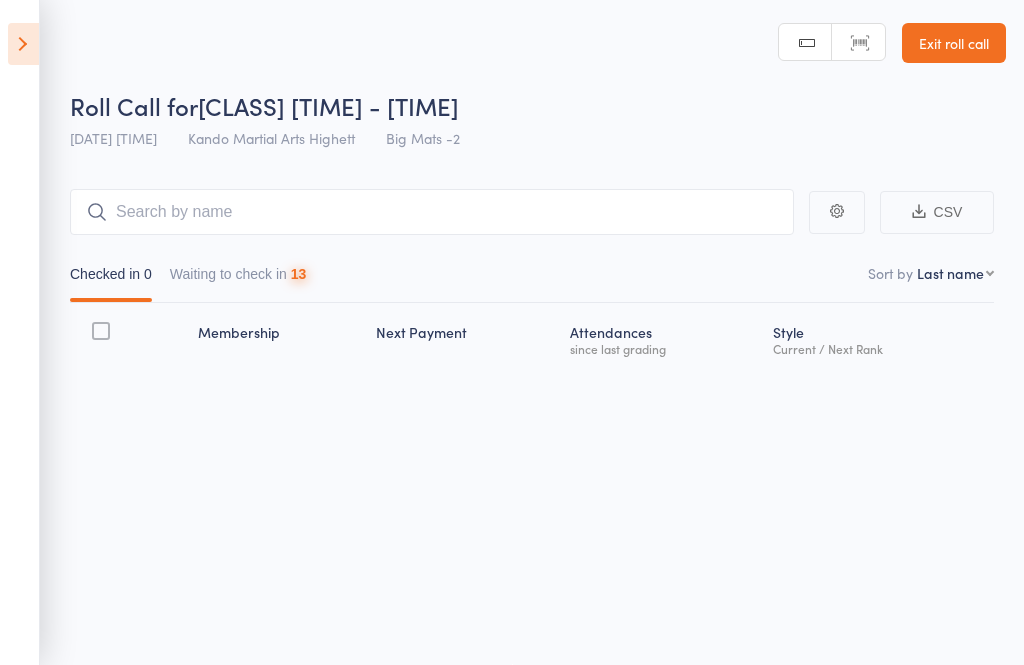 click on "Waiting to check in  13" at bounding box center (238, 279) 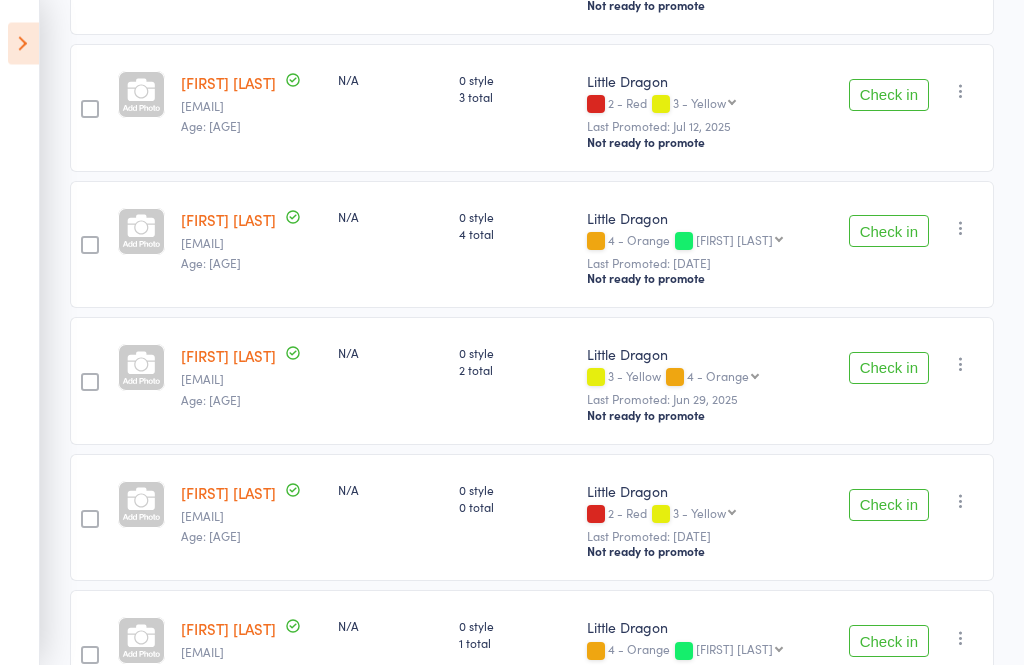 click on "Check in" at bounding box center [889, 369] 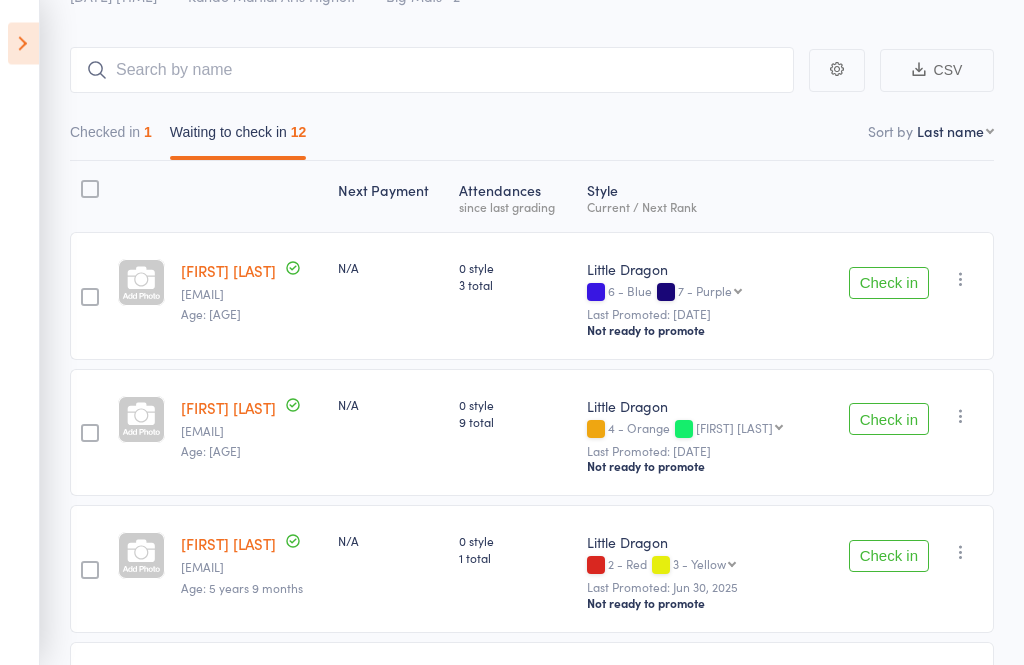 click on "Check in" at bounding box center (889, 284) 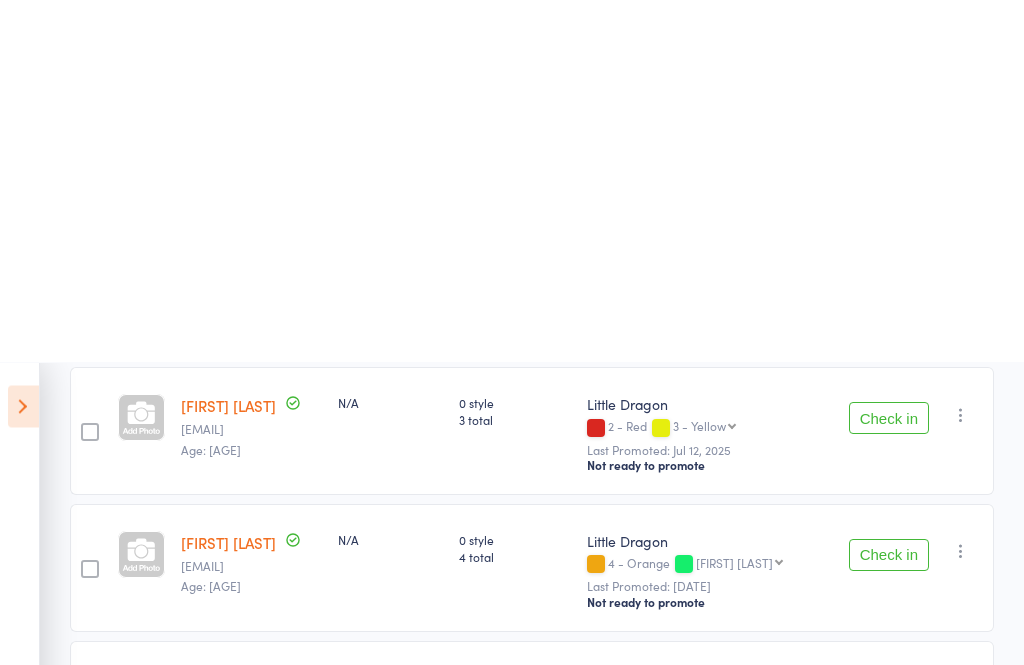scroll, scrollTop: 554, scrollLeft: 0, axis: vertical 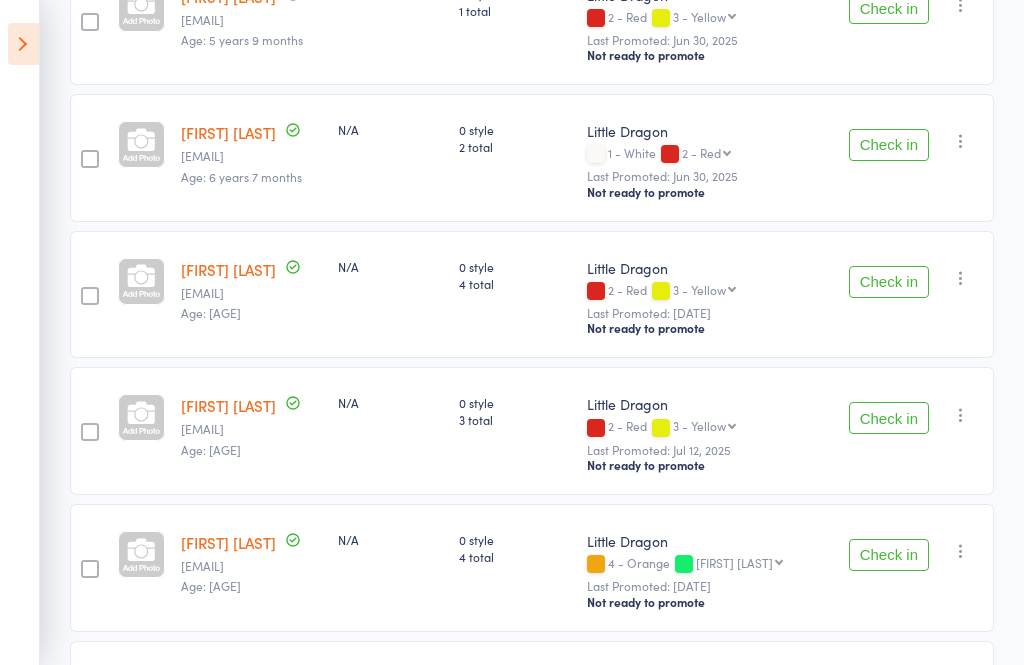click on "Check in" at bounding box center (889, 282) 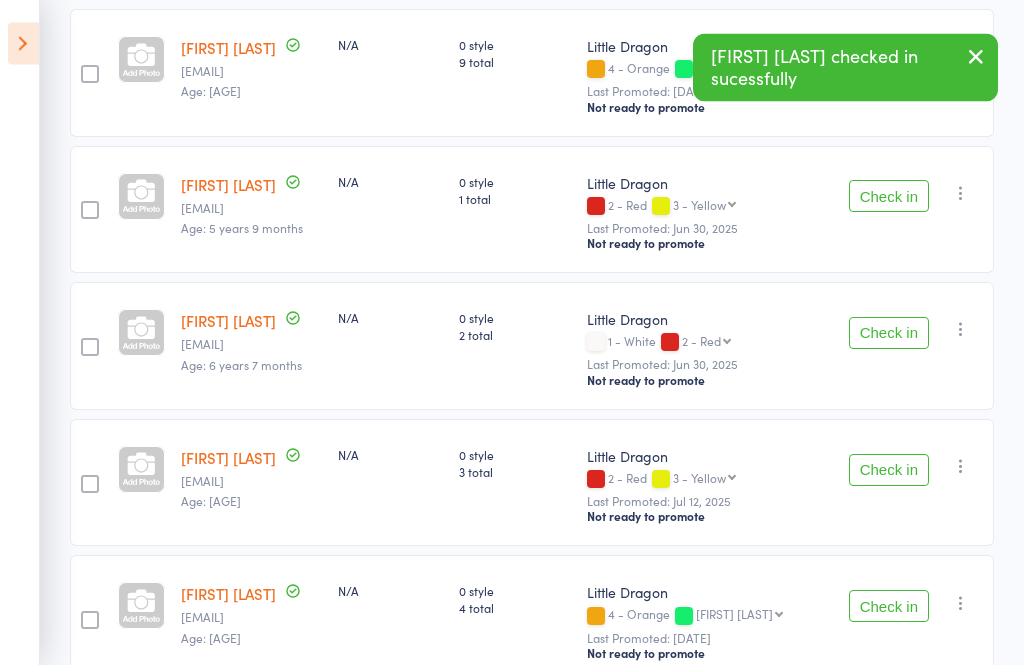 click on "Check in" at bounding box center (889, 197) 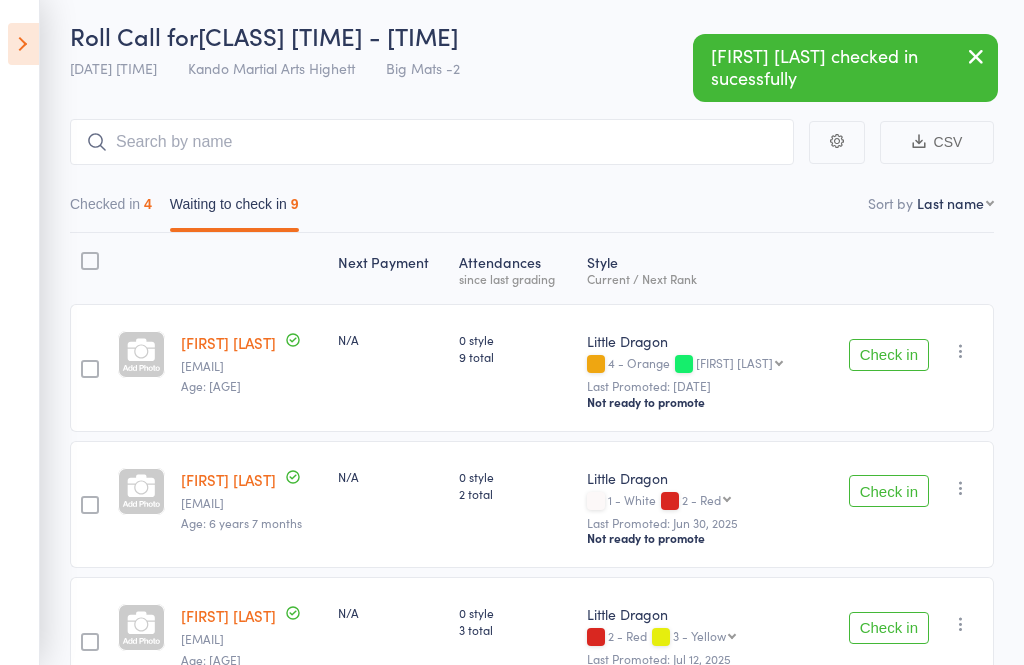 scroll, scrollTop: 0, scrollLeft: 0, axis: both 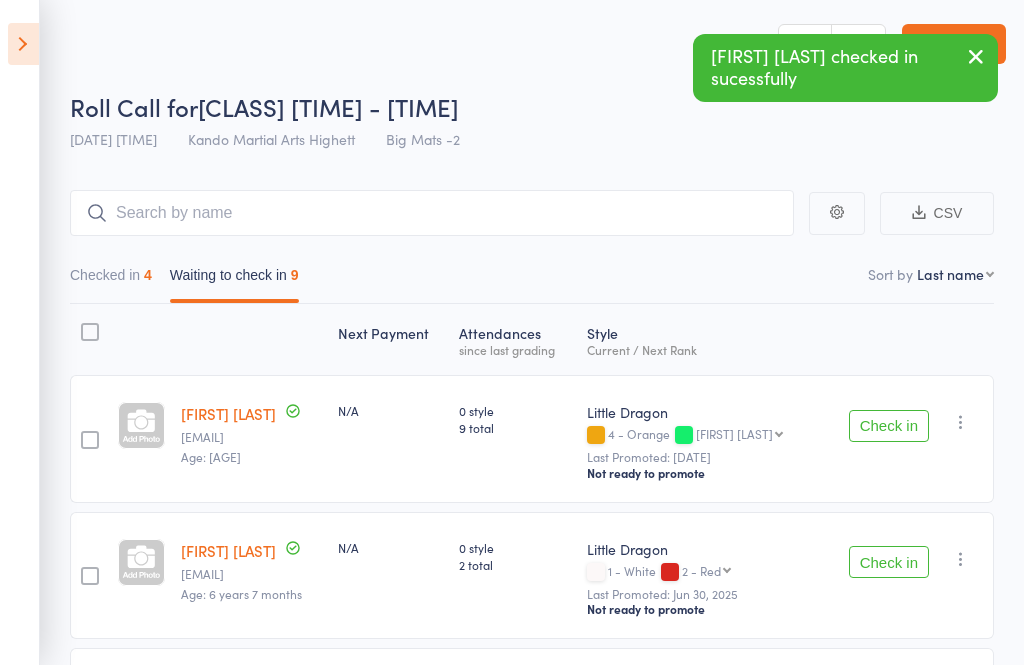 click on "Checked in  4" at bounding box center (111, 280) 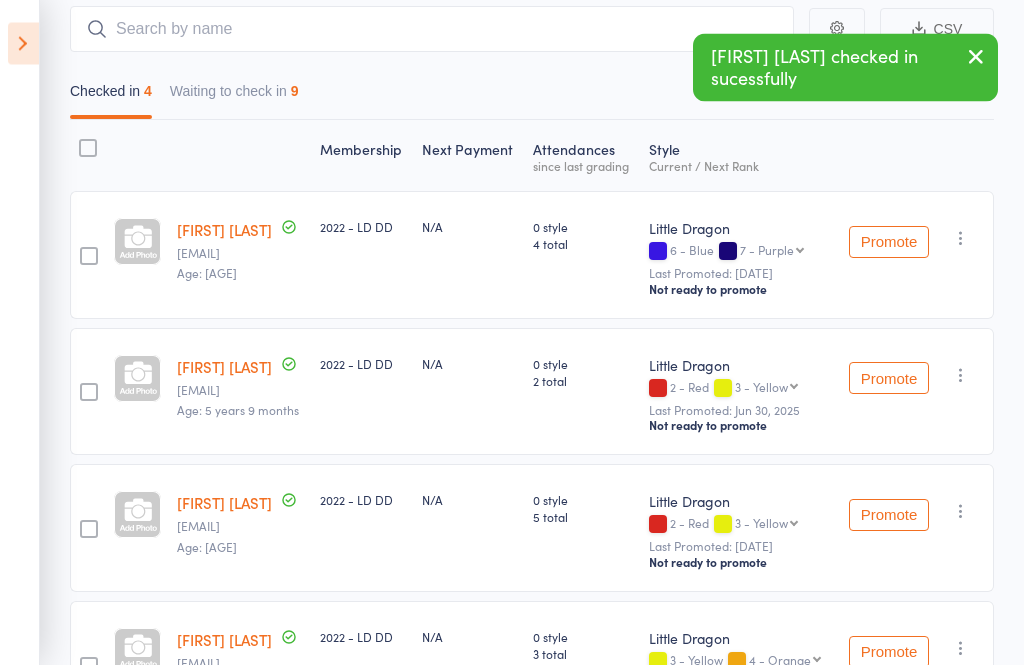 scroll, scrollTop: 278, scrollLeft: 0, axis: vertical 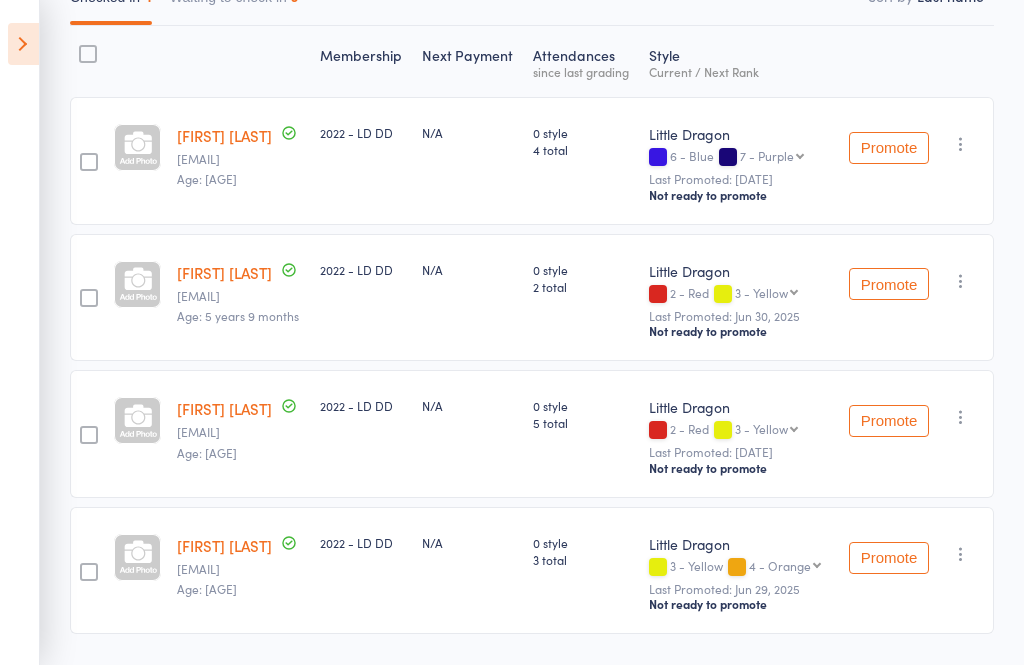 click at bounding box center (961, 281) 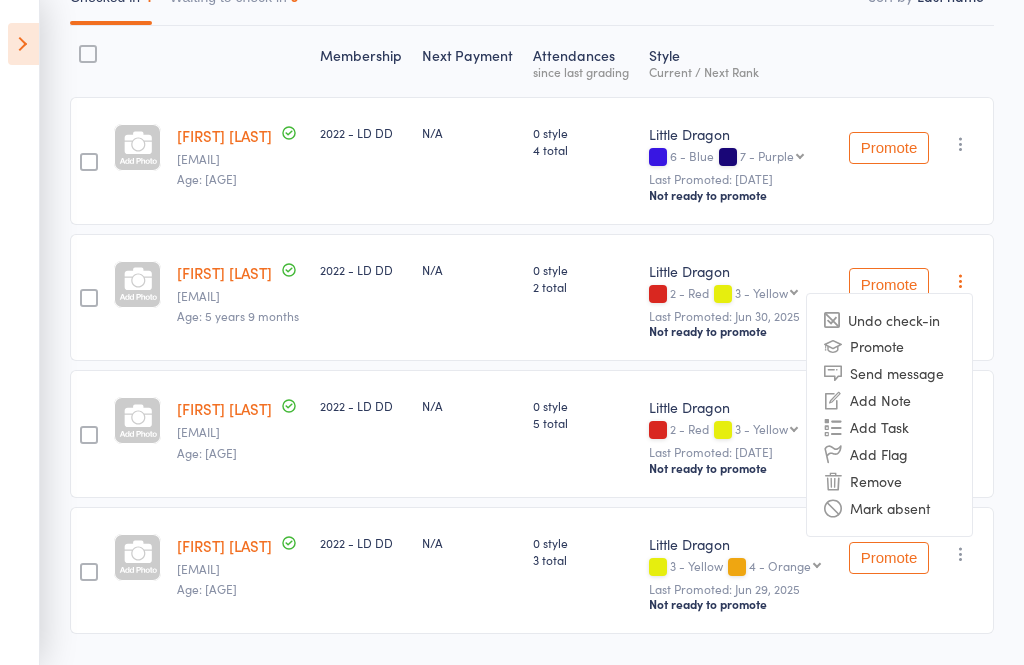 click on "Undo check-in" at bounding box center [889, 320] 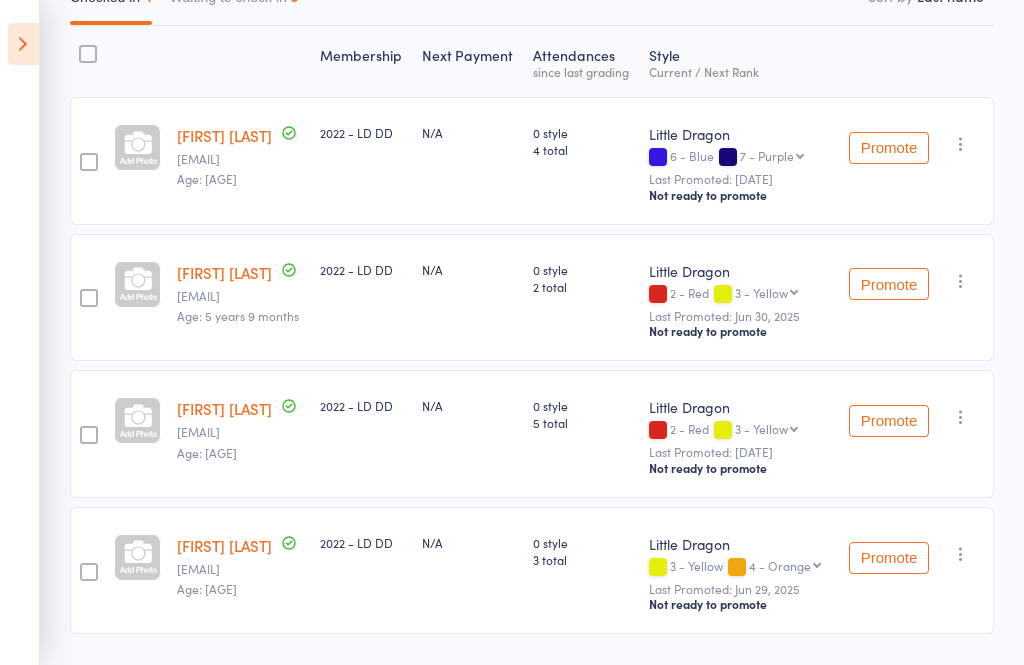 scroll, scrollTop: 141, scrollLeft: 0, axis: vertical 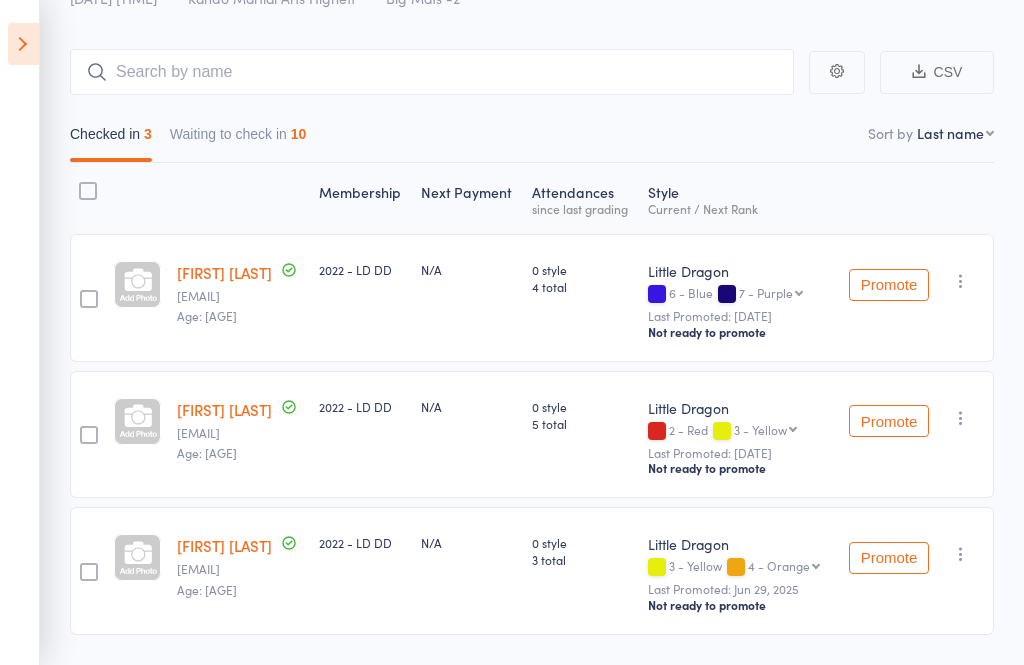 click on "Waiting to check in  10" at bounding box center [238, 139] 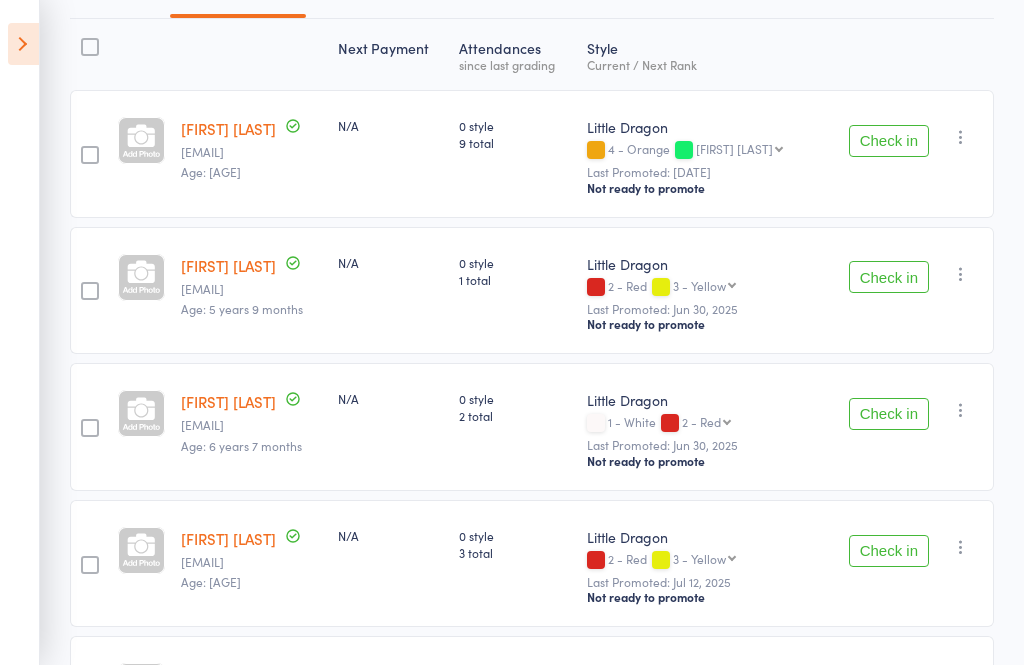 scroll, scrollTop: 206, scrollLeft: 0, axis: vertical 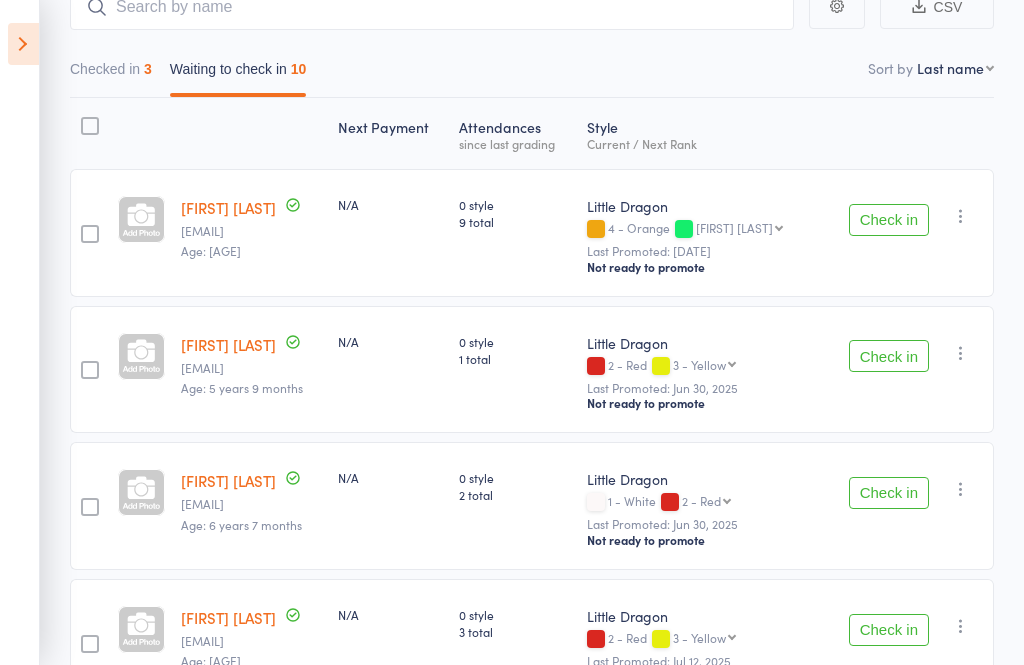 click on "Checked in  3" at bounding box center (111, 74) 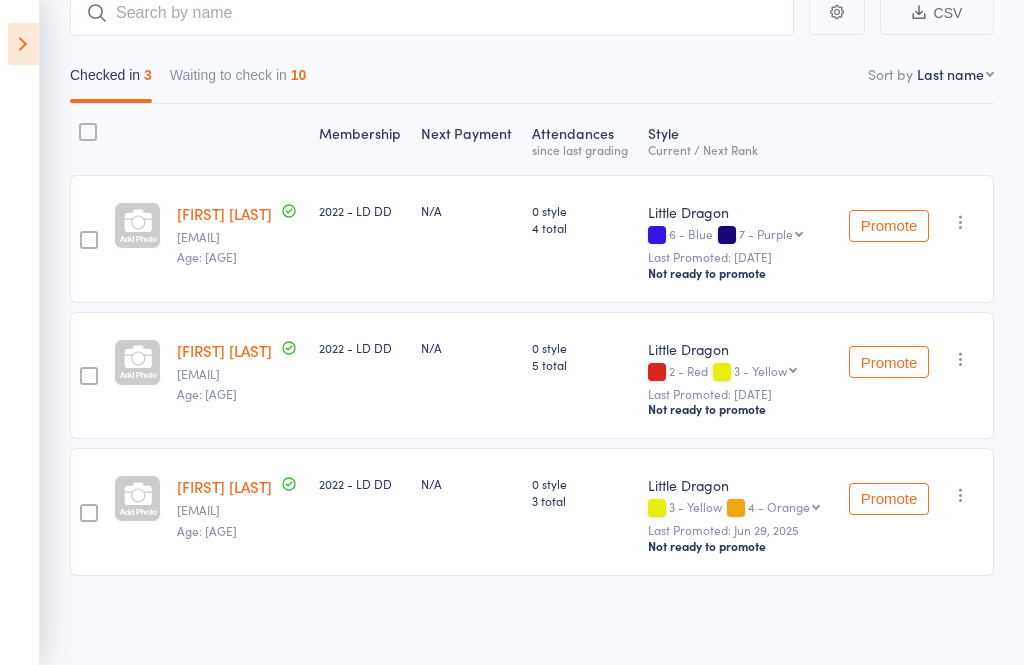 click on "Waiting to check in  10" at bounding box center [238, 80] 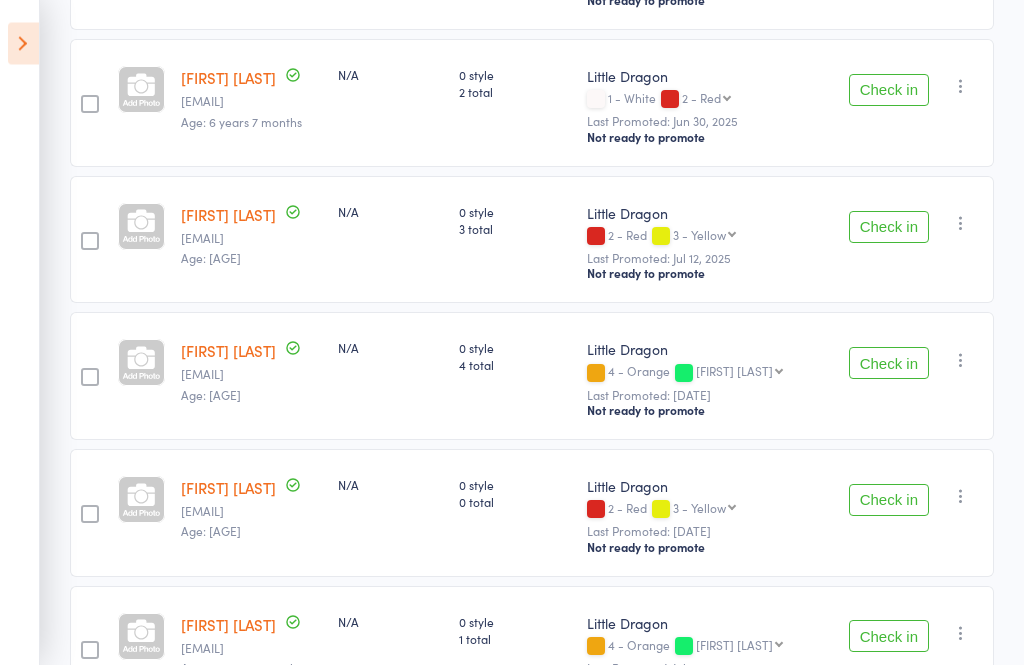 click on "Check in" at bounding box center (889, 364) 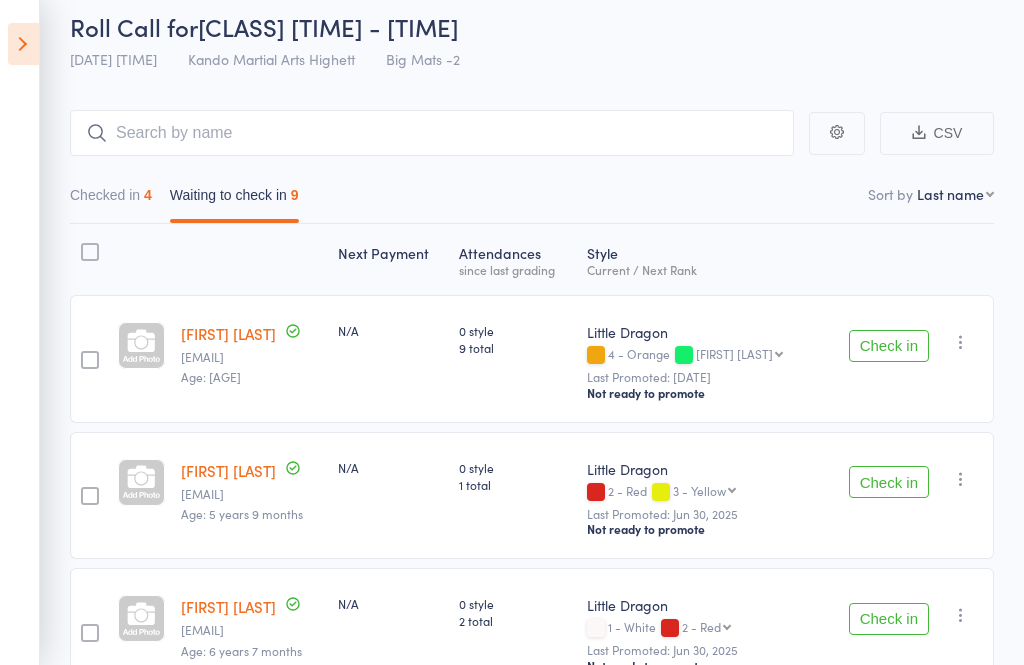 scroll, scrollTop: 73, scrollLeft: 0, axis: vertical 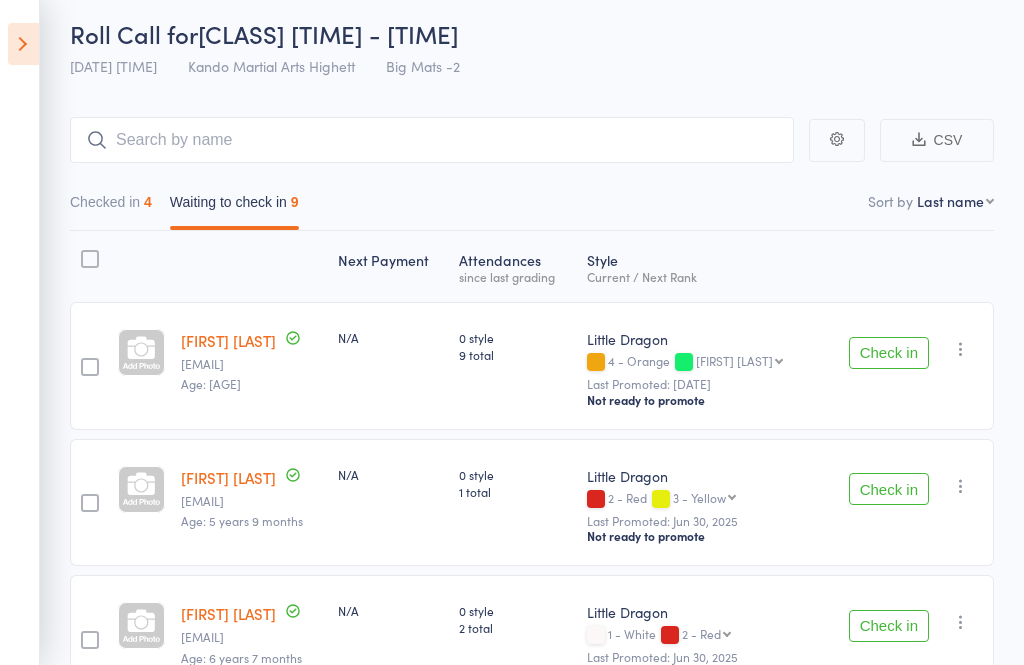click on "Checked in  4" at bounding box center [111, 207] 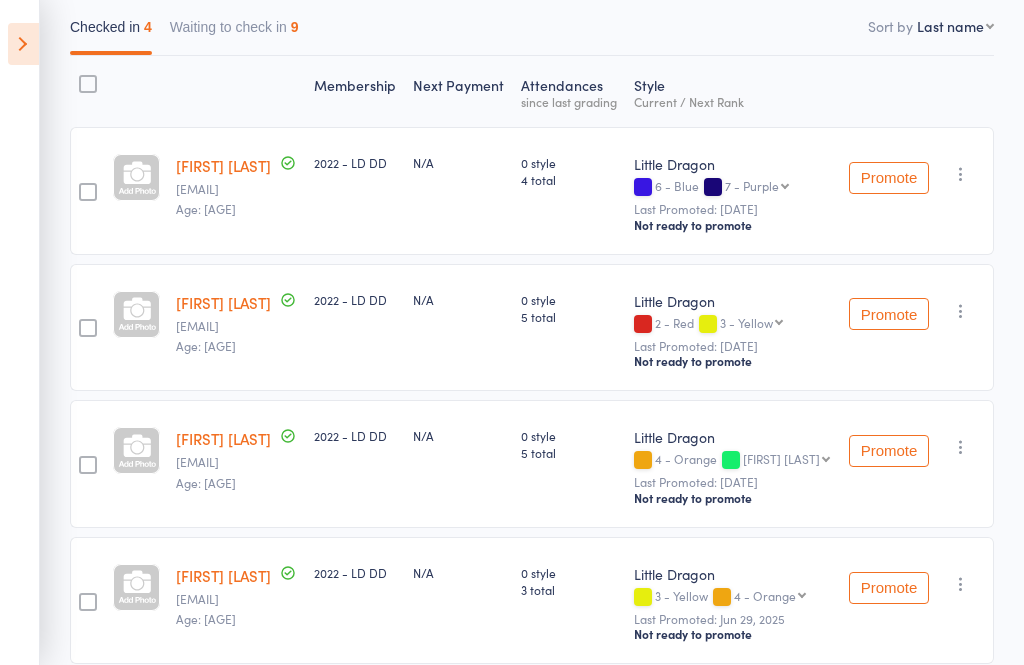 scroll, scrollTop: 246, scrollLeft: 0, axis: vertical 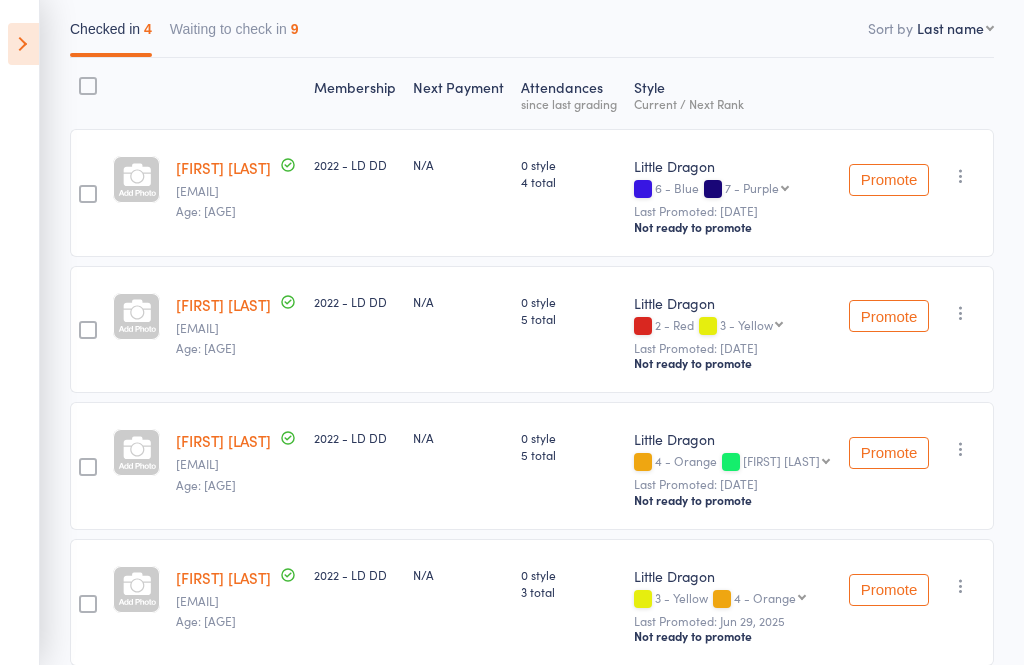 click on "Waiting to check in  9" at bounding box center [234, 34] 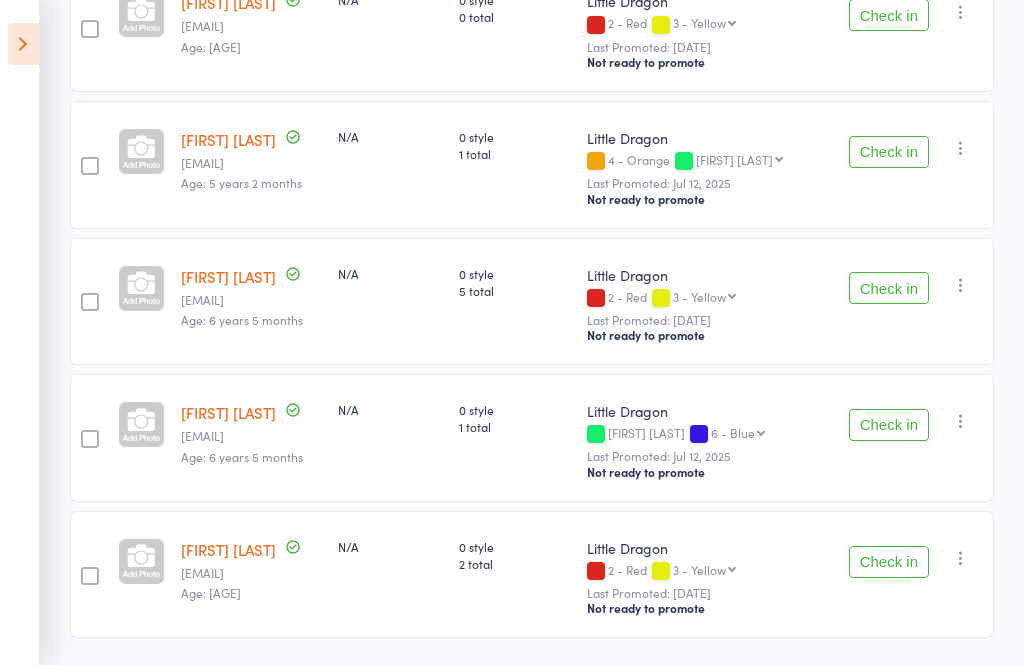 scroll, scrollTop: 964, scrollLeft: 0, axis: vertical 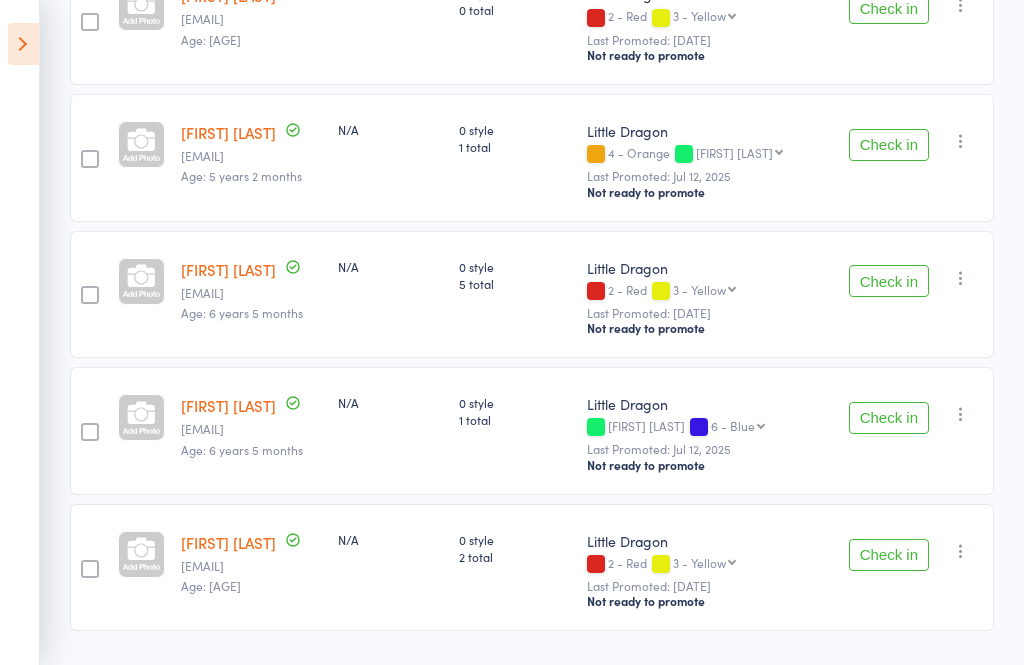 click on "Check in" at bounding box center [889, 555] 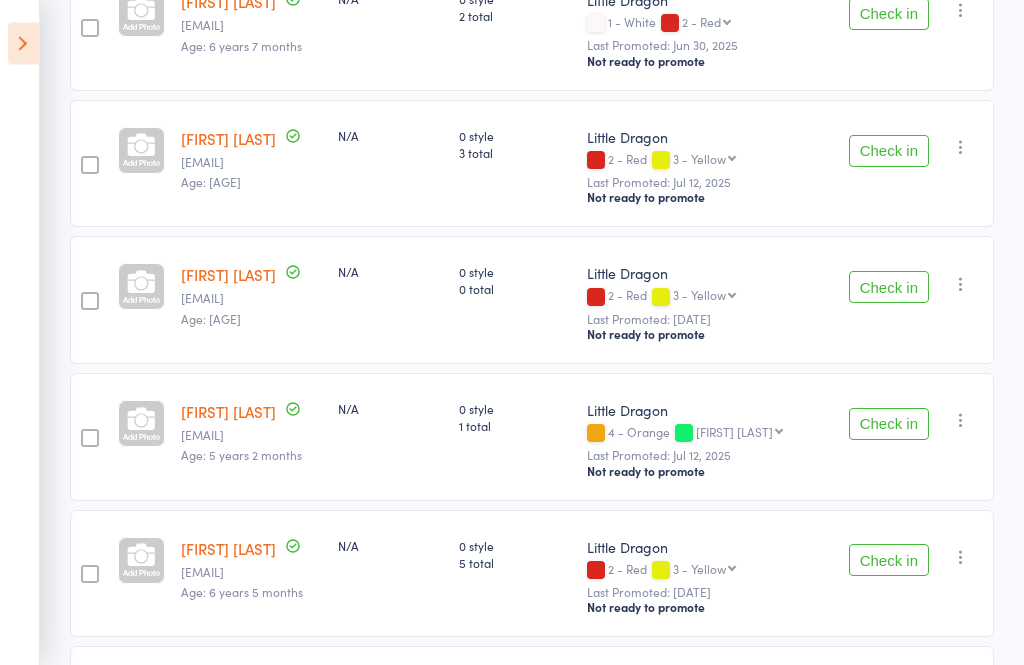 scroll, scrollTop: 685, scrollLeft: 0, axis: vertical 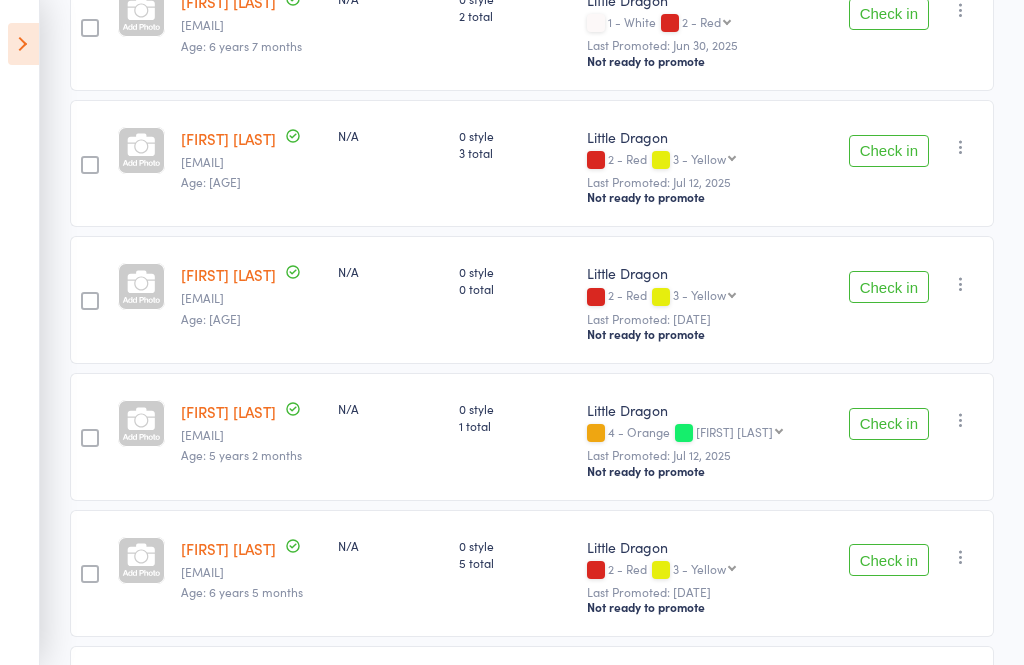 click on "Check in" at bounding box center [889, 287] 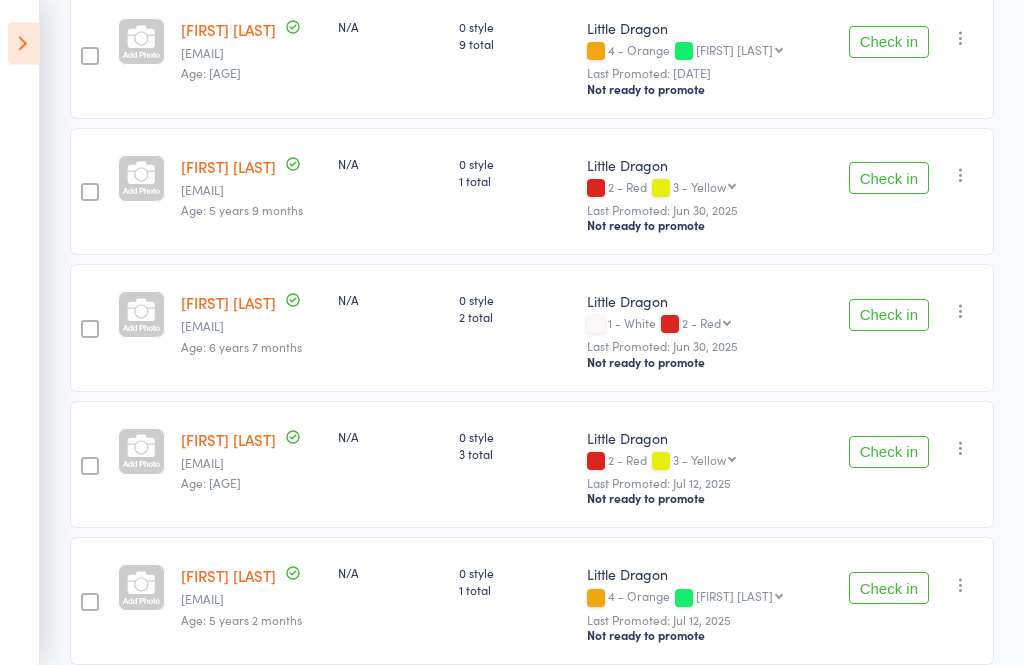 click on "Check in" at bounding box center (889, 179) 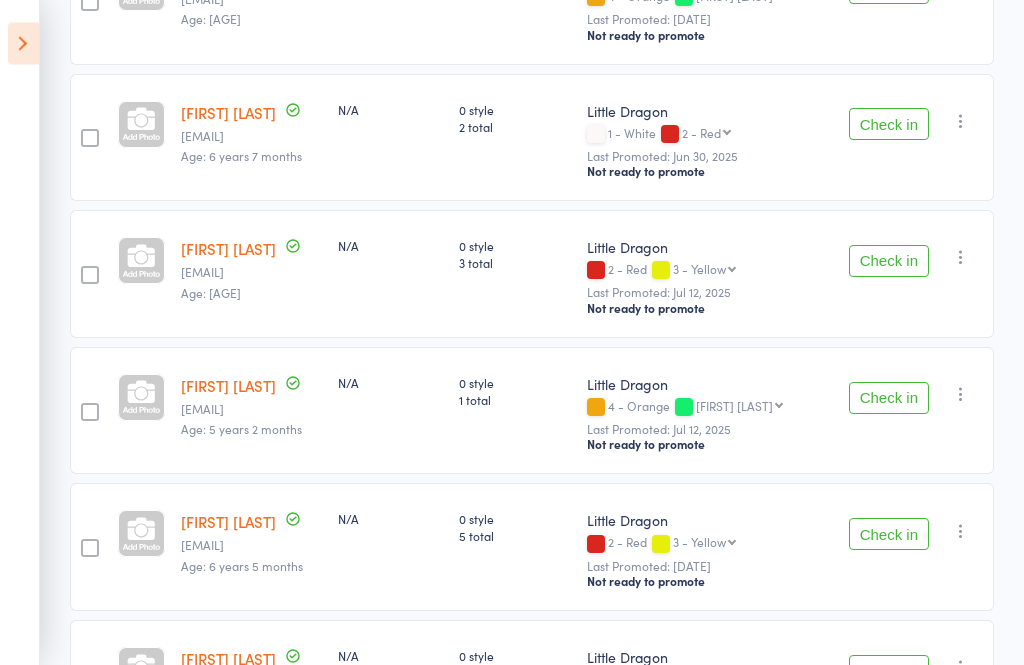 scroll, scrollTop: 445, scrollLeft: 0, axis: vertical 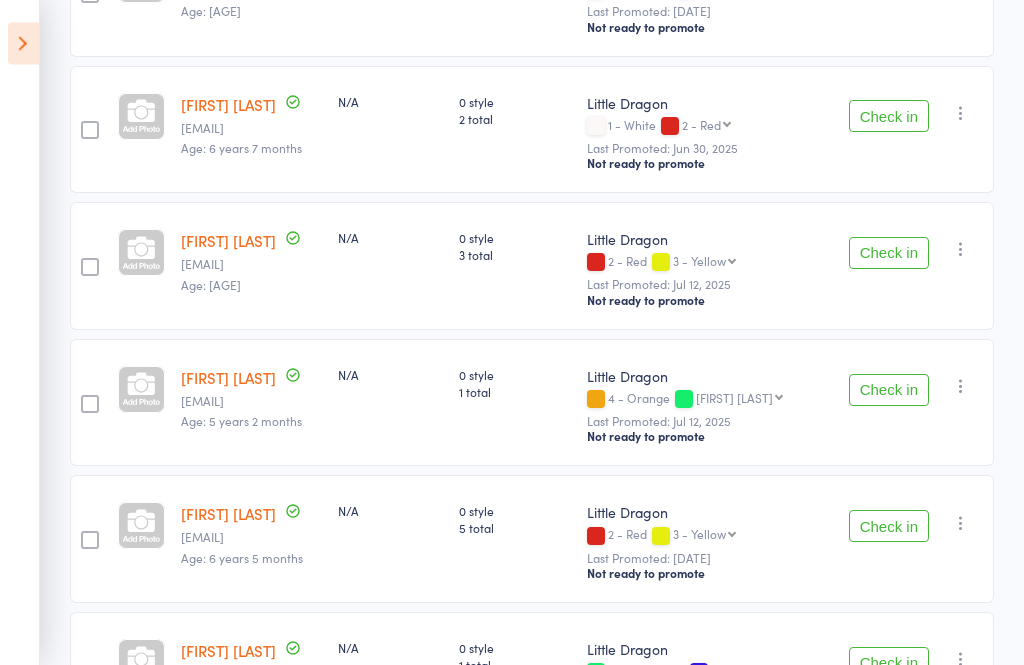 click on "Check in" at bounding box center (889, 117) 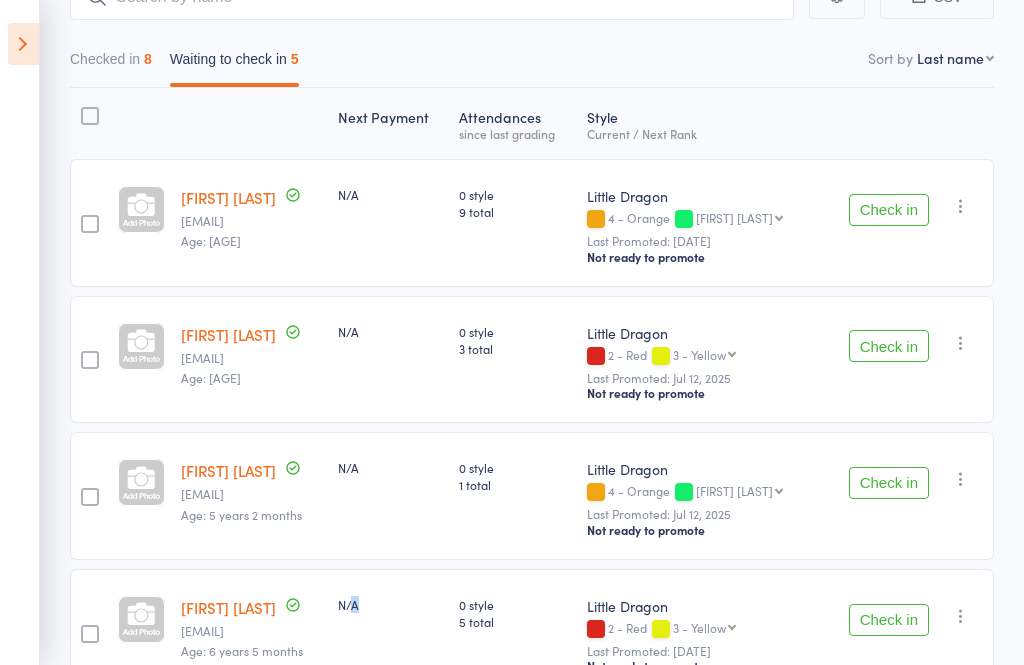 scroll, scrollTop: 215, scrollLeft: 0, axis: vertical 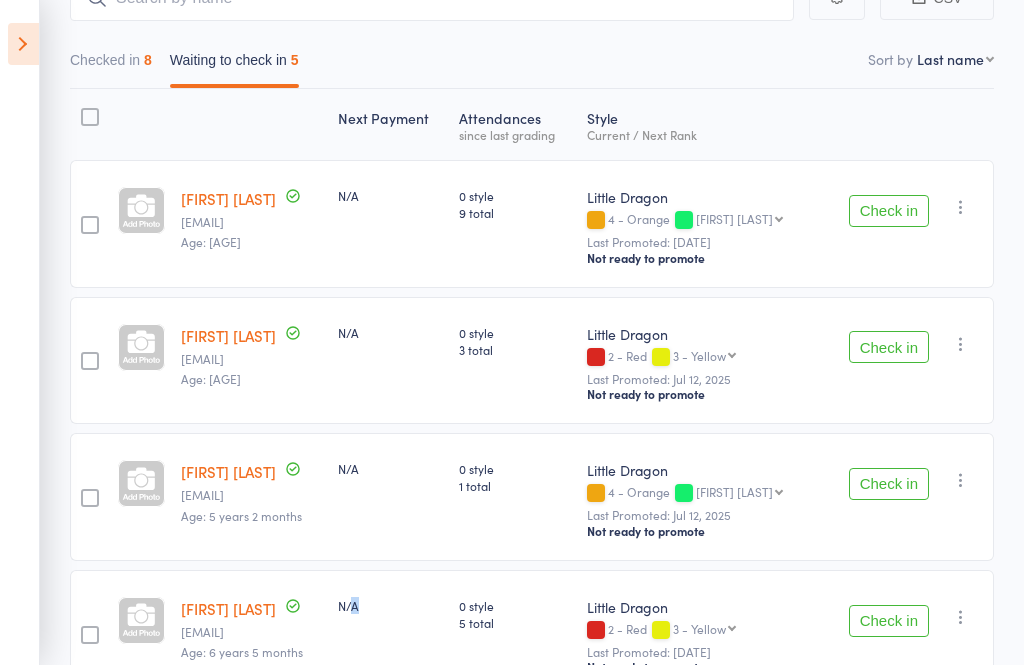 click on "Checked in  8" at bounding box center [111, 65] 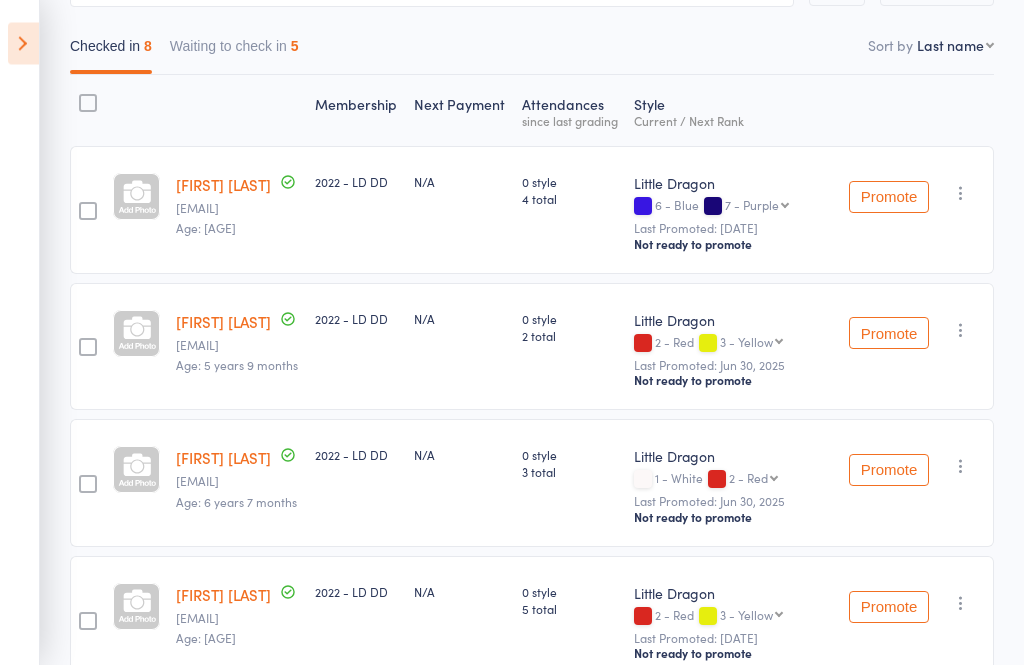 scroll, scrollTop: 145, scrollLeft: 0, axis: vertical 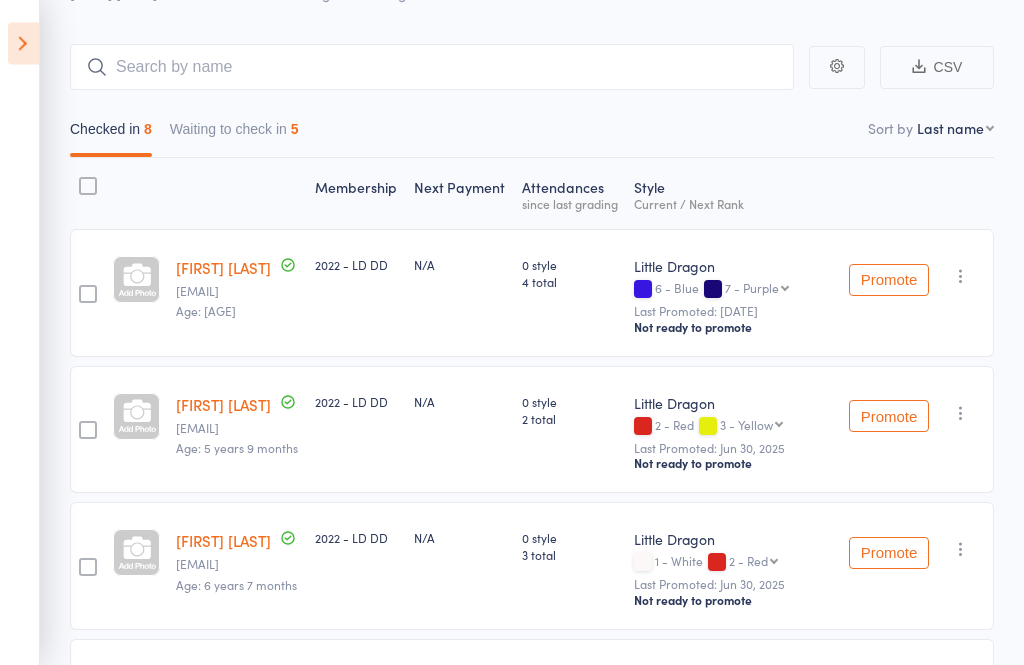 click at bounding box center [23, 44] 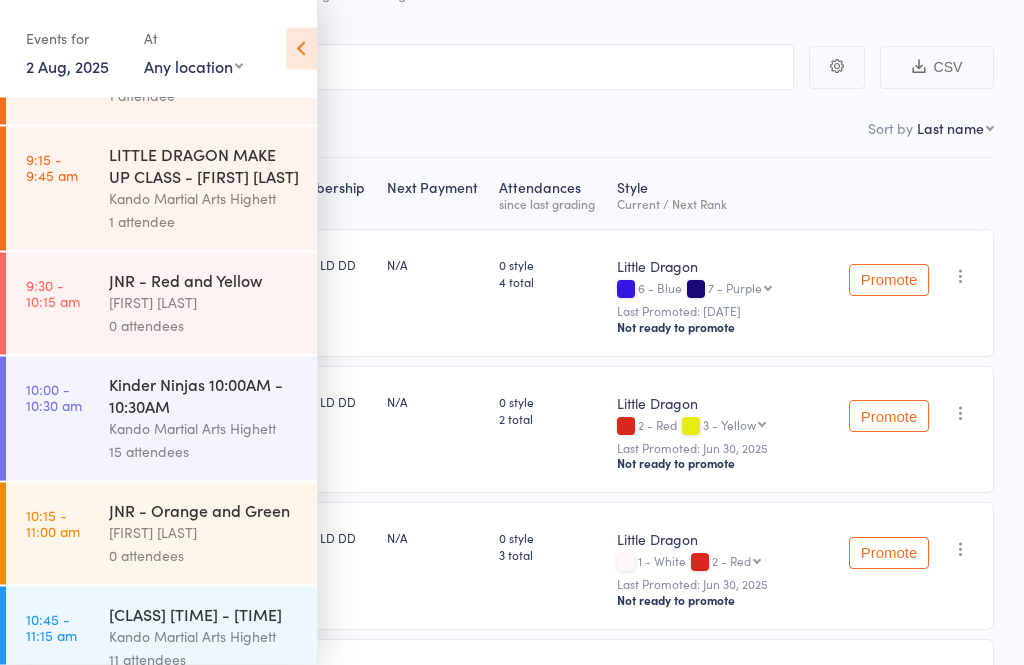 scroll, scrollTop: 146, scrollLeft: 0, axis: vertical 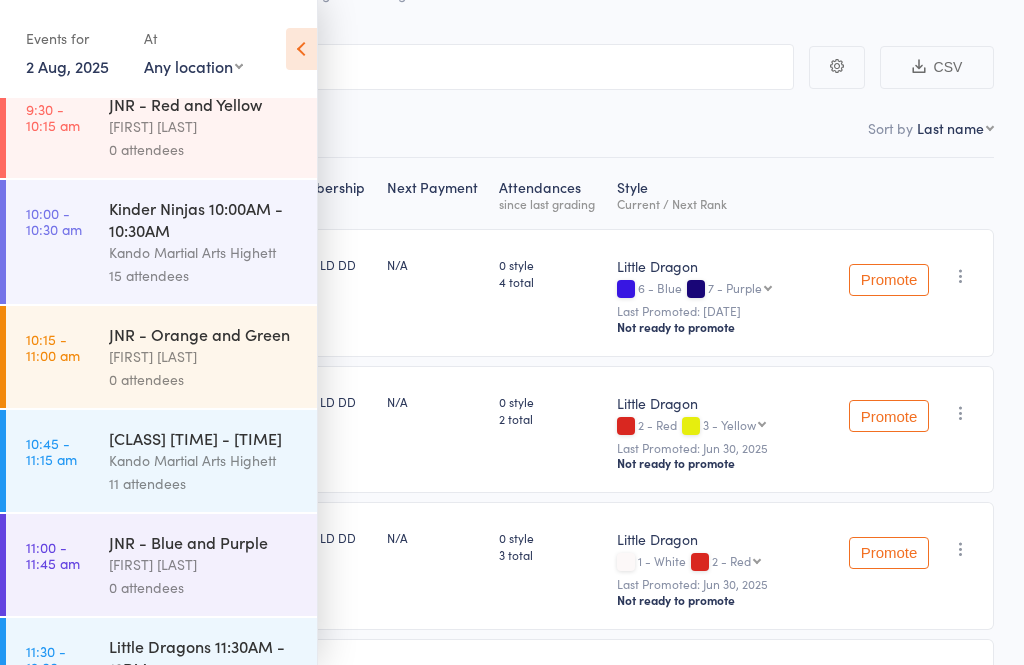 click on "Kinder Ninjas 10:00AM - 10:30AM" at bounding box center [204, 219] 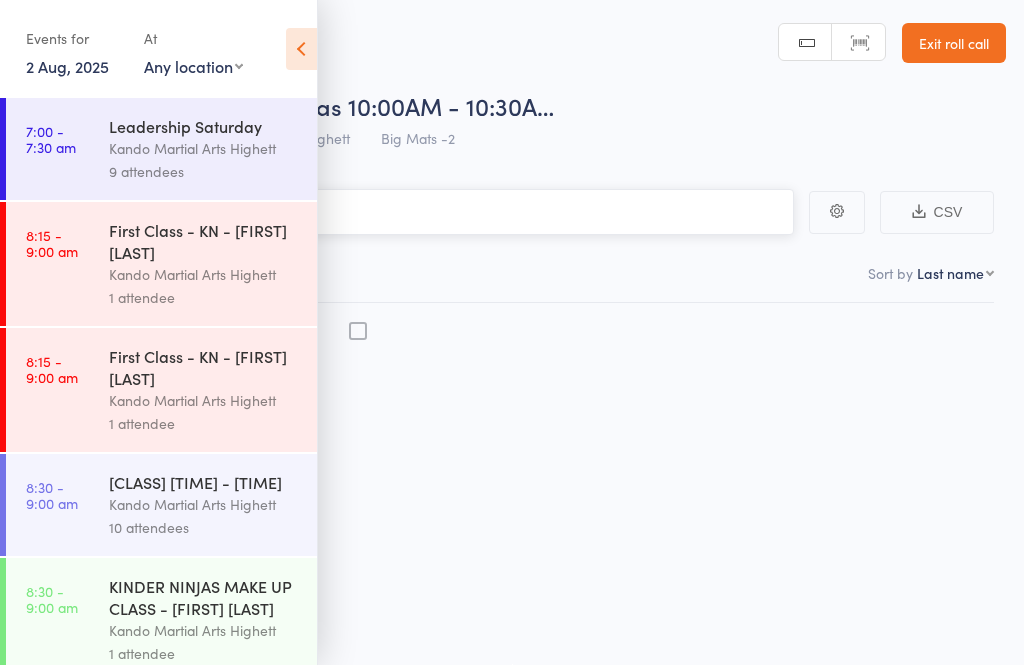 scroll, scrollTop: 14, scrollLeft: 0, axis: vertical 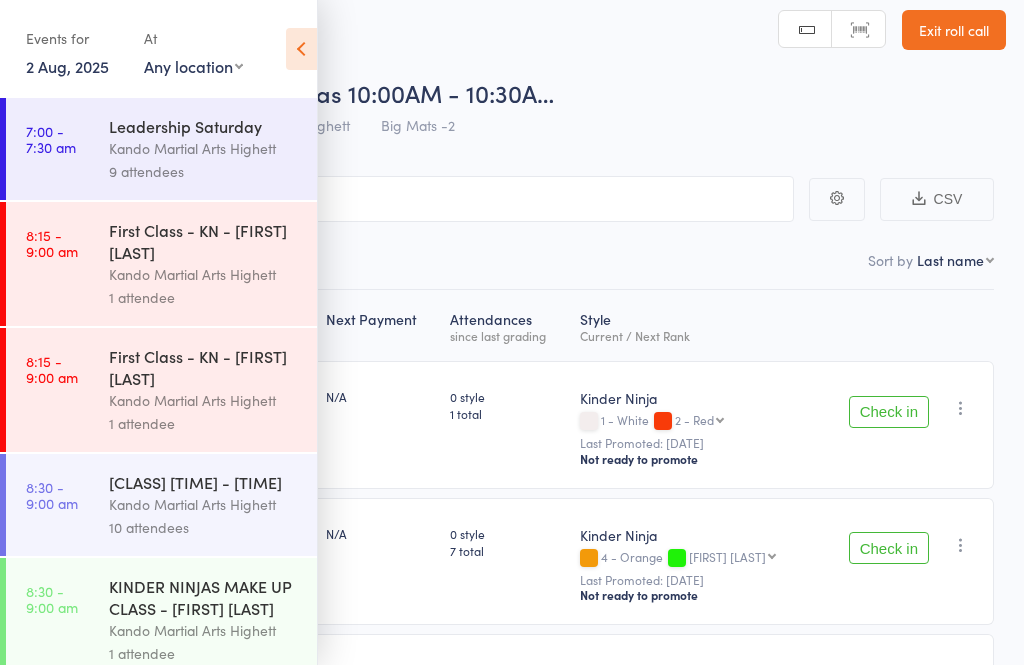 click at bounding box center (301, 49) 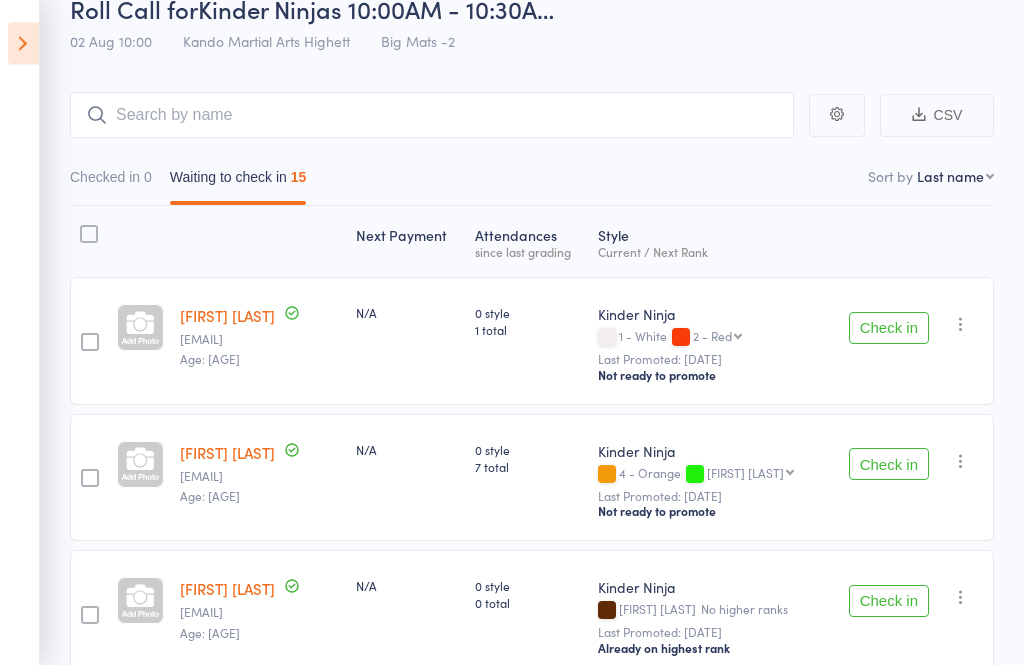 scroll, scrollTop: 0, scrollLeft: 0, axis: both 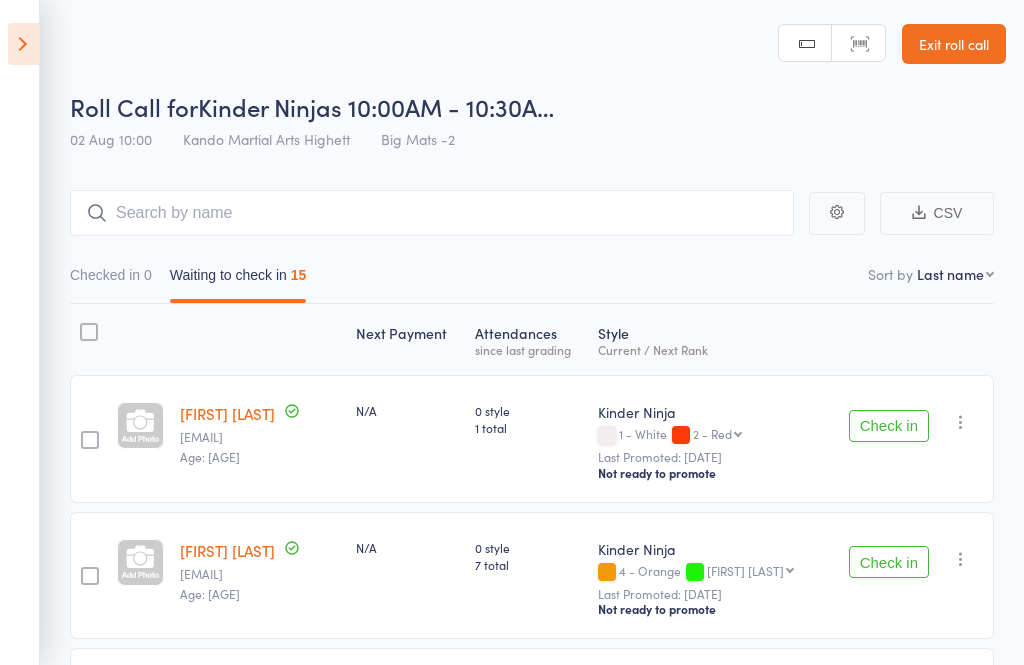 click at bounding box center [23, 44] 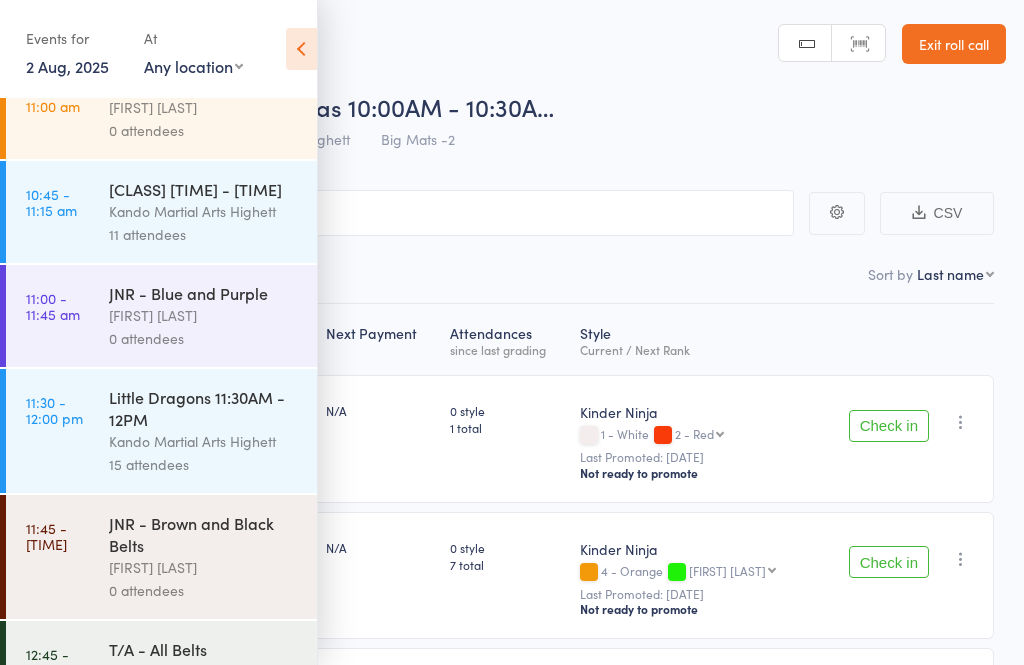 scroll, scrollTop: 1327, scrollLeft: 0, axis: vertical 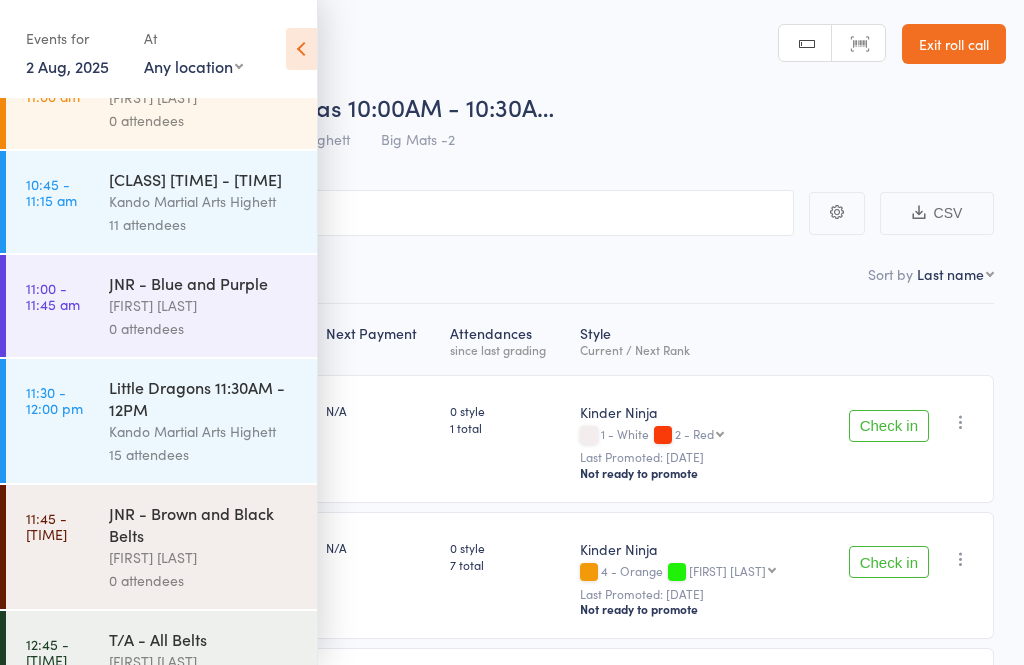 click on "Kando Martial Arts Highett" at bounding box center [204, 201] 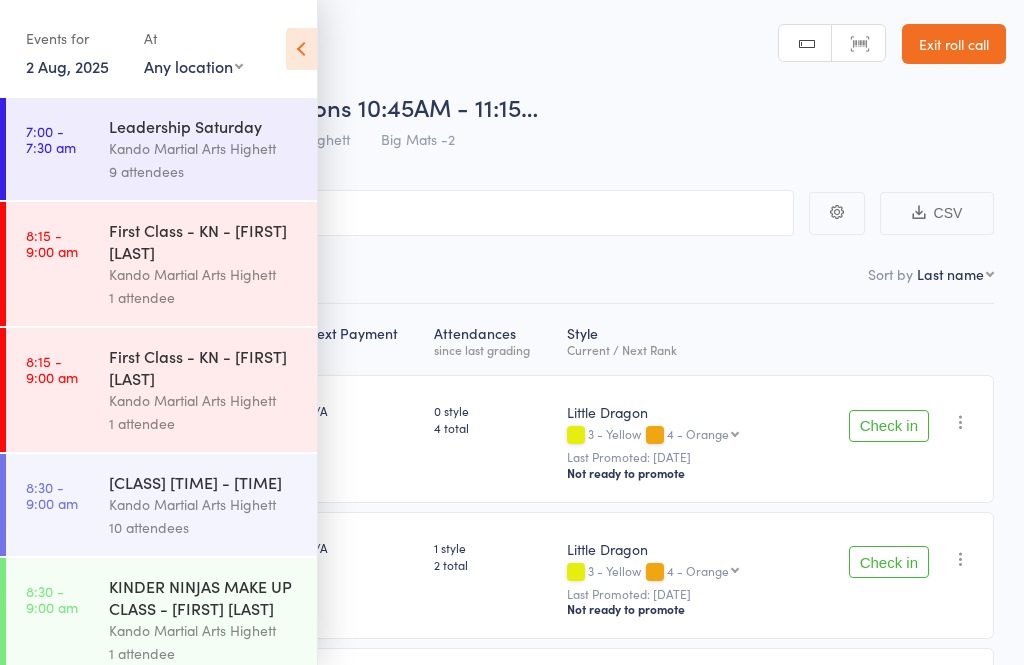 click at bounding box center [301, 49] 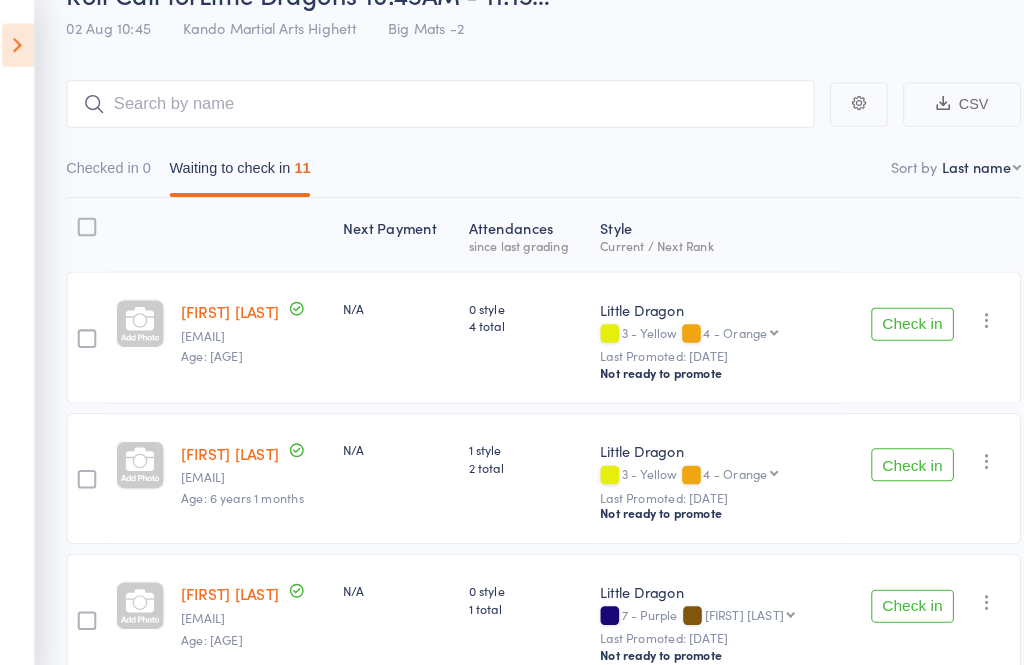 scroll, scrollTop: 60, scrollLeft: 0, axis: vertical 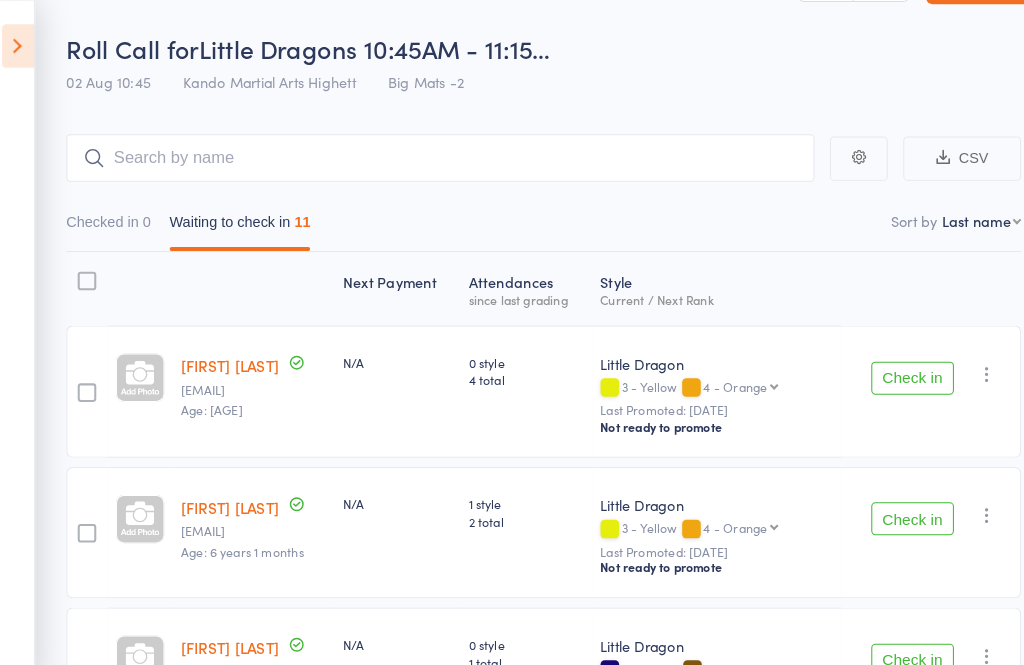 click at bounding box center [23, 44] 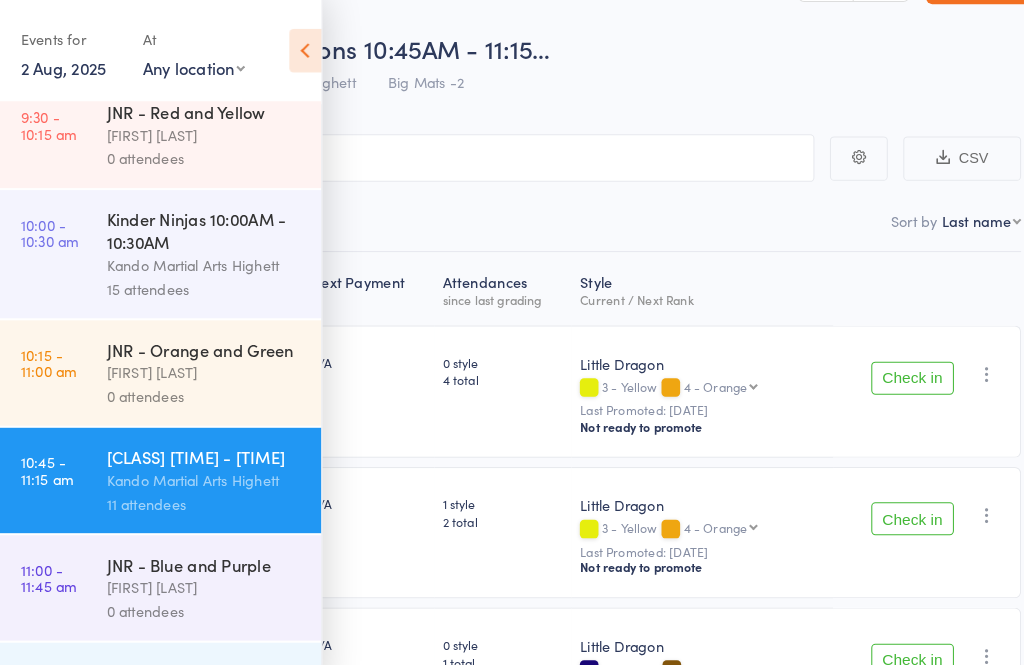 scroll, scrollTop: 1066, scrollLeft: 0, axis: vertical 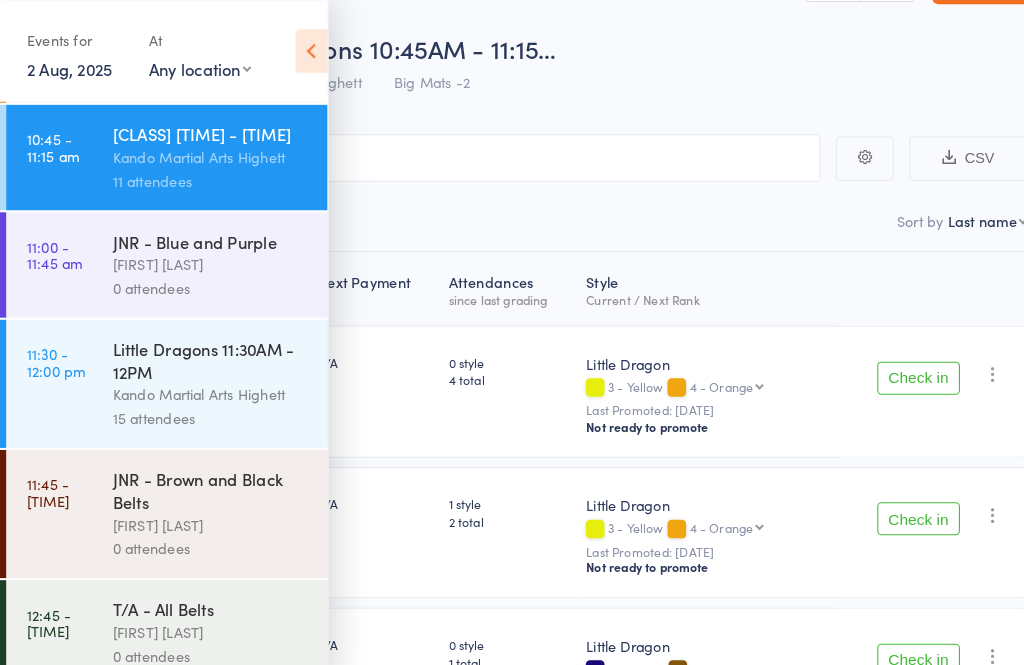 click on "Kando Martial Arts Highett" at bounding box center (204, 381) 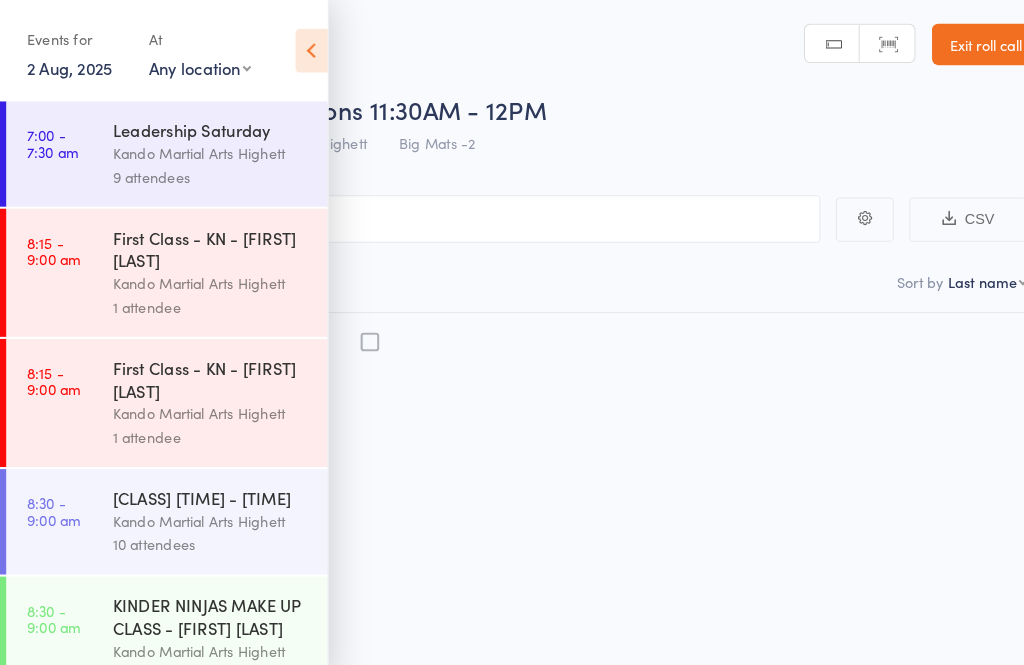scroll, scrollTop: 14, scrollLeft: 0, axis: vertical 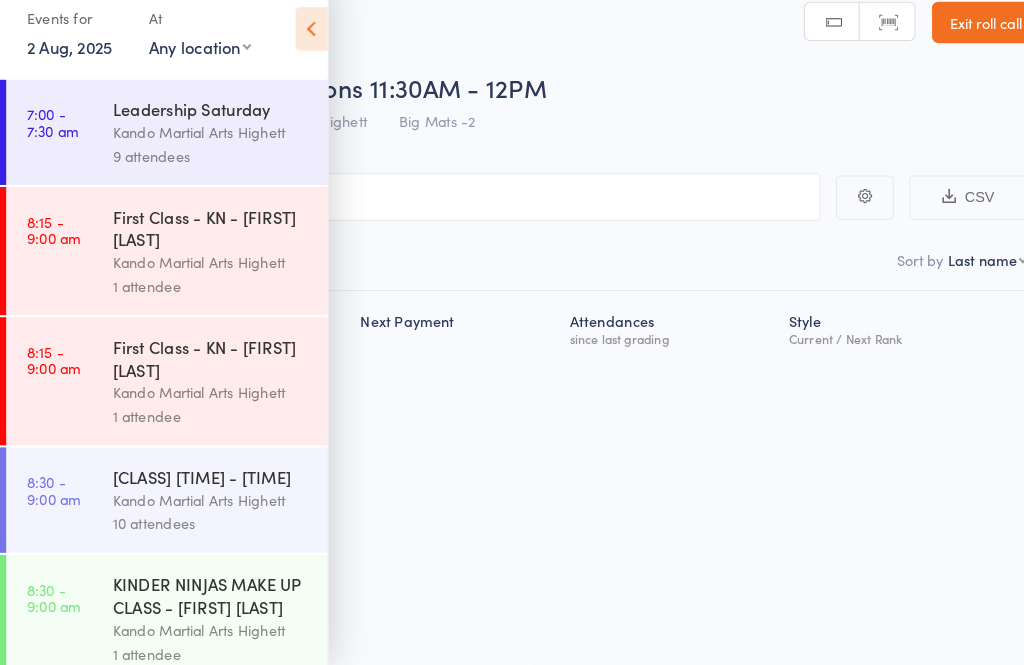click at bounding box center (301, 49) 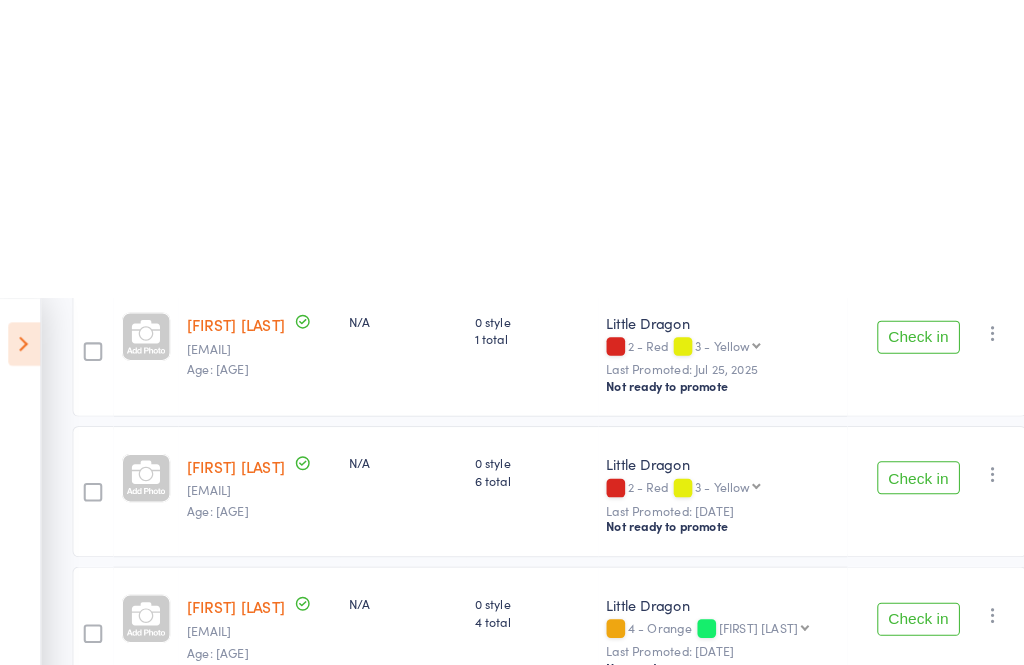 scroll, scrollTop: 0, scrollLeft: 0, axis: both 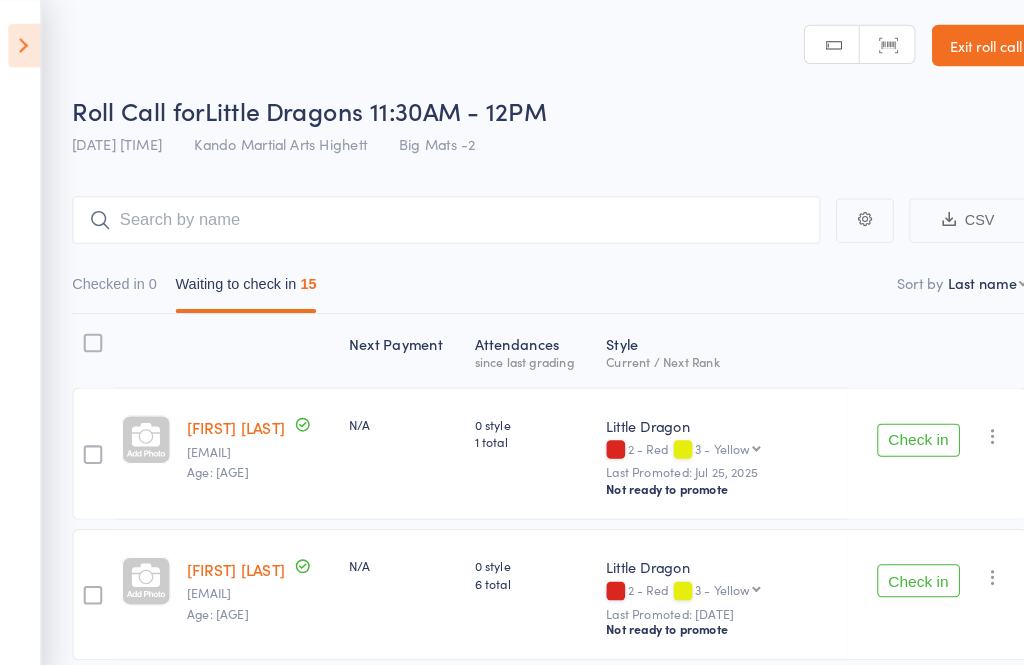 click at bounding box center (23, 44) 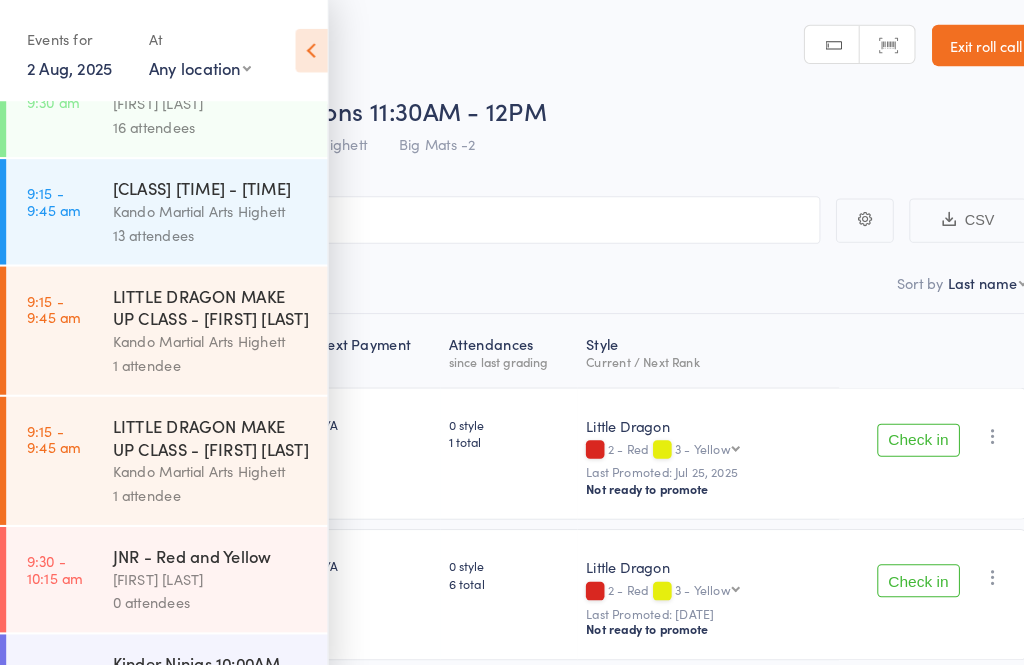 scroll, scrollTop: 638, scrollLeft: 0, axis: vertical 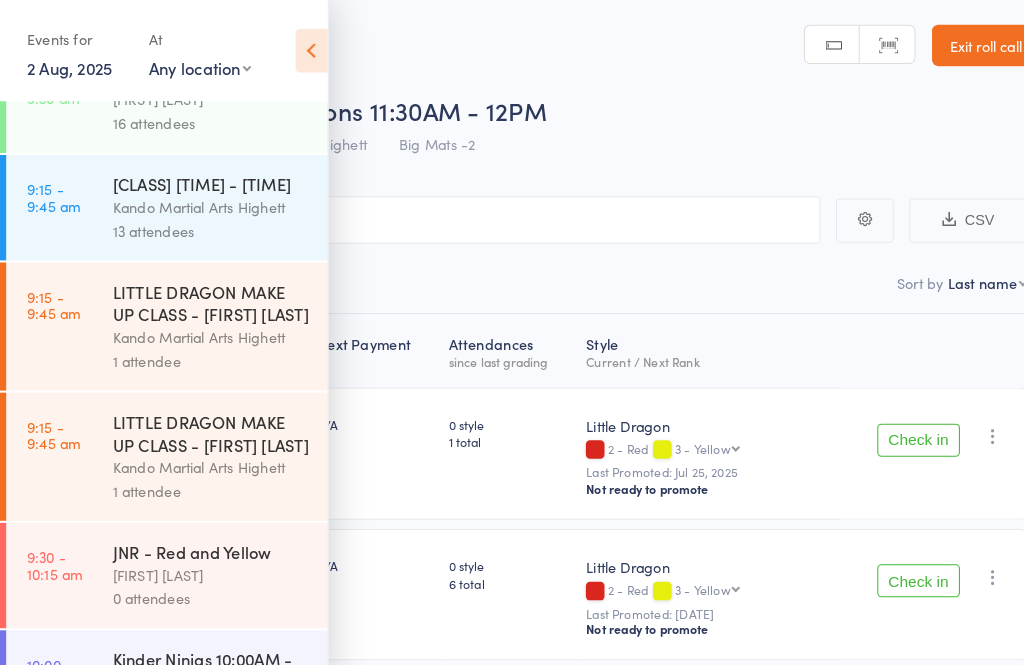 click on "9:15 - 9:45 am" at bounding box center [52, 191] 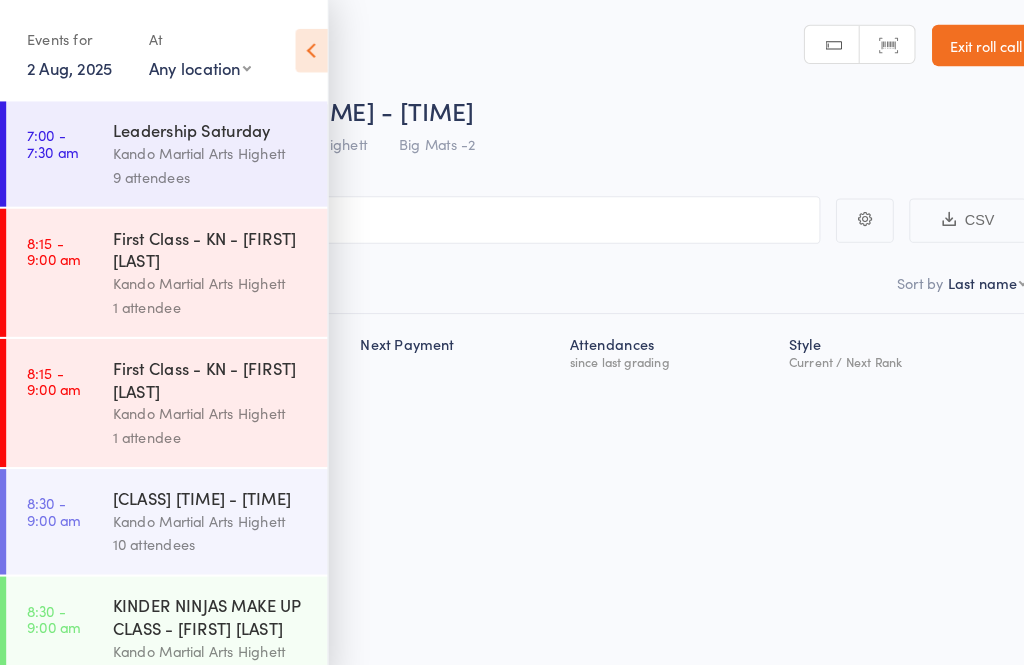 click at bounding box center (301, 49) 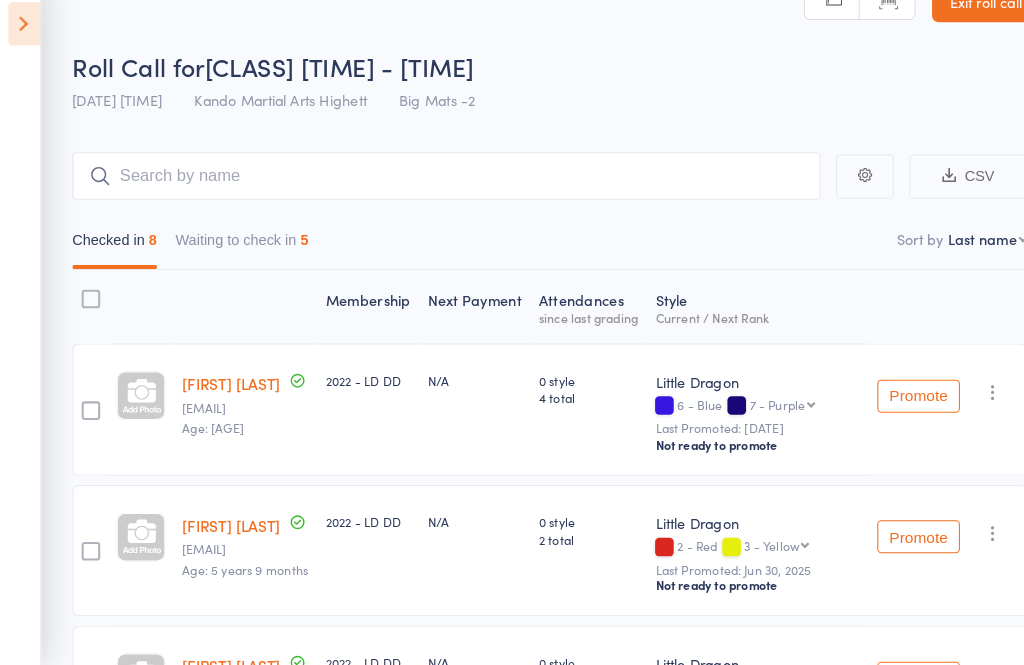 click on "Waiting to check in  5" at bounding box center (234, 258) 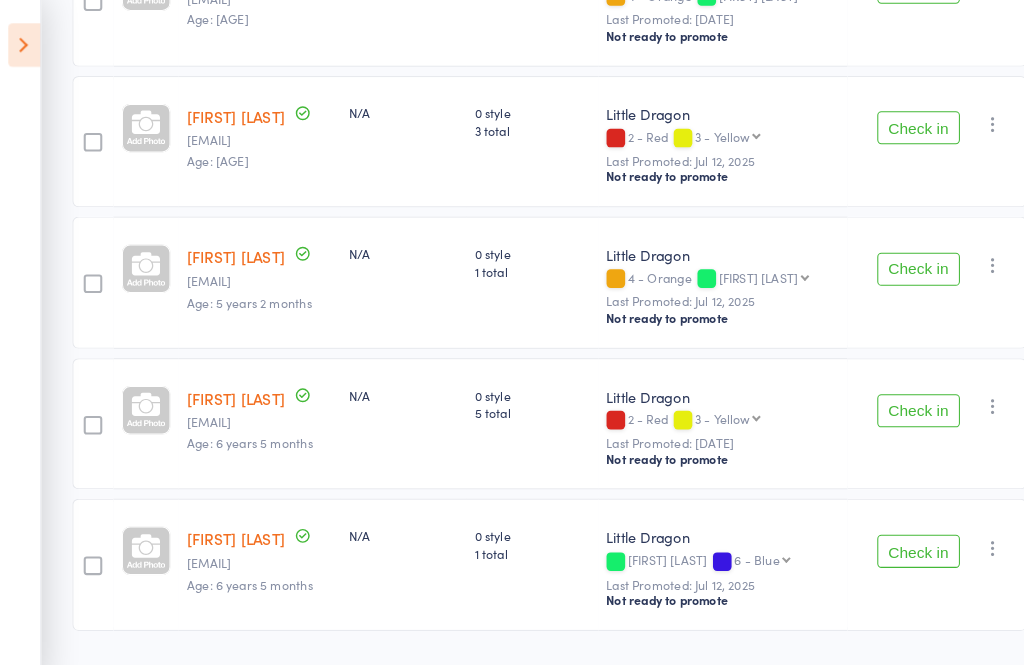 scroll, scrollTop: 438, scrollLeft: 0, axis: vertical 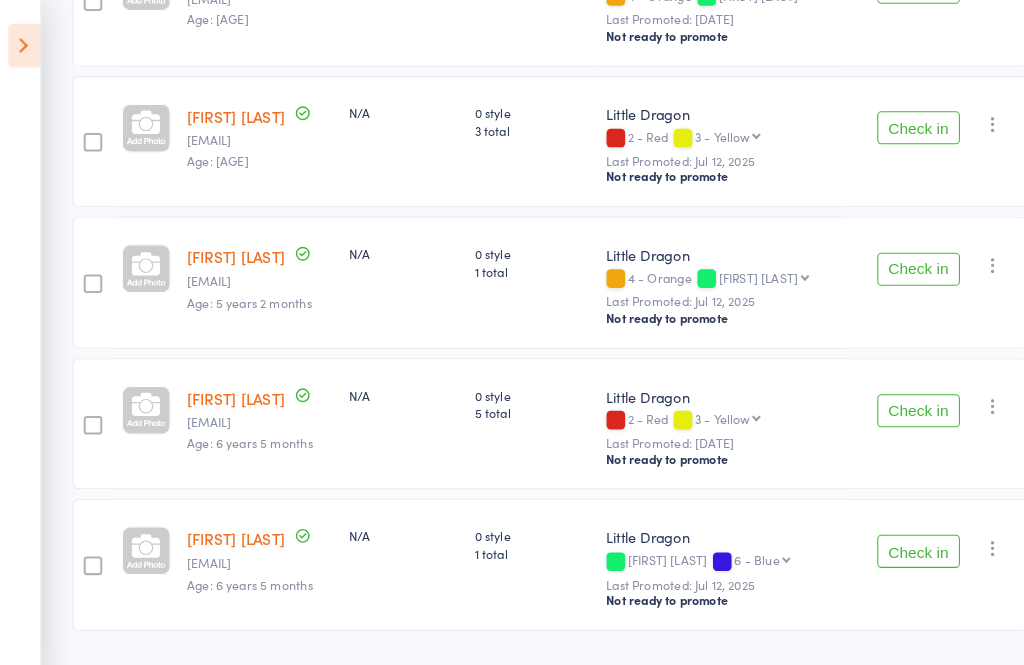 click at bounding box center [23, 44] 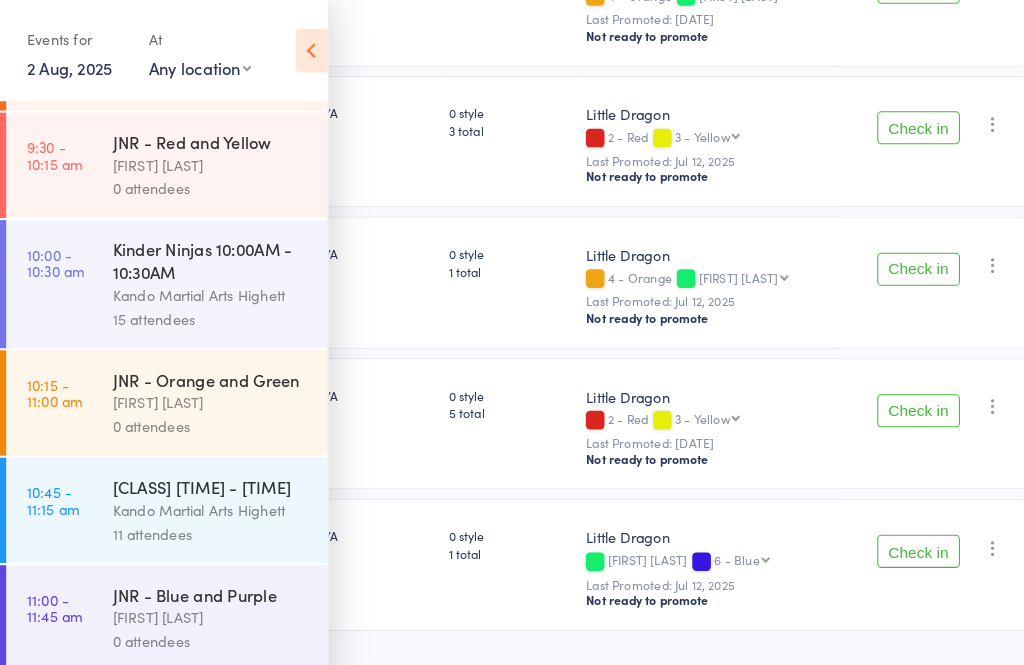 scroll, scrollTop: 1035, scrollLeft: 0, axis: vertical 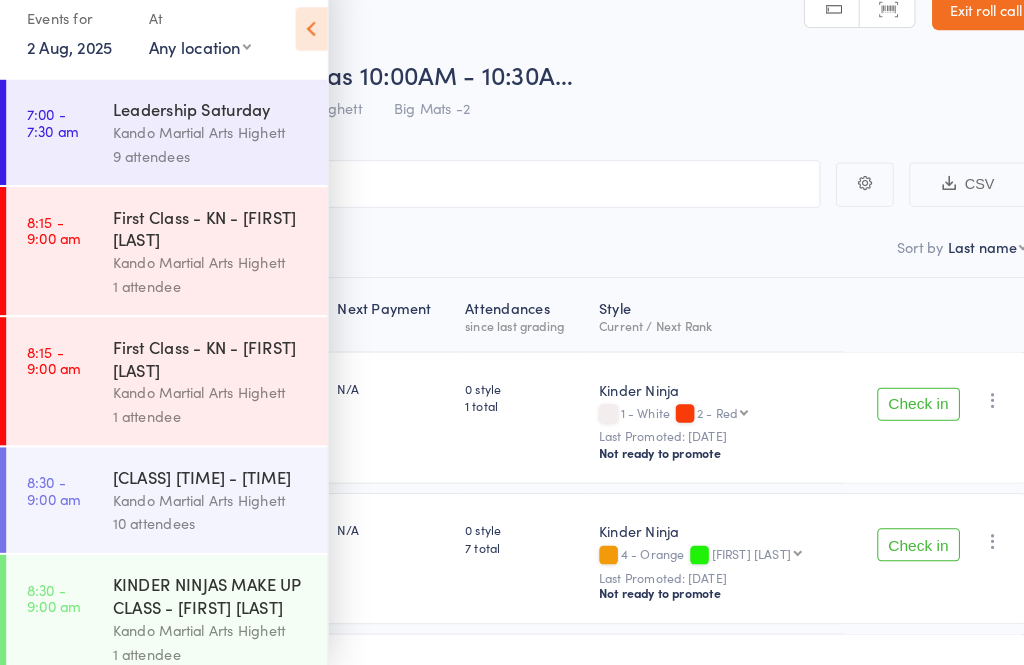click at bounding box center (301, 49) 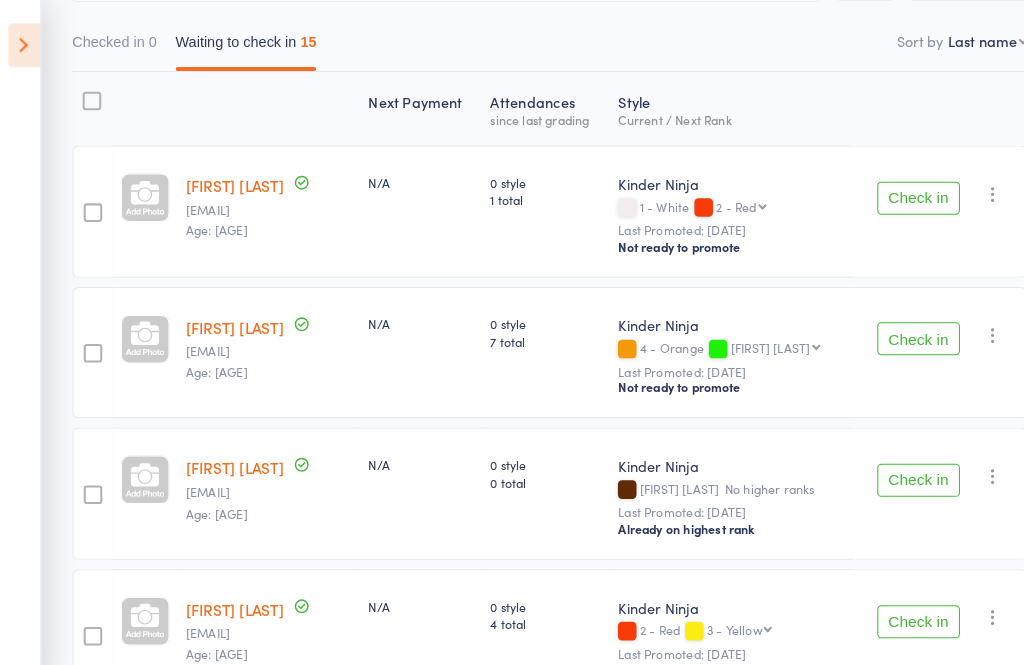 scroll, scrollTop: 238, scrollLeft: 0, axis: vertical 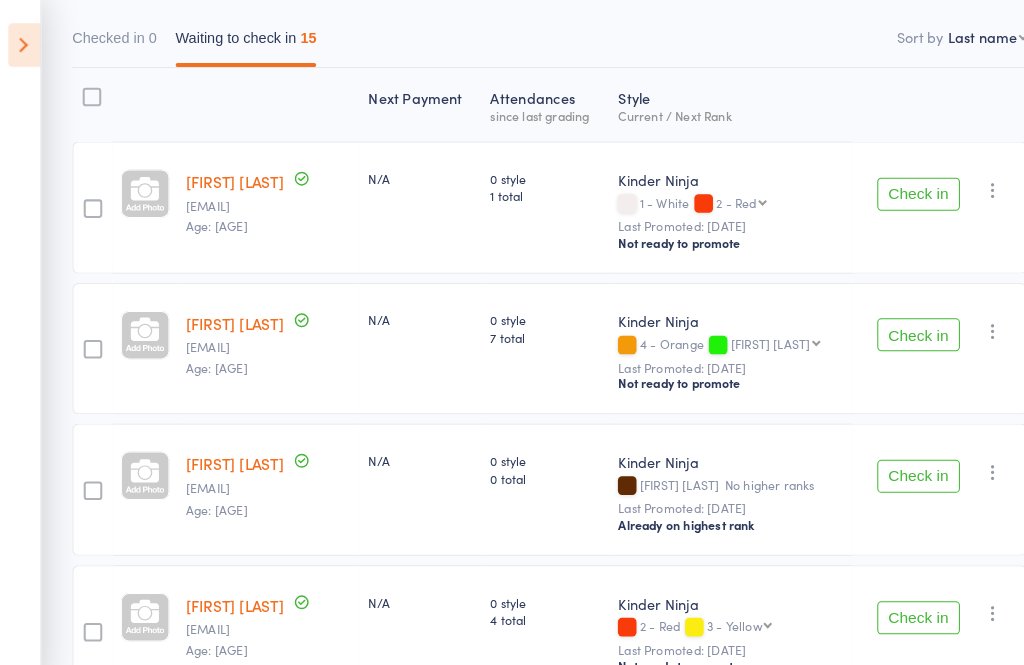 click on "Check in" at bounding box center [889, 324] 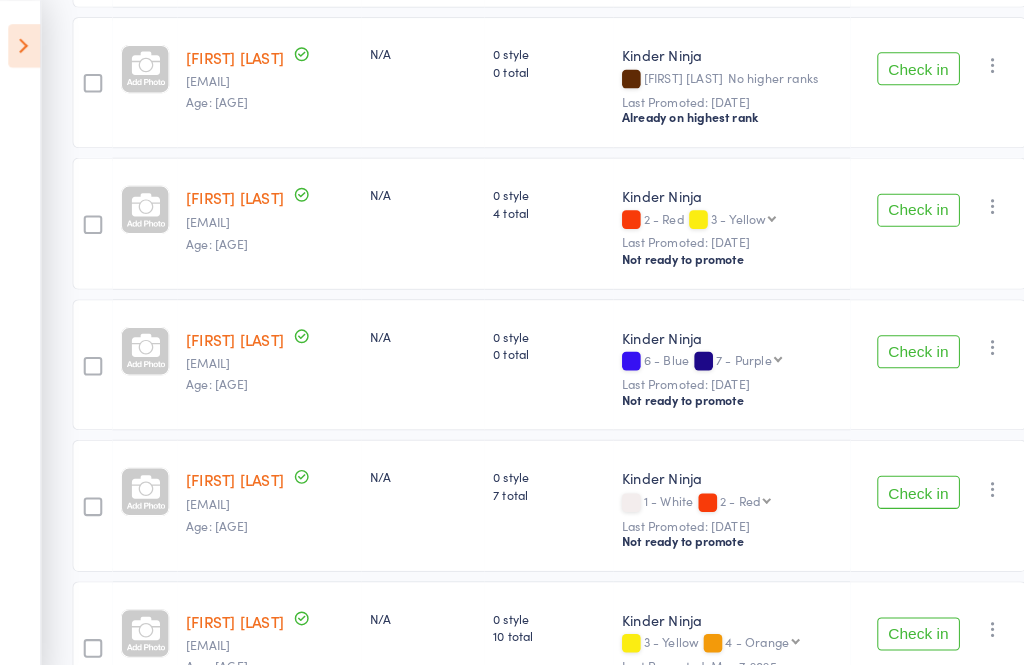 scroll, scrollTop: 500, scrollLeft: 0, axis: vertical 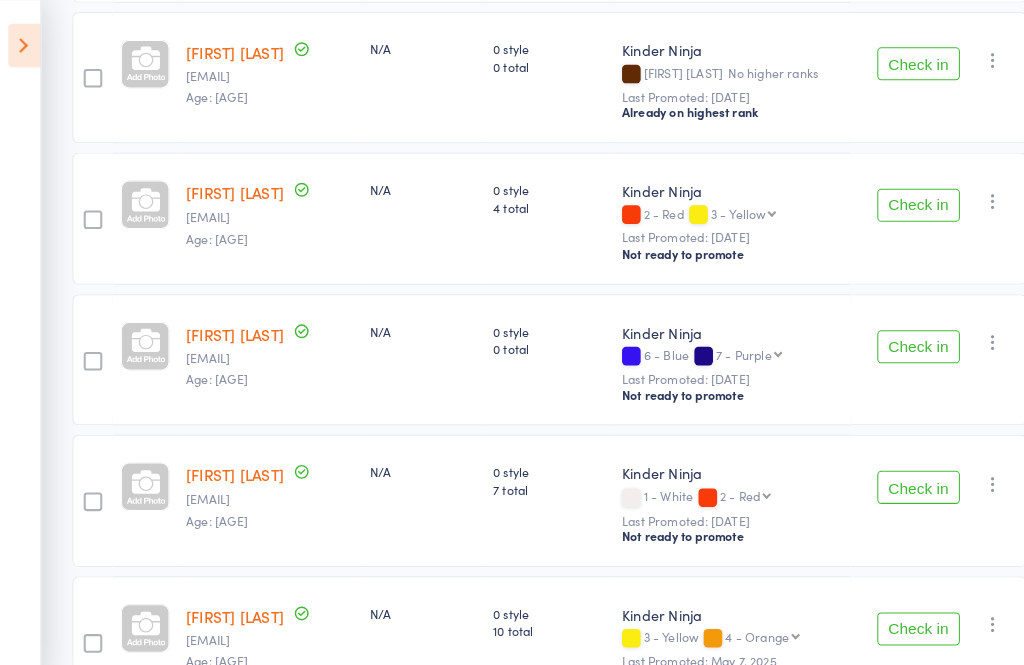 click on "Check in" at bounding box center (889, 336) 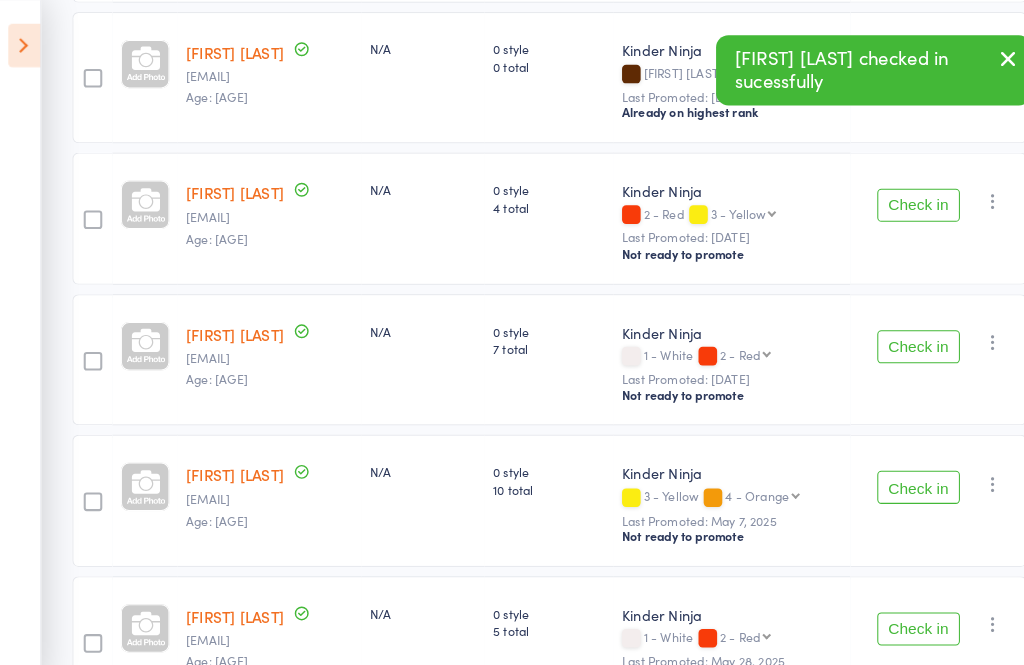 click on "Check in" at bounding box center [889, 336] 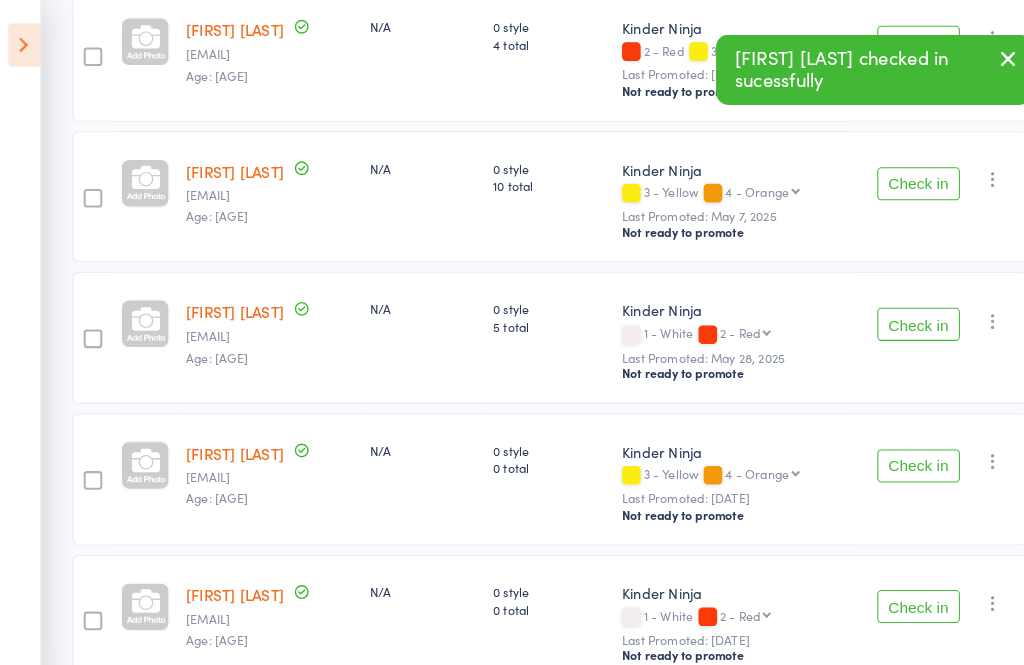 scroll, scrollTop: 665, scrollLeft: 0, axis: vertical 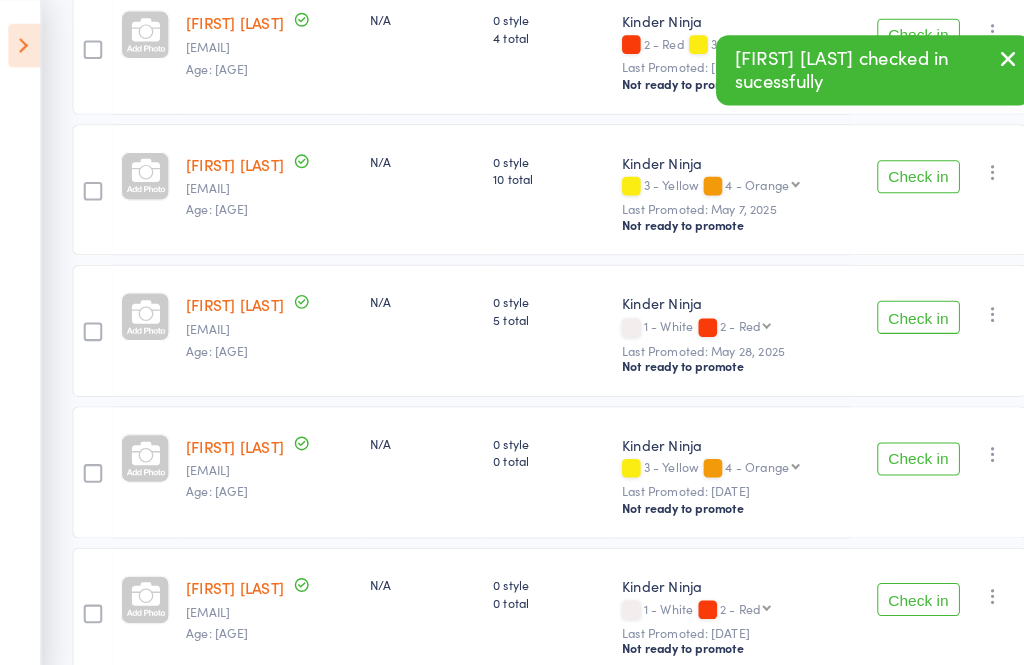 click on "Check in" at bounding box center [889, 444] 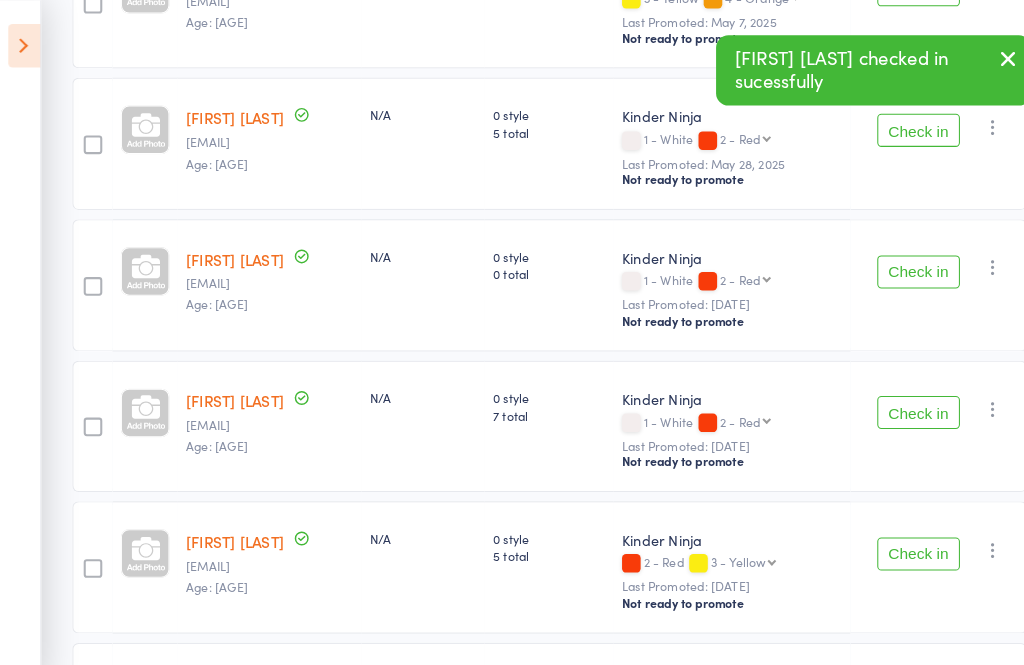 scroll, scrollTop: 851, scrollLeft: 0, axis: vertical 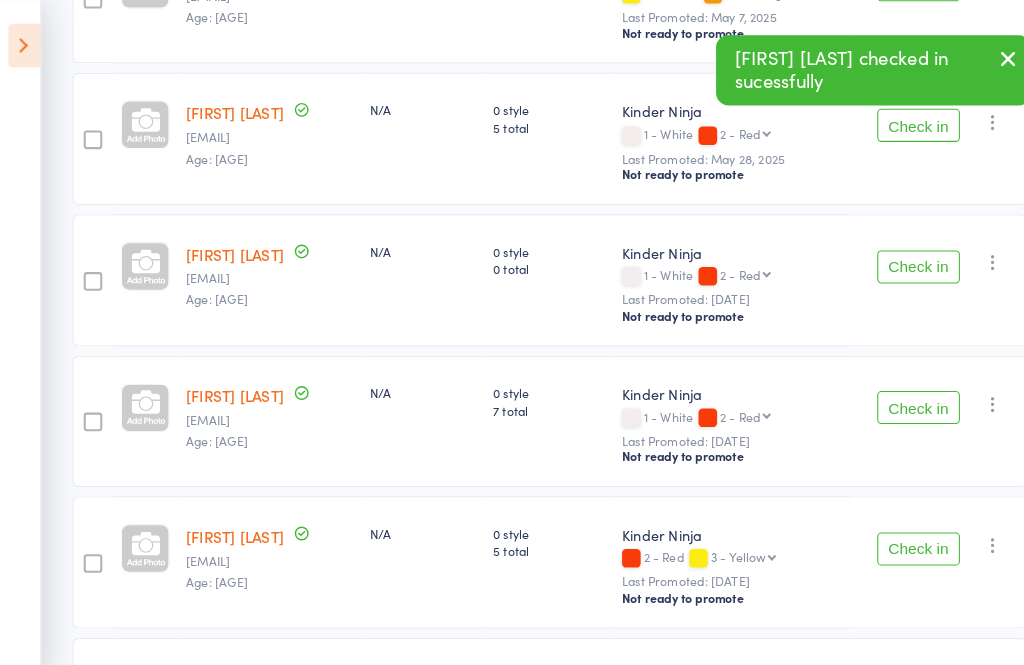 click on "Check in" at bounding box center (889, 394) 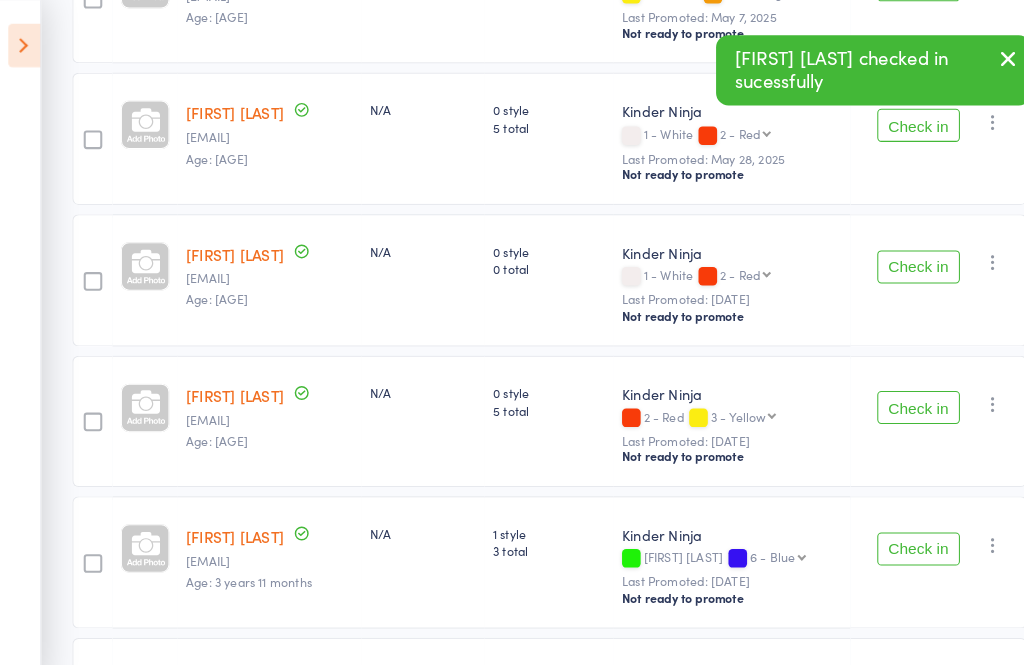 click on "Check in" at bounding box center [889, 394] 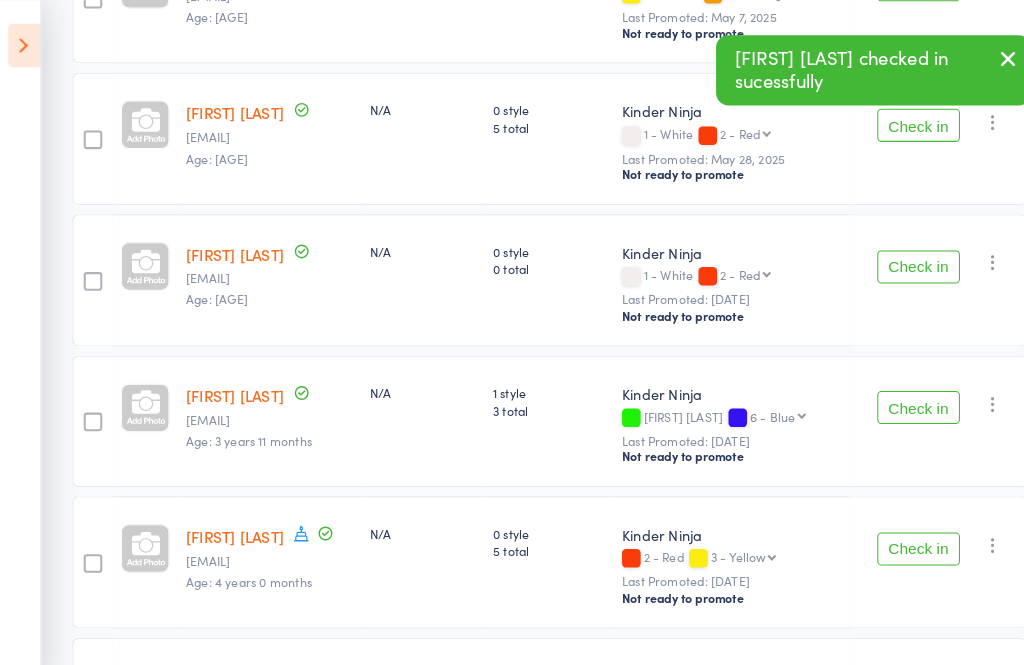 click on "Check in" at bounding box center (889, 394) 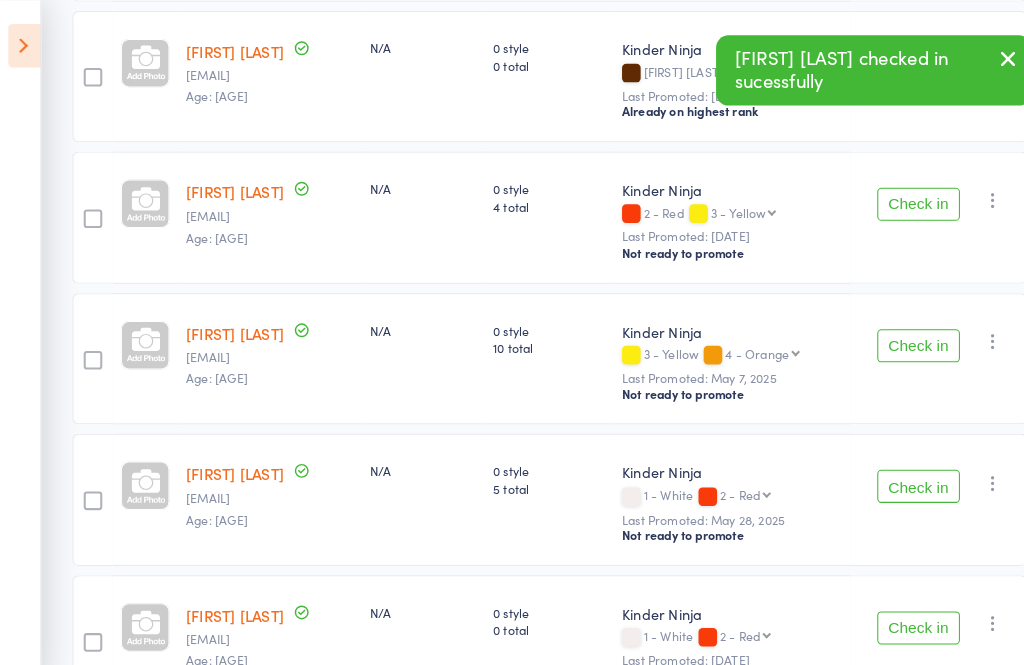 scroll, scrollTop: 493, scrollLeft: 0, axis: vertical 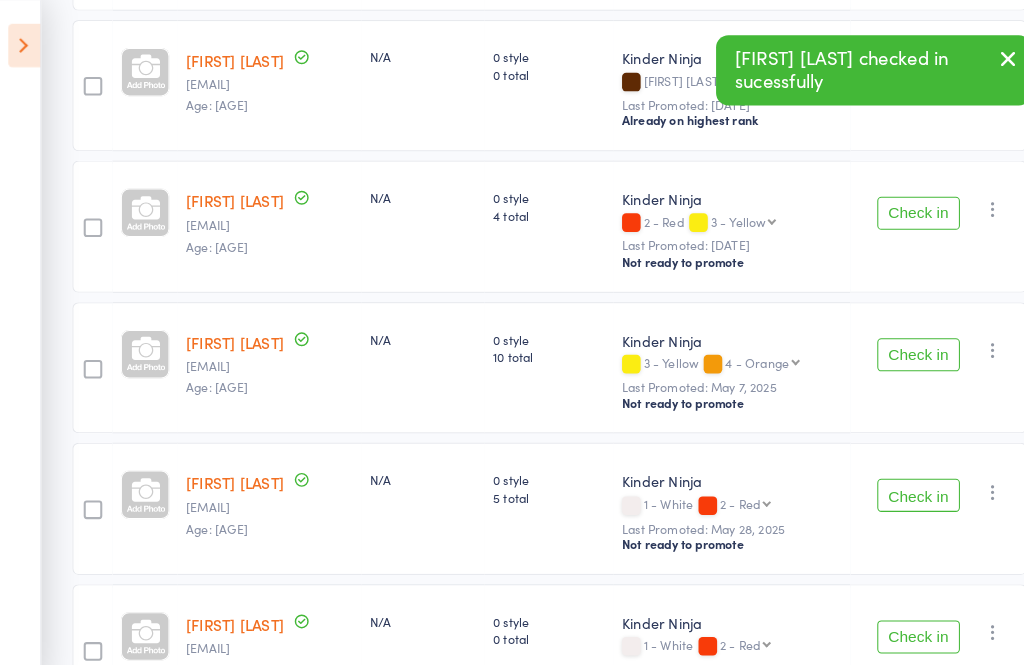 click on "Check in" at bounding box center [889, 479] 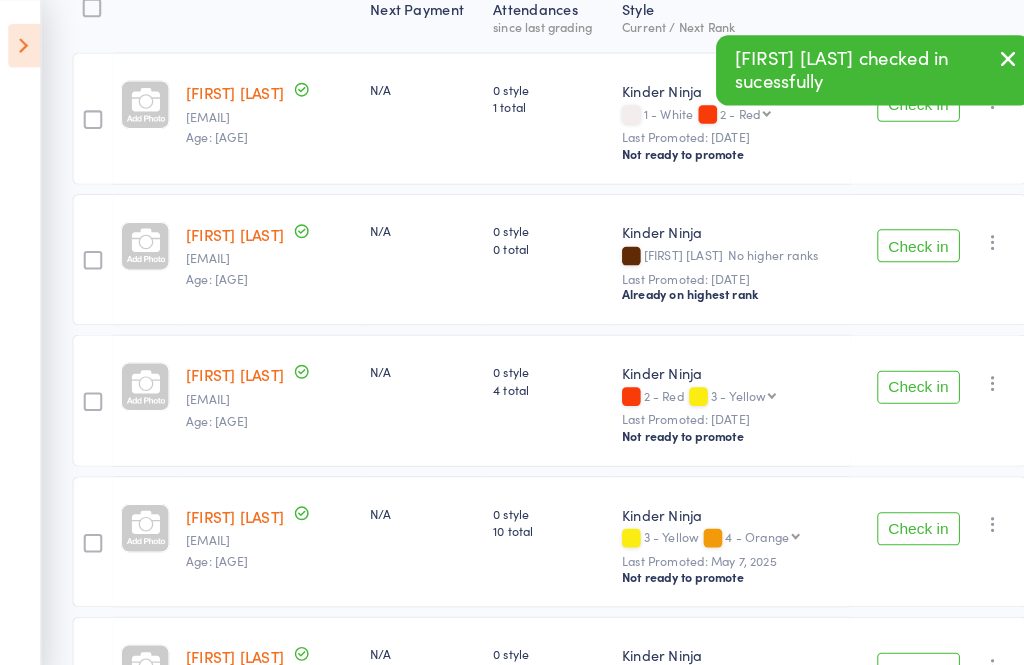 click on "Check in" at bounding box center [889, 512] 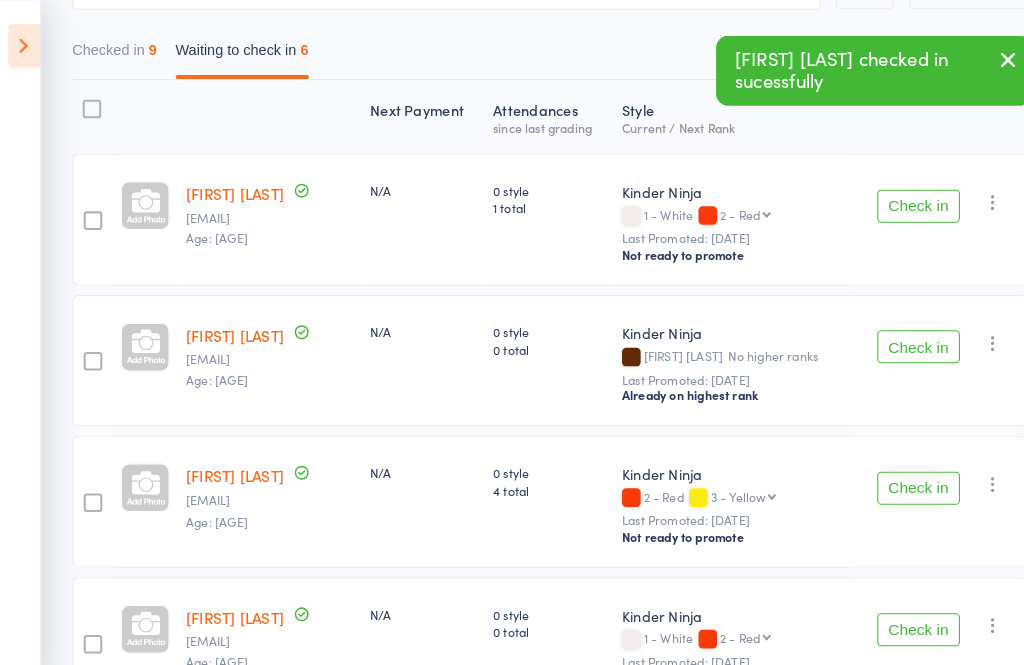 scroll, scrollTop: 226, scrollLeft: 0, axis: vertical 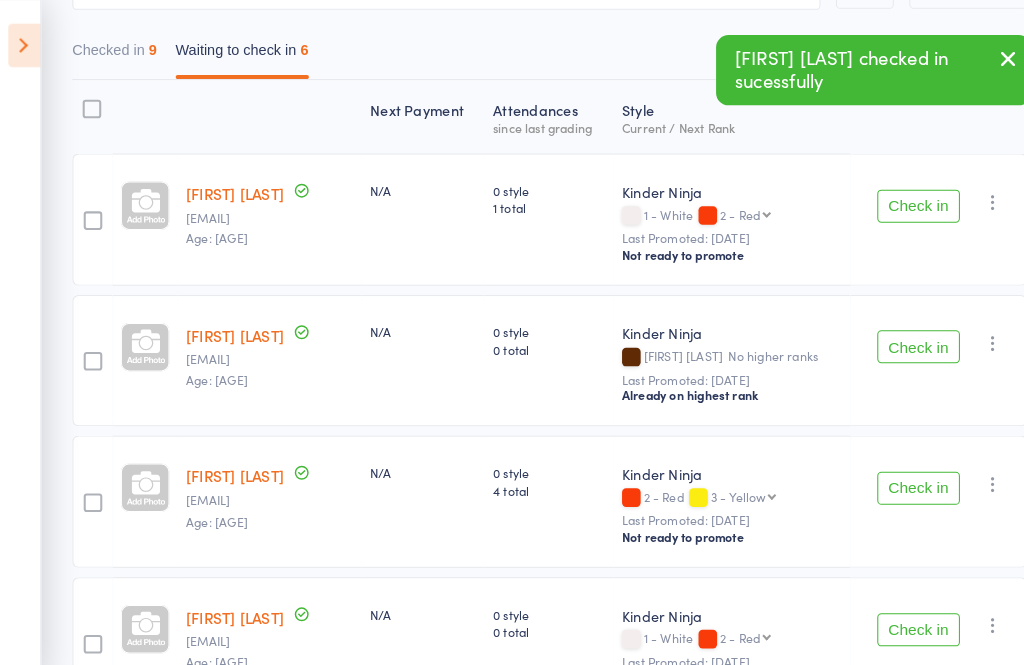 click on "Check in" at bounding box center [889, 200] 